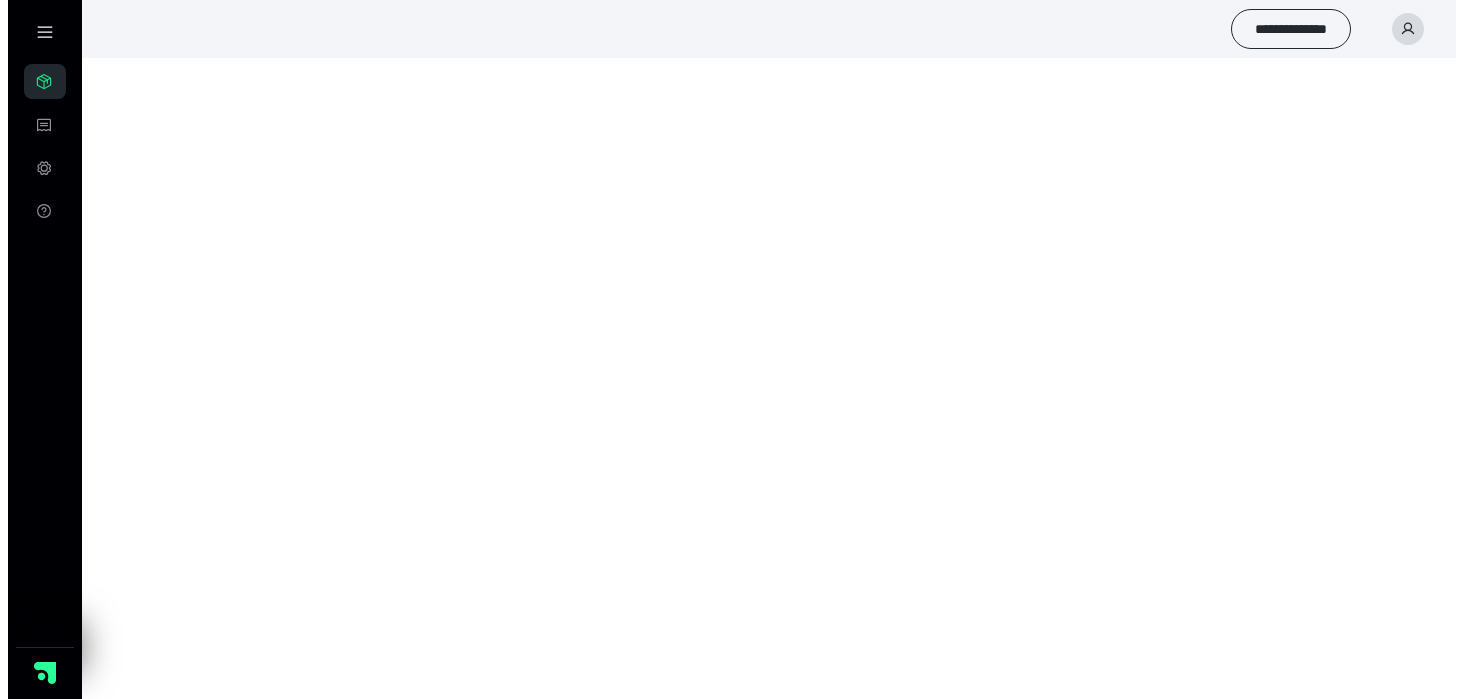 scroll, scrollTop: 0, scrollLeft: 0, axis: both 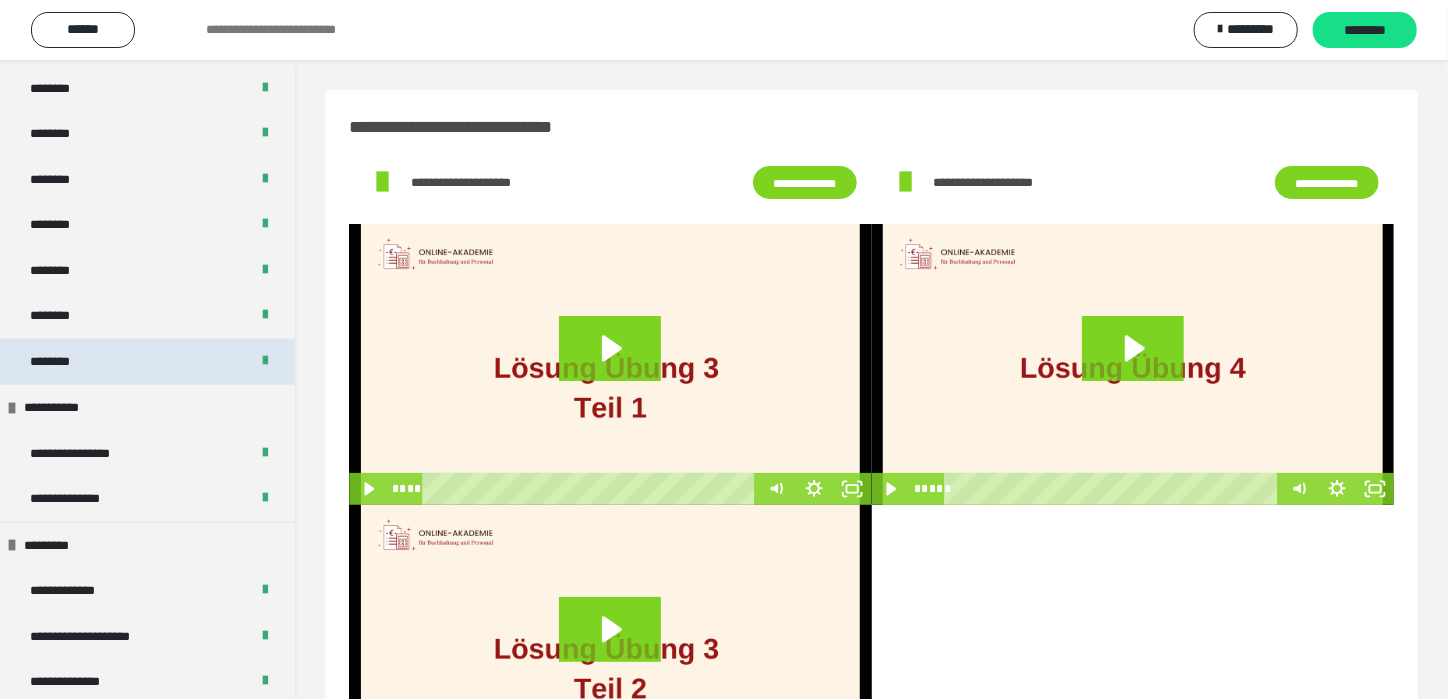 click on "********" at bounding box center [147, 362] 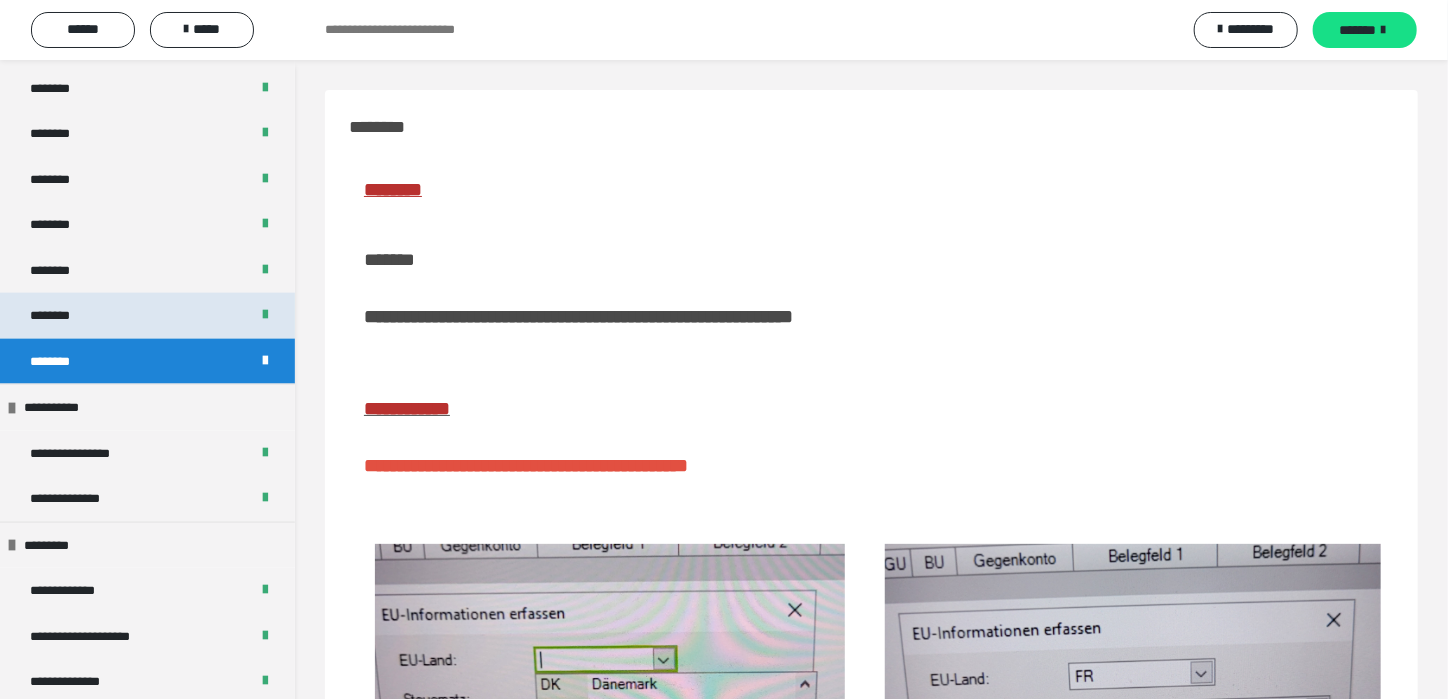 click on "********" at bounding box center (147, 316) 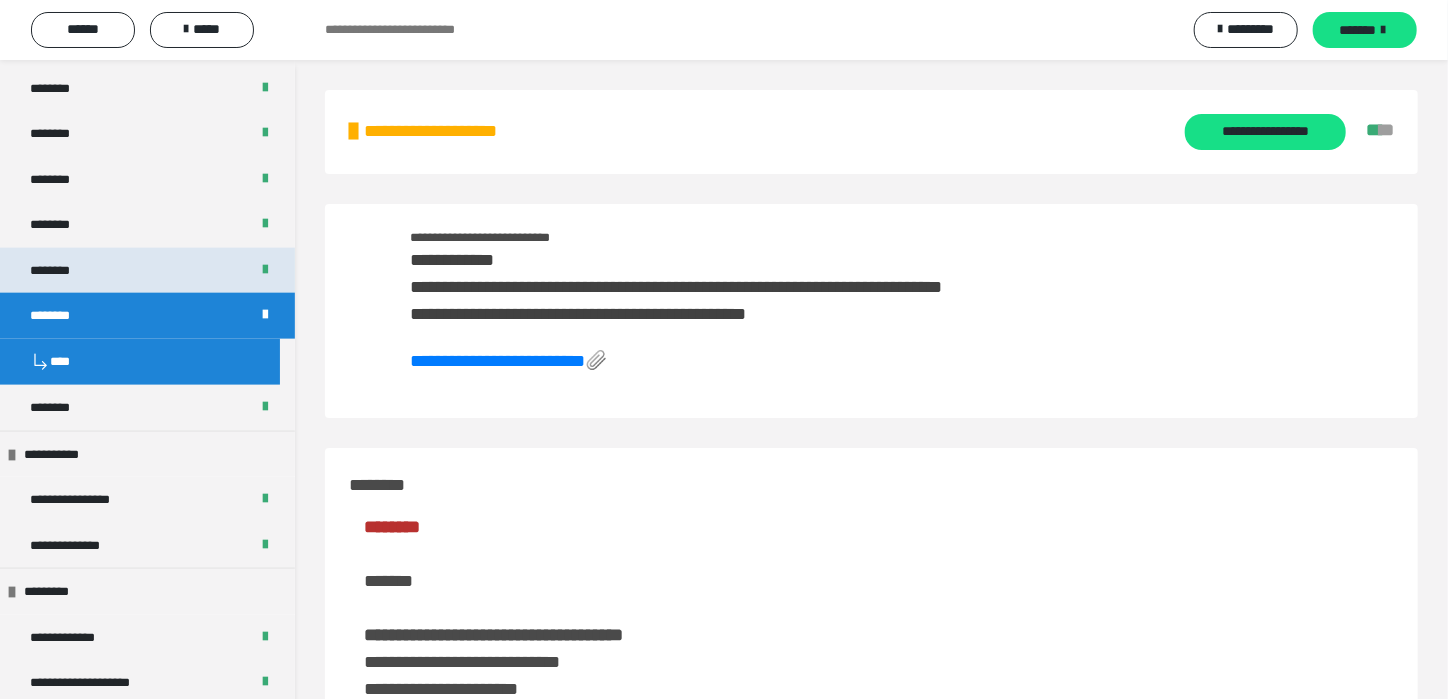 click on "********" at bounding box center (61, 271) 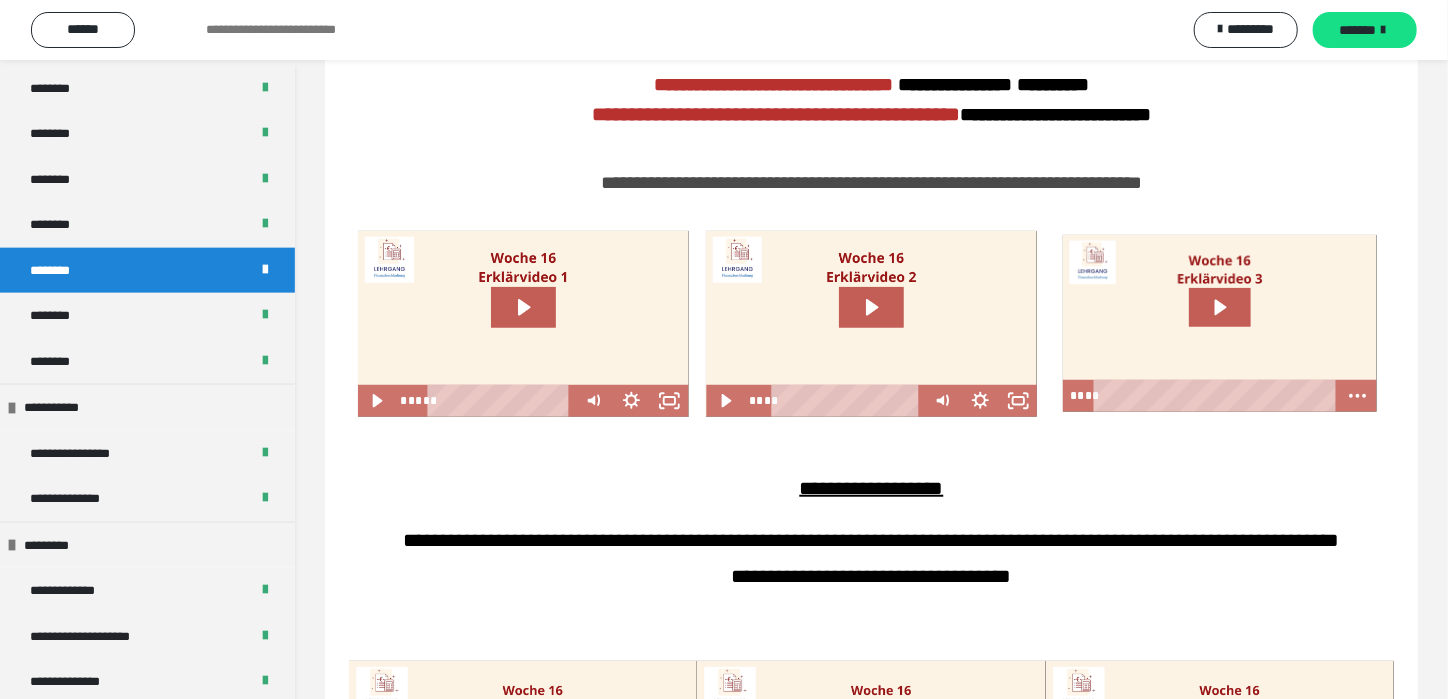scroll, scrollTop: 400, scrollLeft: 0, axis: vertical 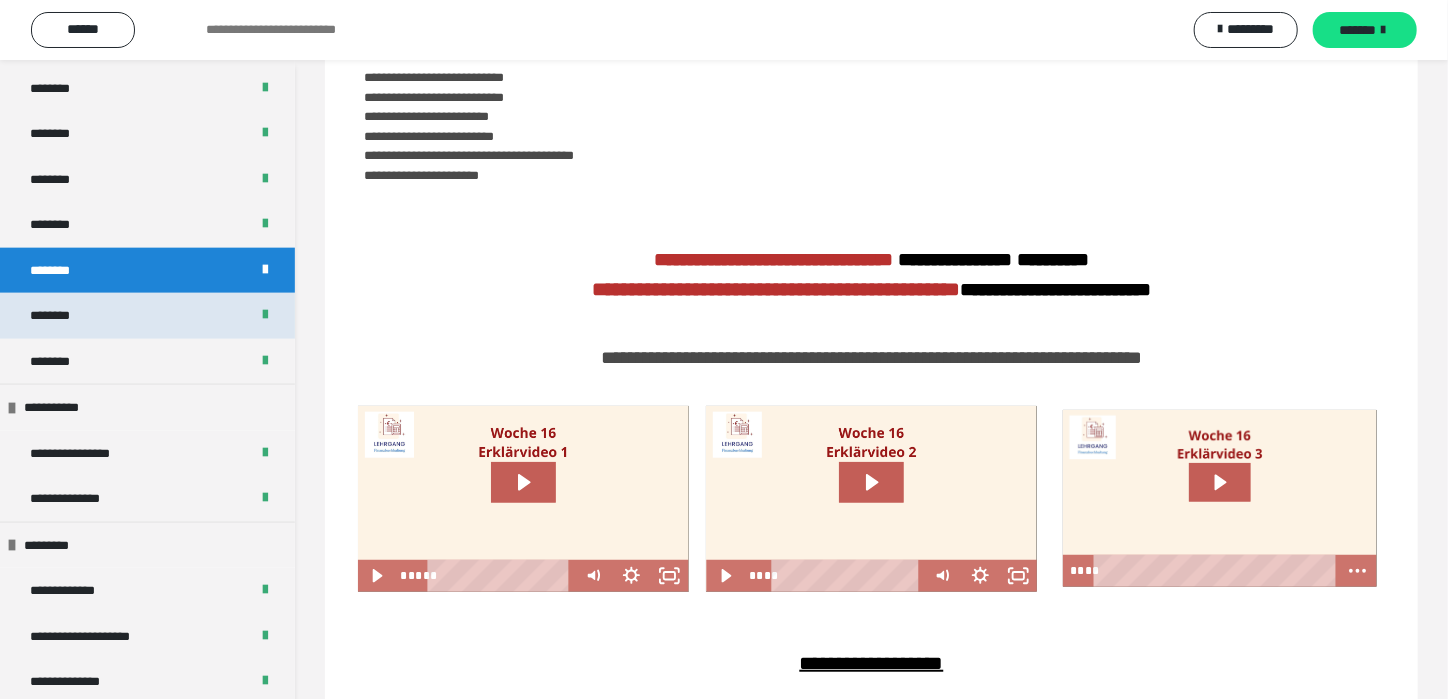 click on "********" at bounding box center (147, 316) 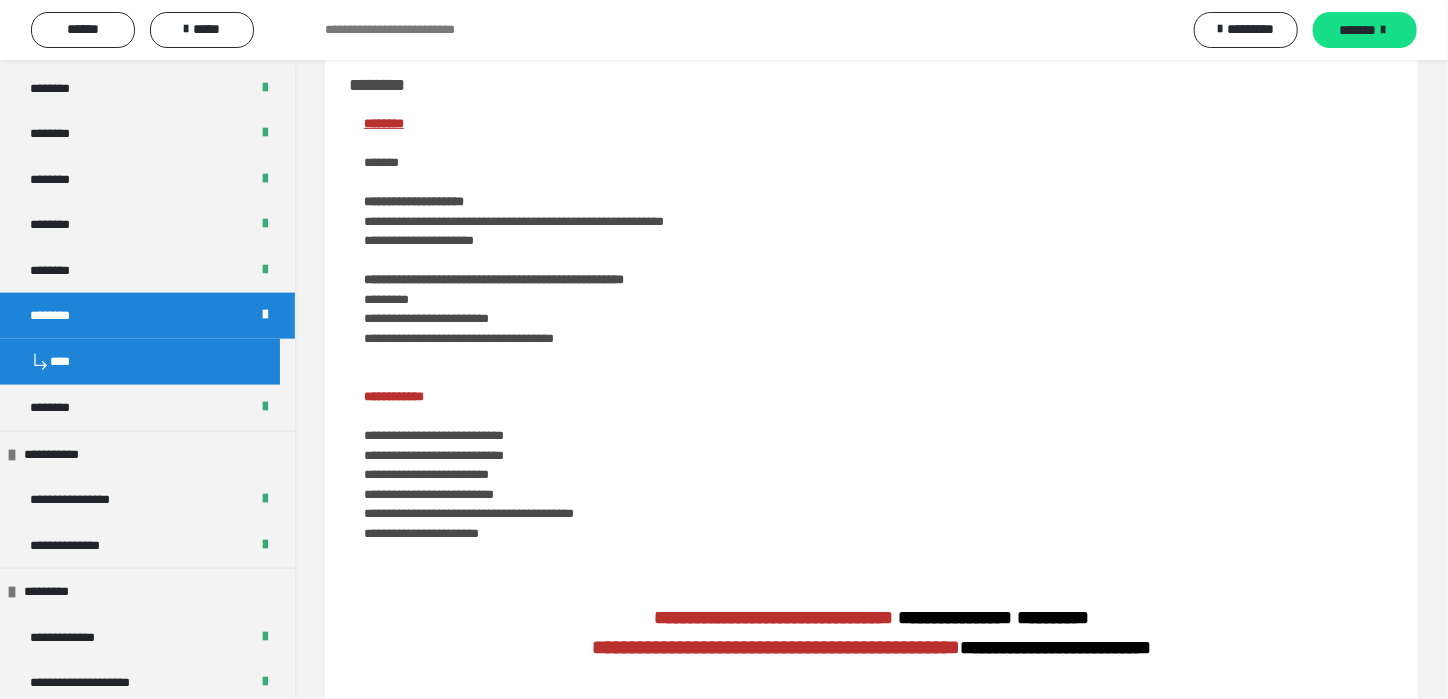scroll, scrollTop: 758, scrollLeft: 0, axis: vertical 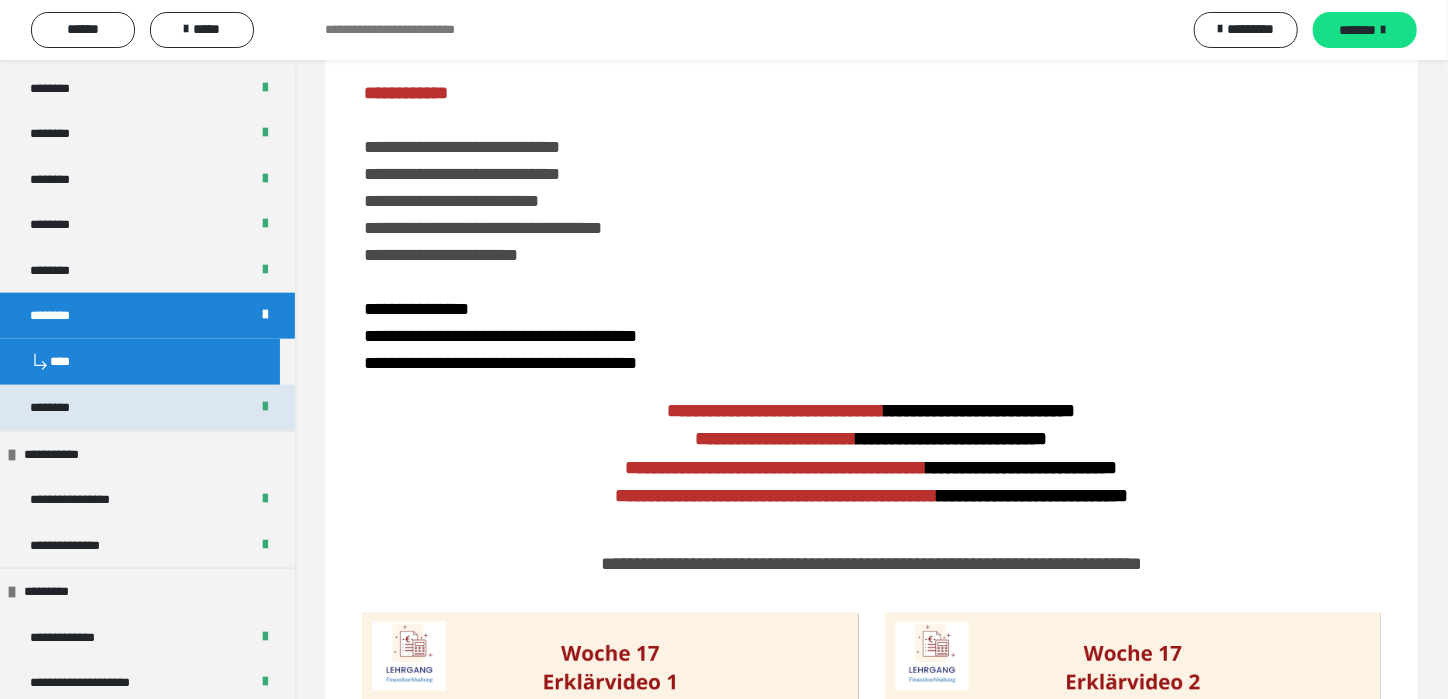 click on "********" at bounding box center (61, 408) 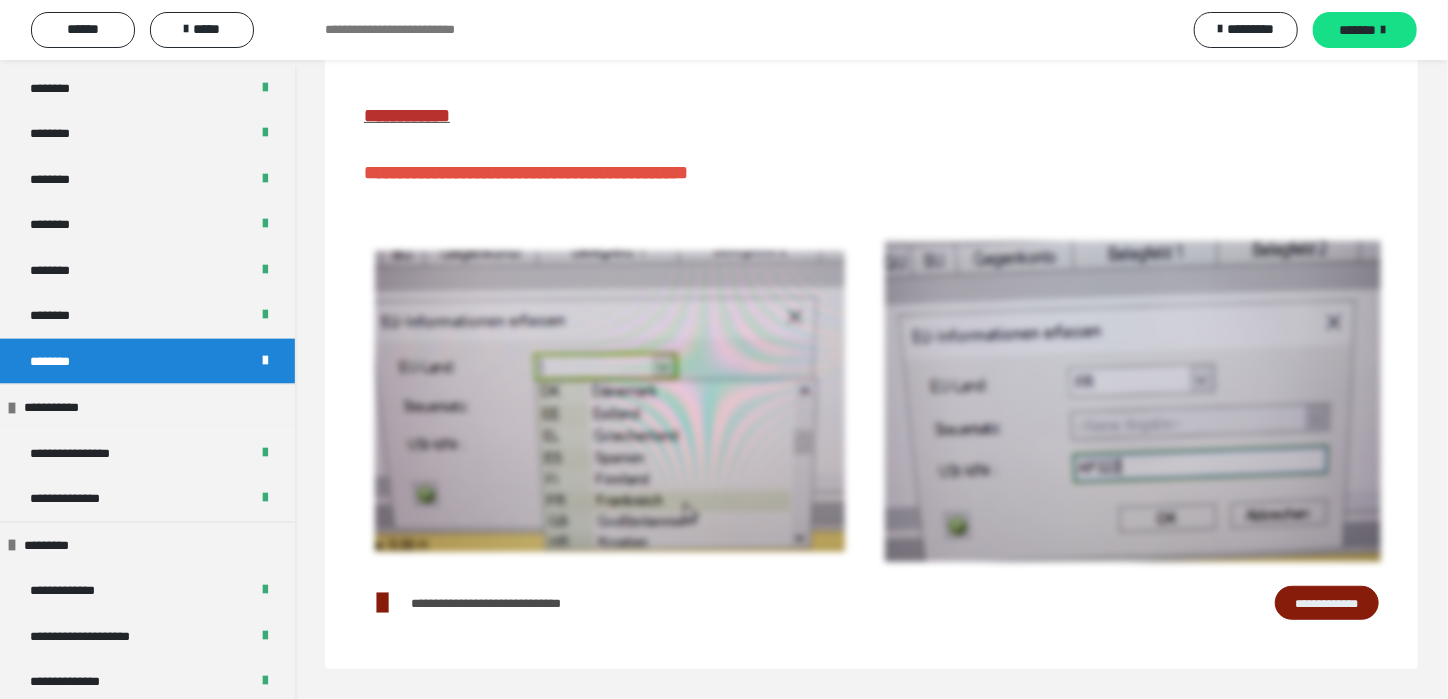 scroll, scrollTop: 321, scrollLeft: 0, axis: vertical 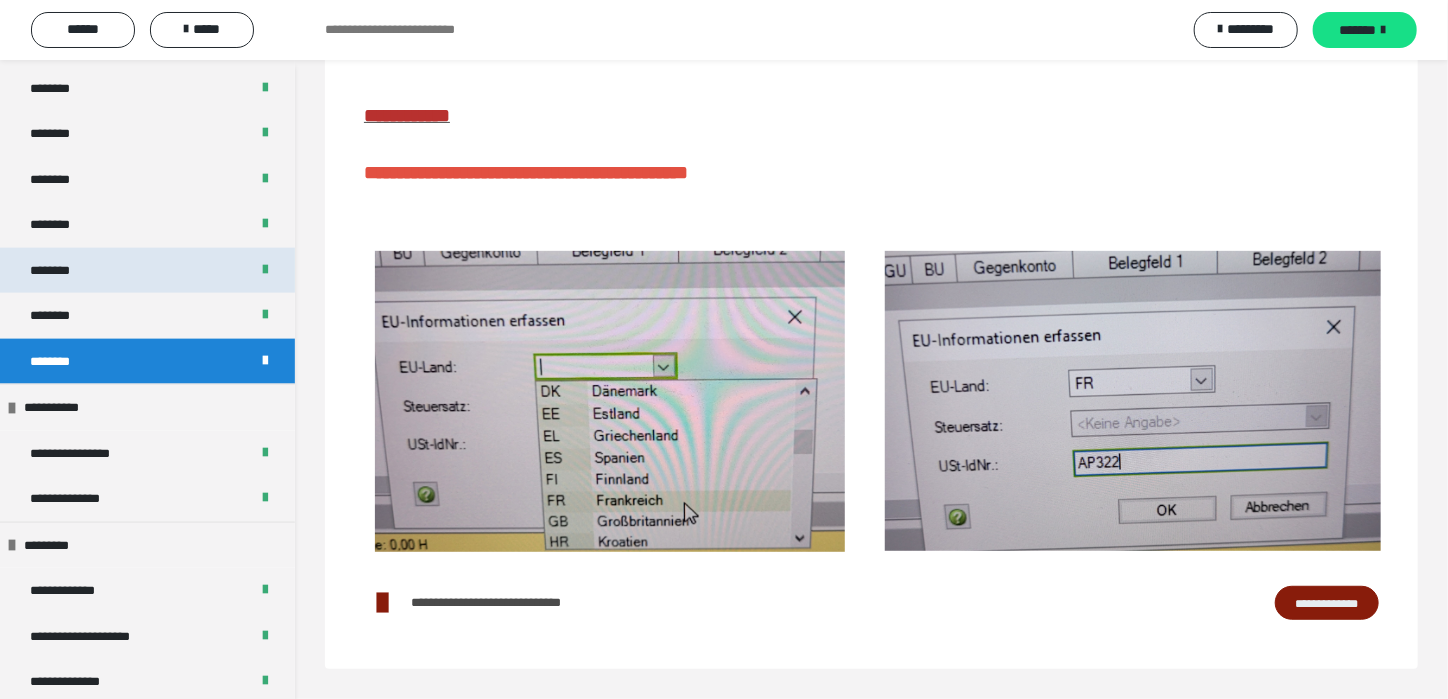 click on "********" at bounding box center [61, 271] 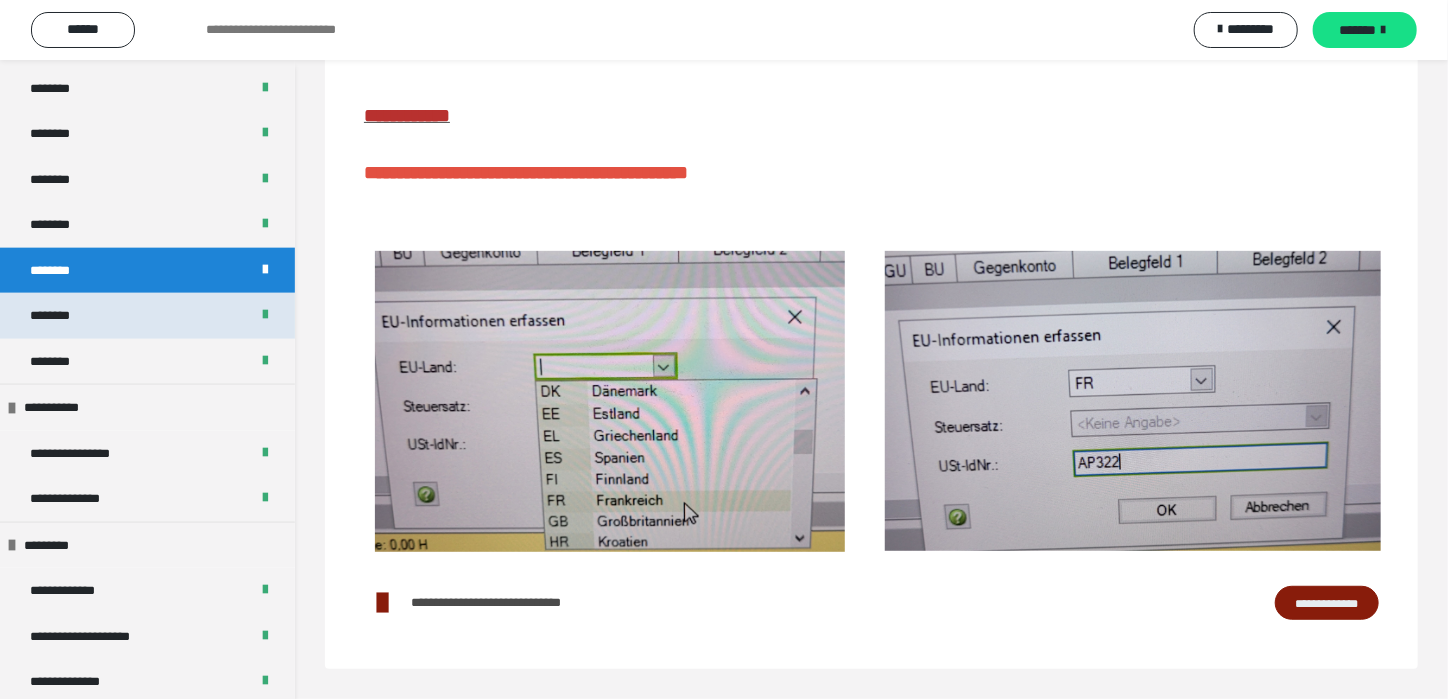 scroll, scrollTop: 400, scrollLeft: 0, axis: vertical 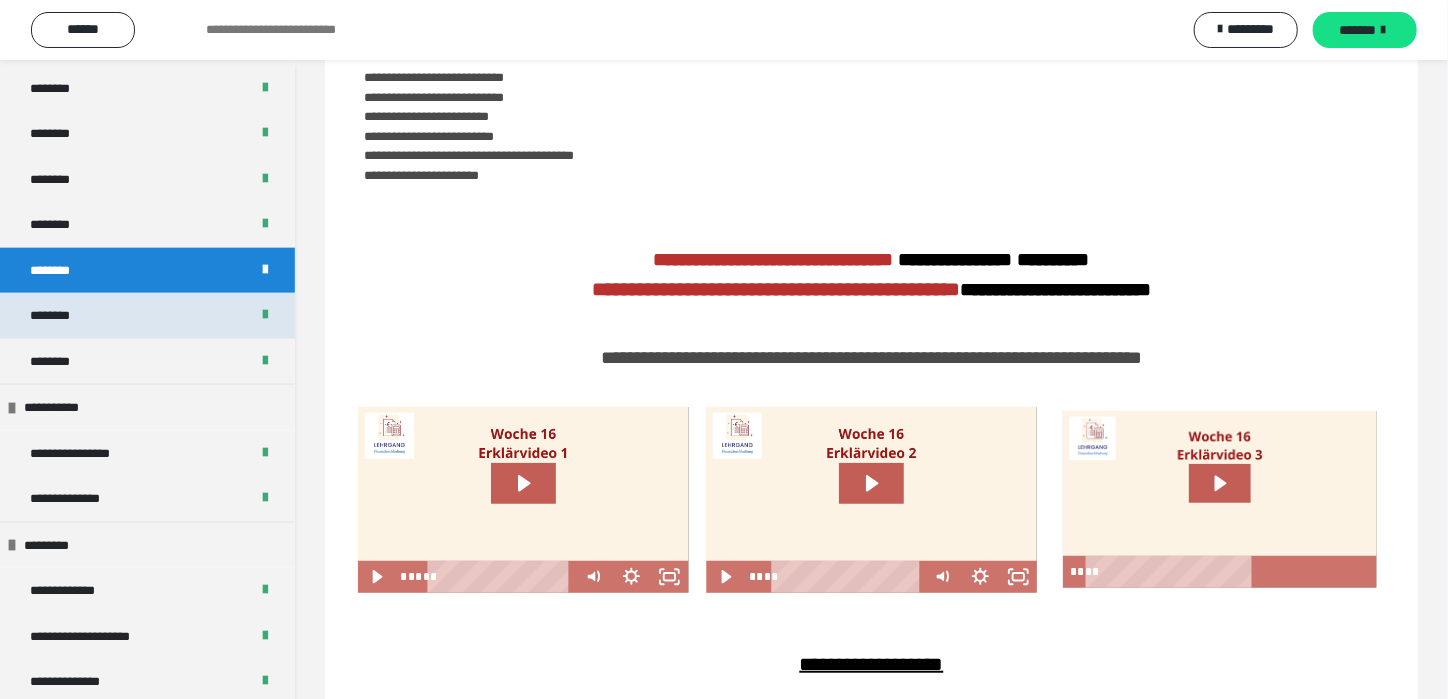 click on "********" at bounding box center [60, 316] 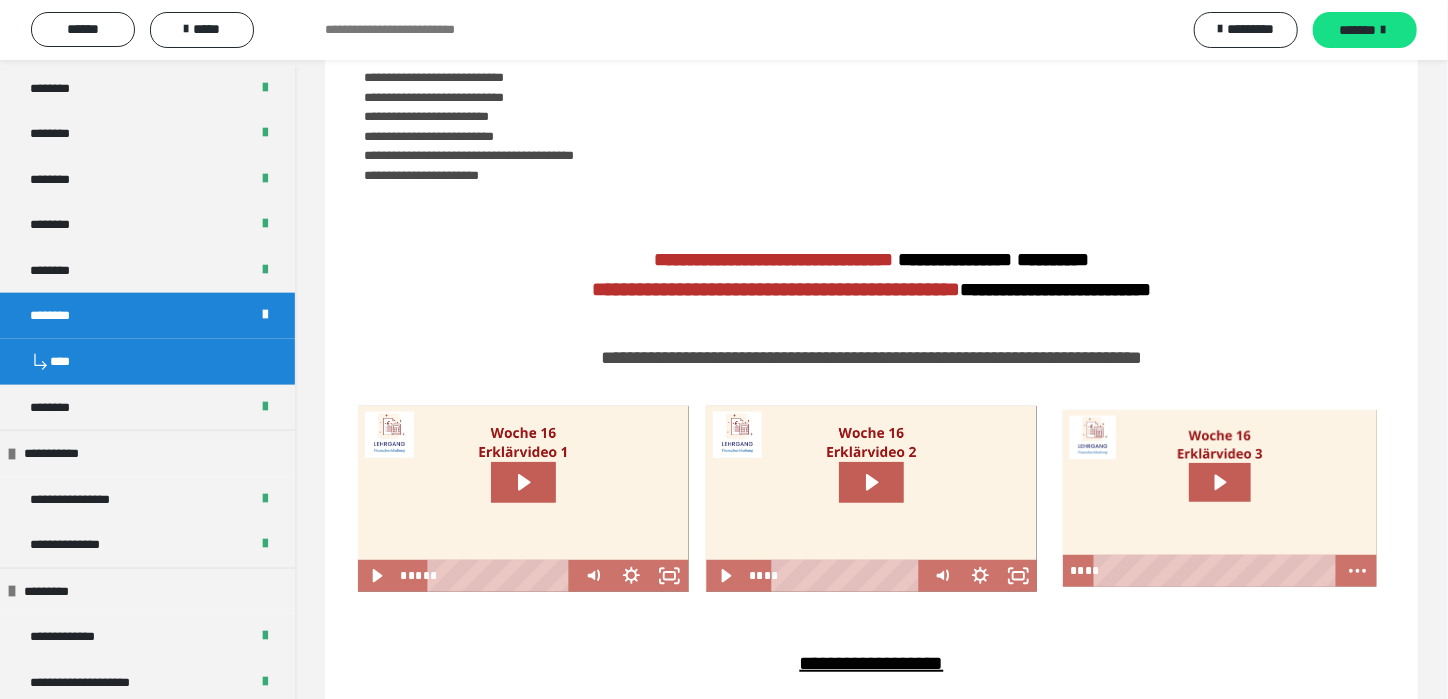 scroll, scrollTop: 758, scrollLeft: 0, axis: vertical 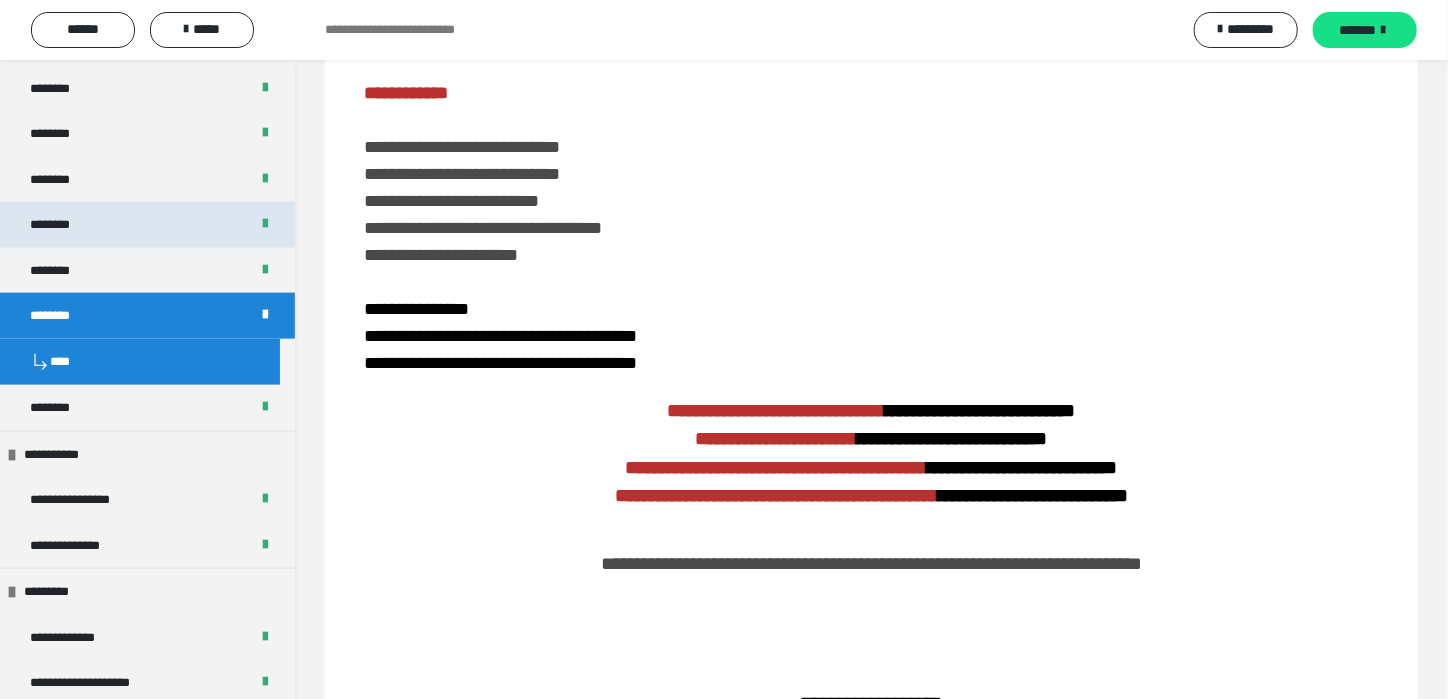 click on "********" at bounding box center (60, 225) 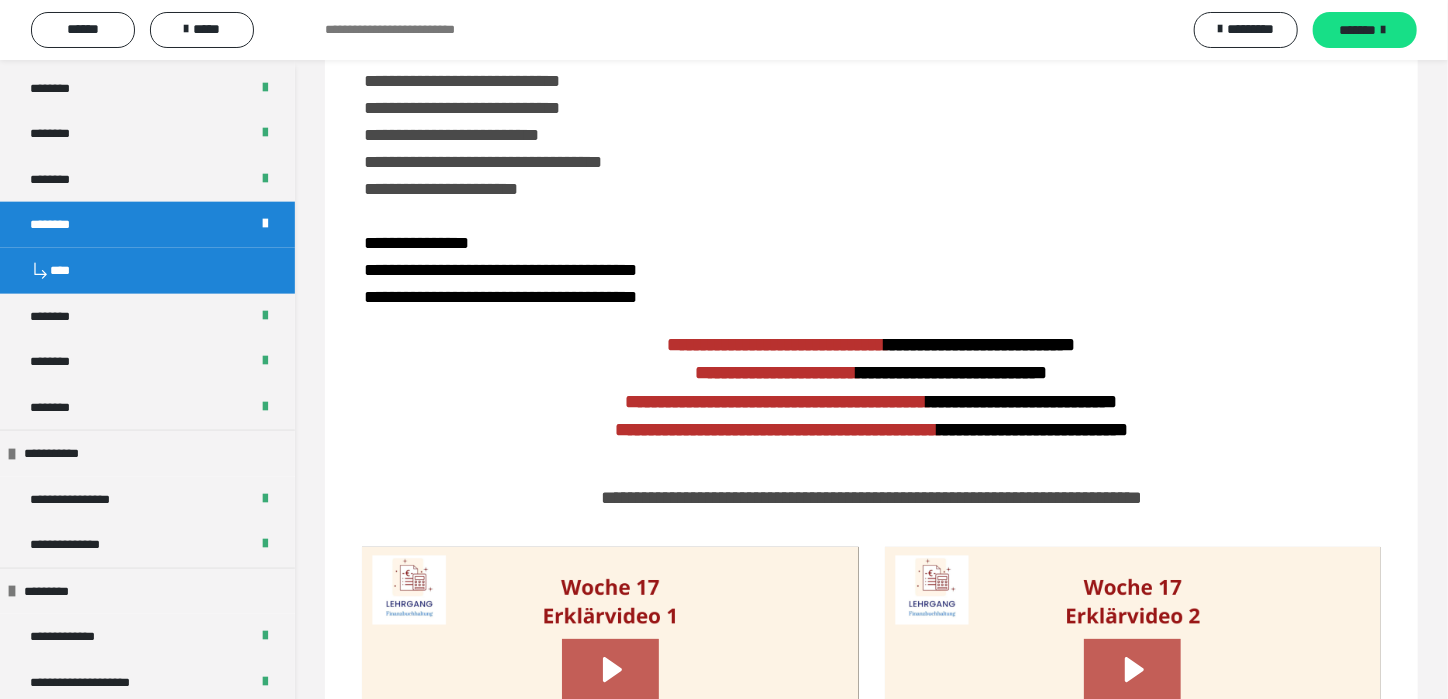 scroll, scrollTop: 691, scrollLeft: 0, axis: vertical 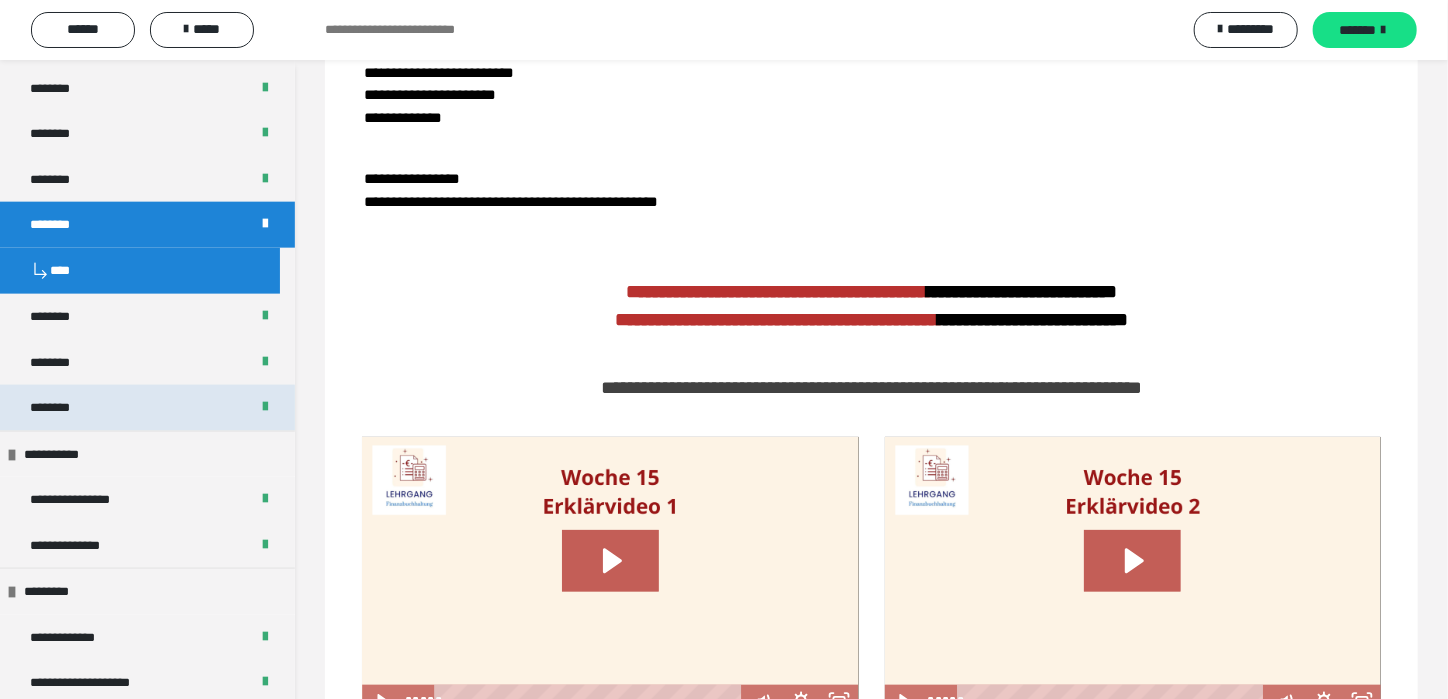 click on "********" at bounding box center [61, 408] 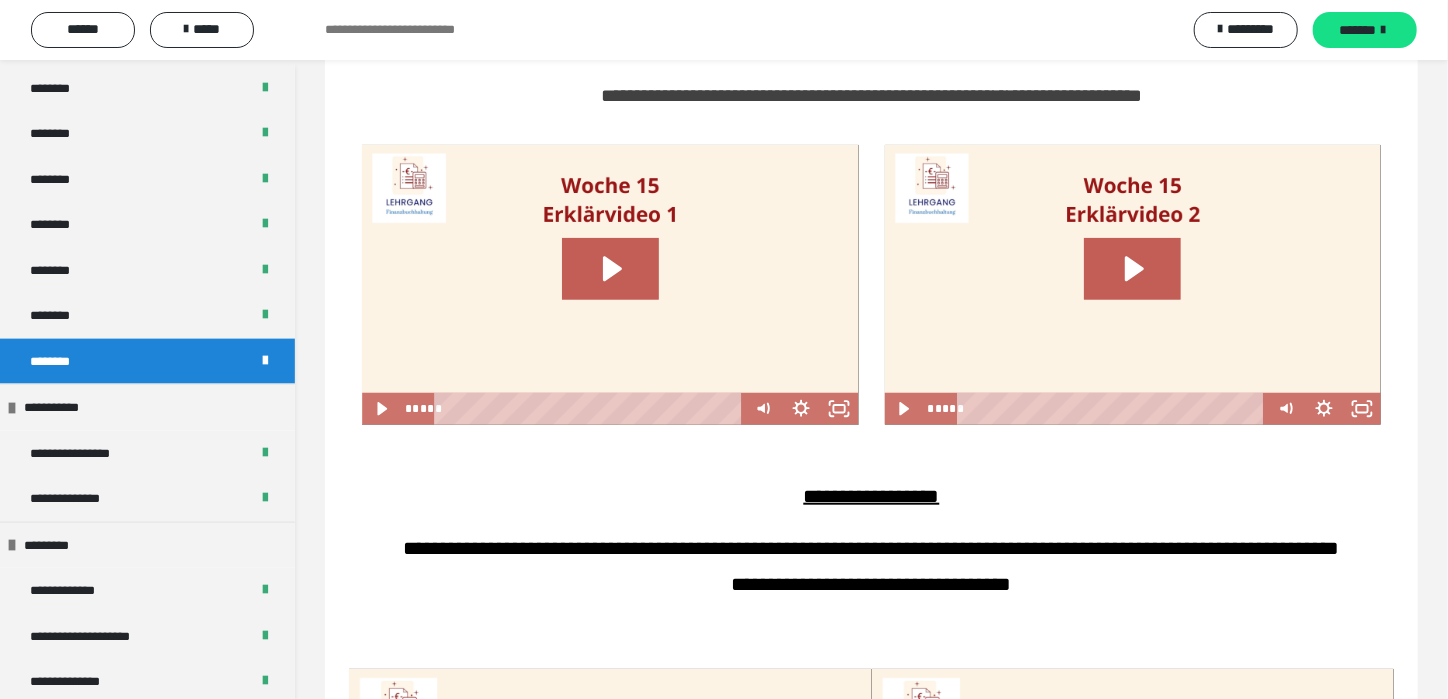scroll, scrollTop: 400, scrollLeft: 0, axis: vertical 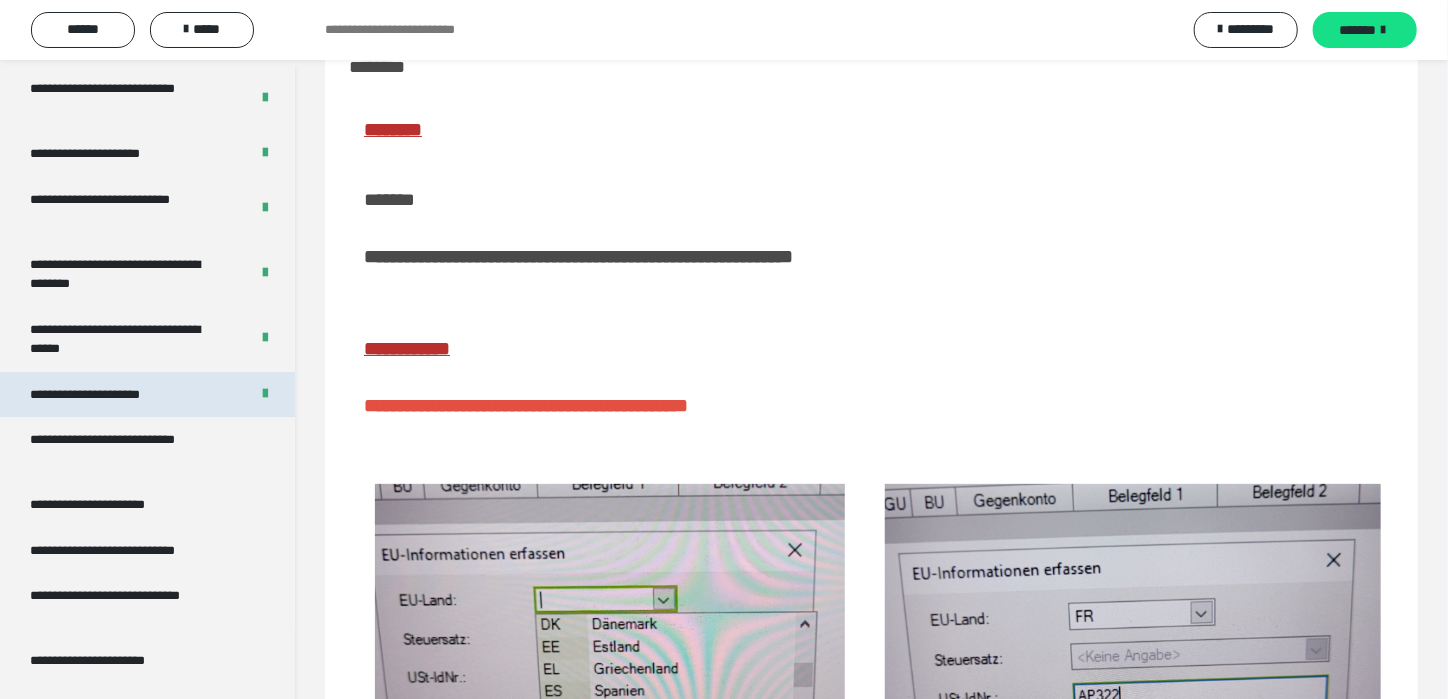 click on "**********" at bounding box center (109, 395) 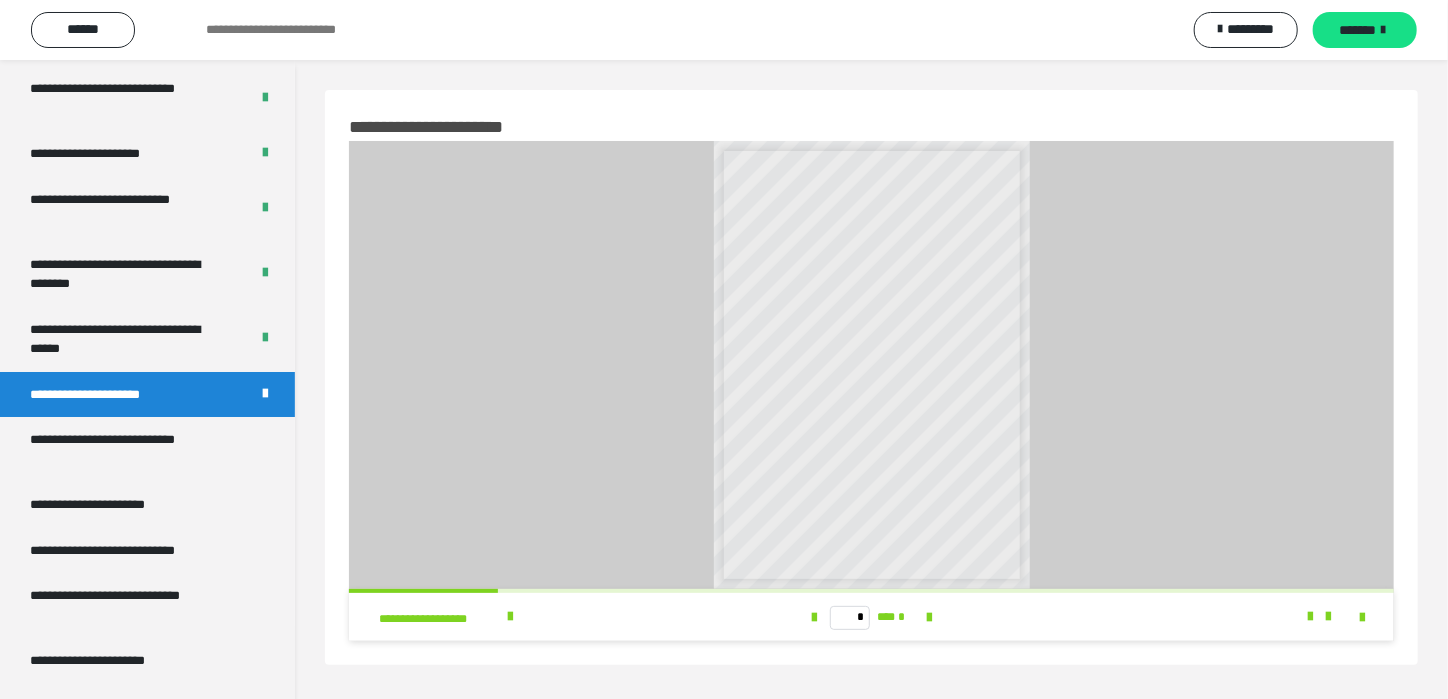 scroll, scrollTop: 0, scrollLeft: 0, axis: both 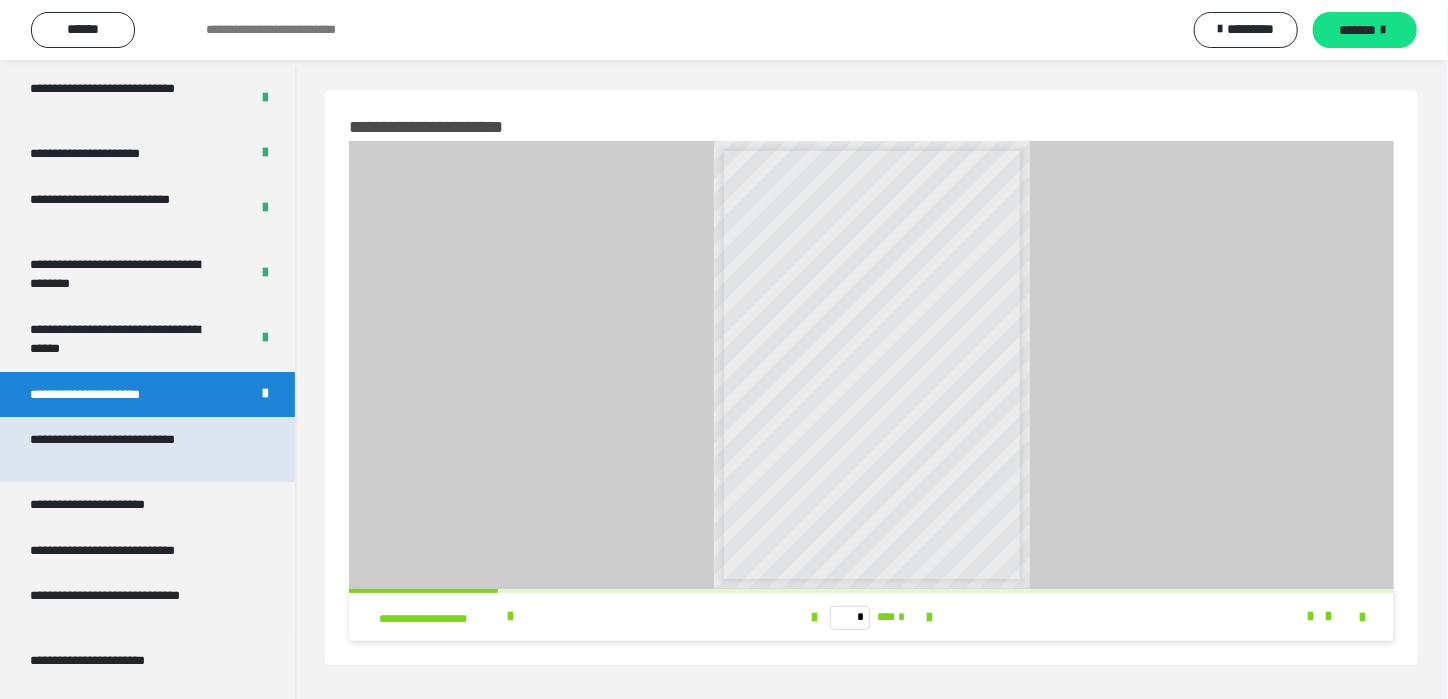 click on "**********" at bounding box center (132, 449) 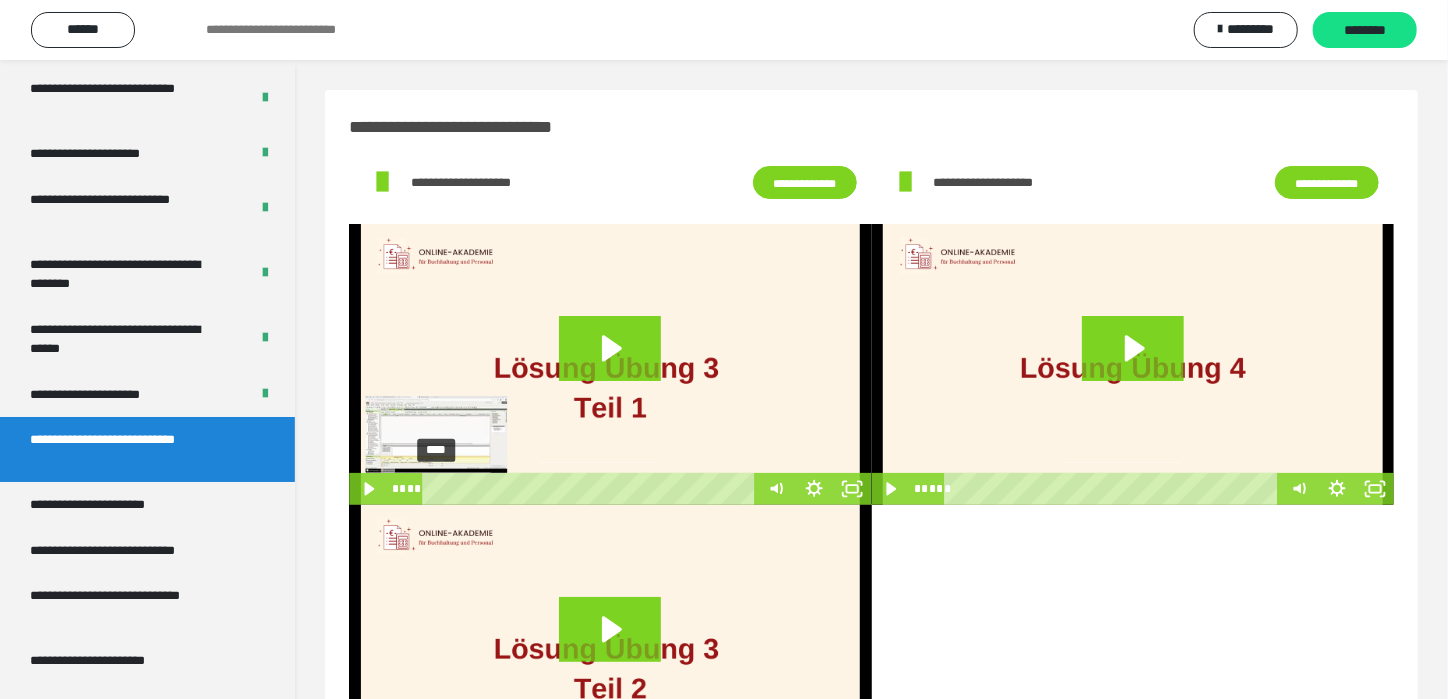 click on "****" at bounding box center [592, 489] 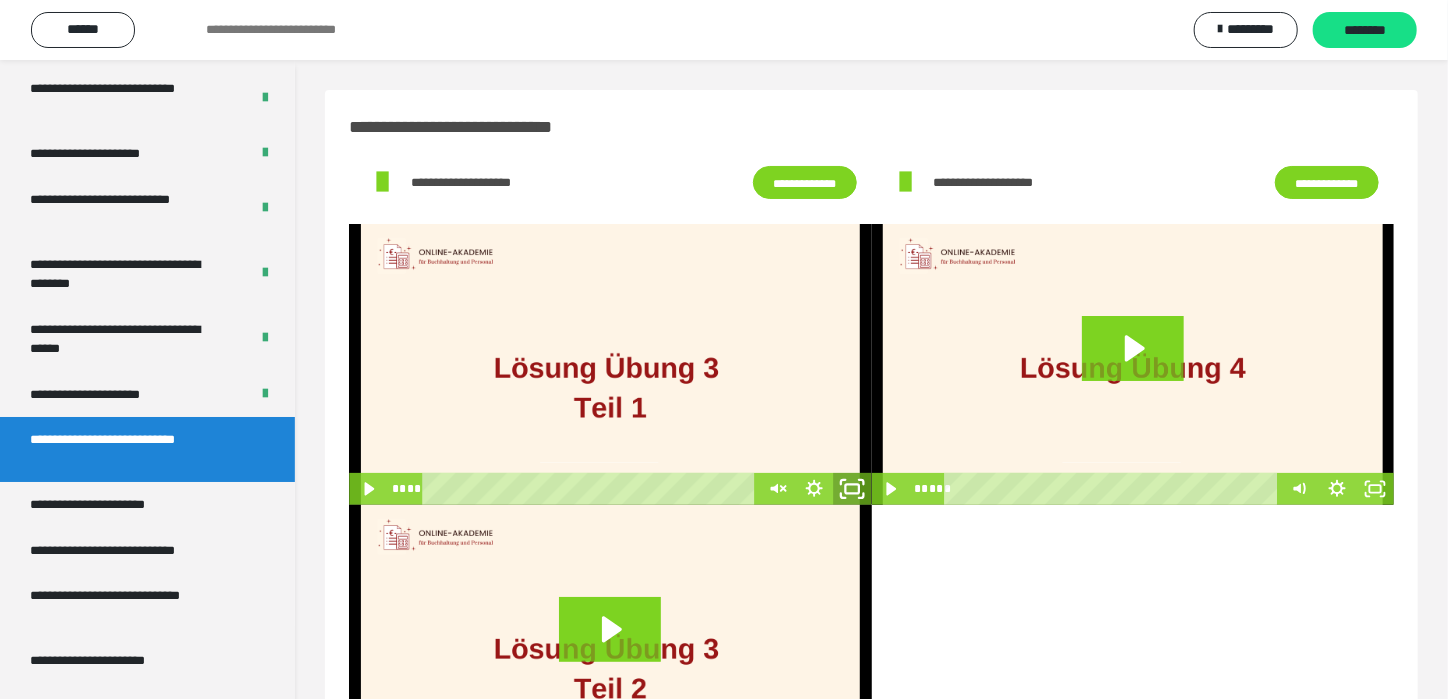 click 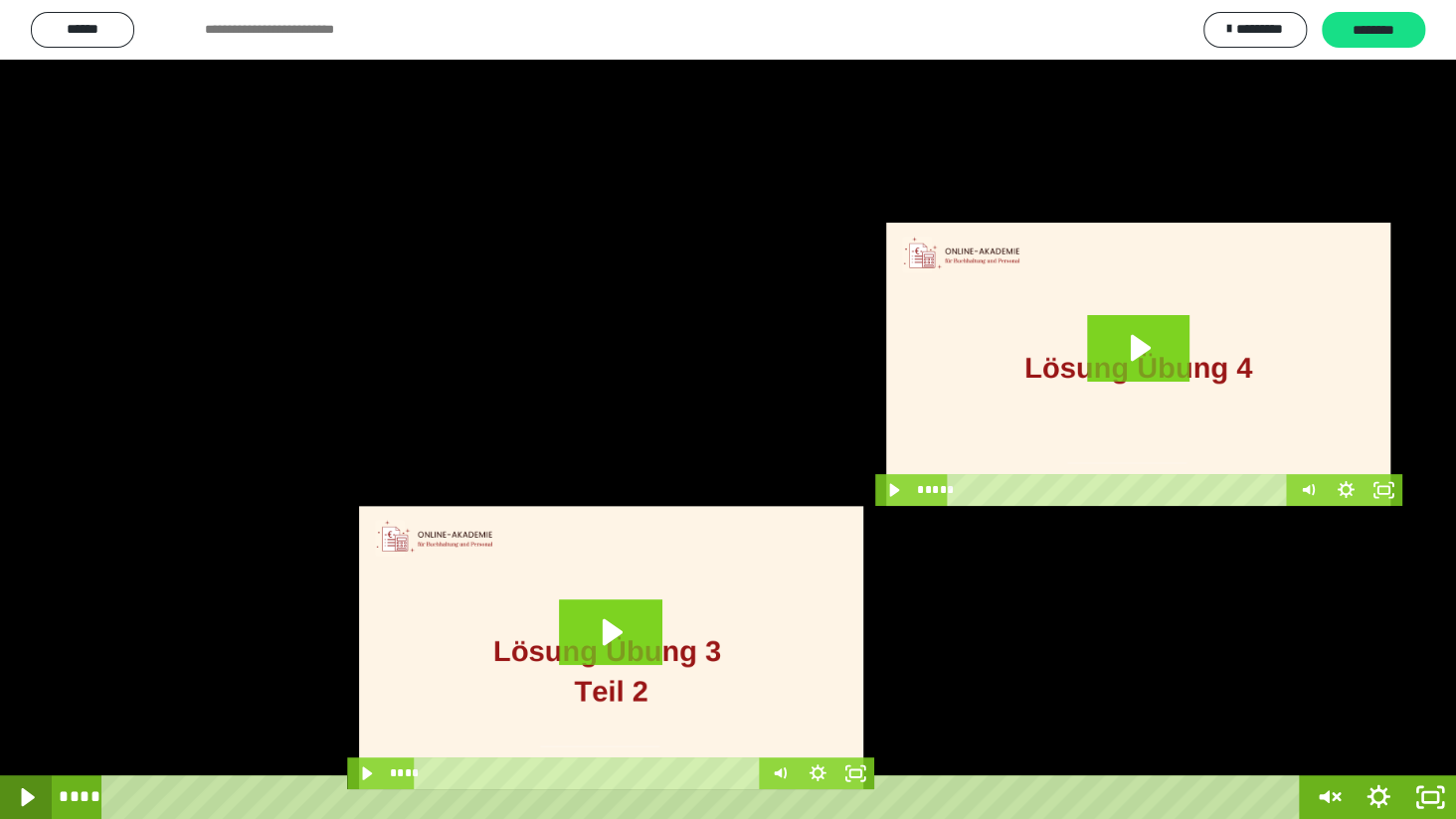 click 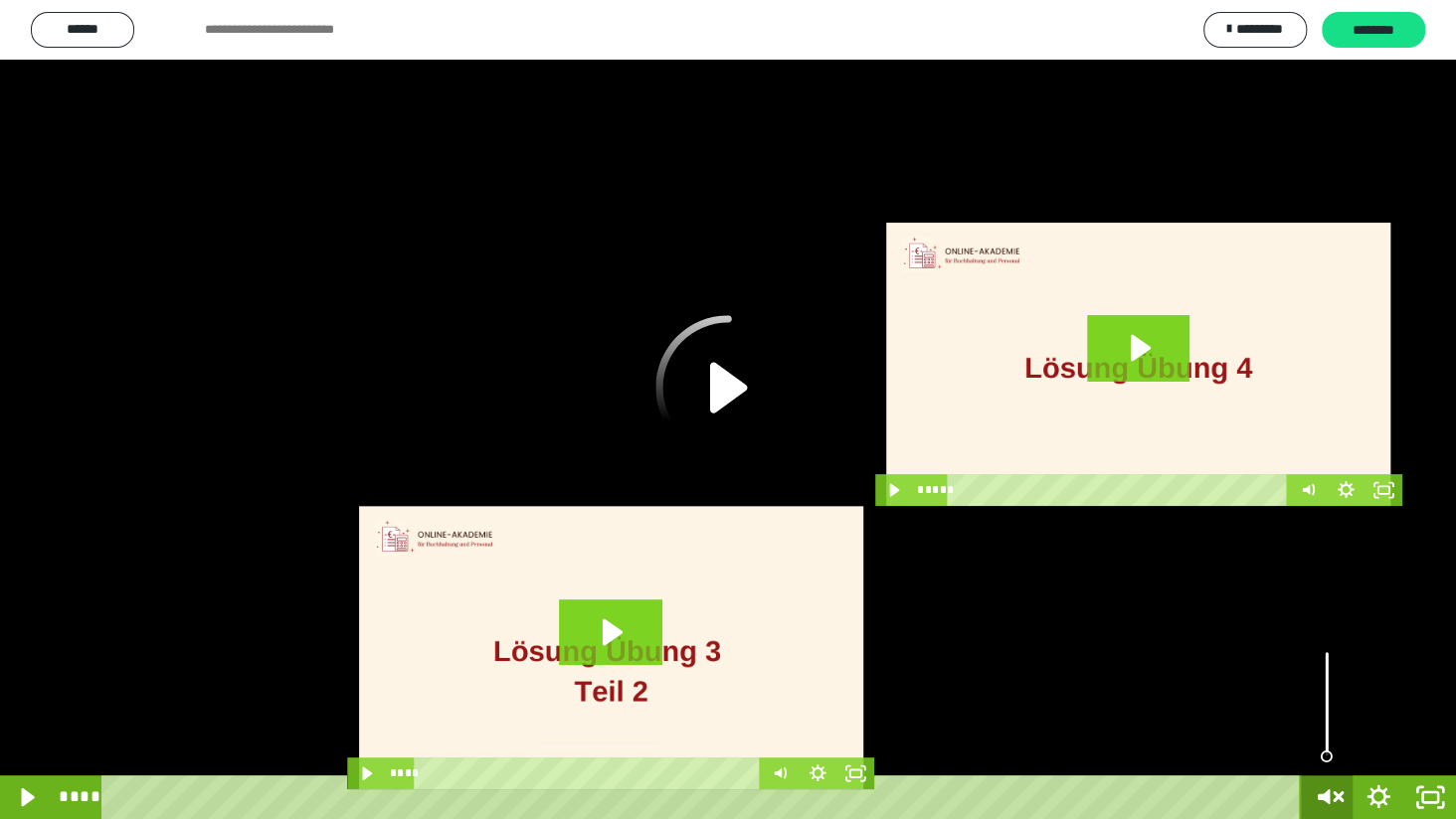 click 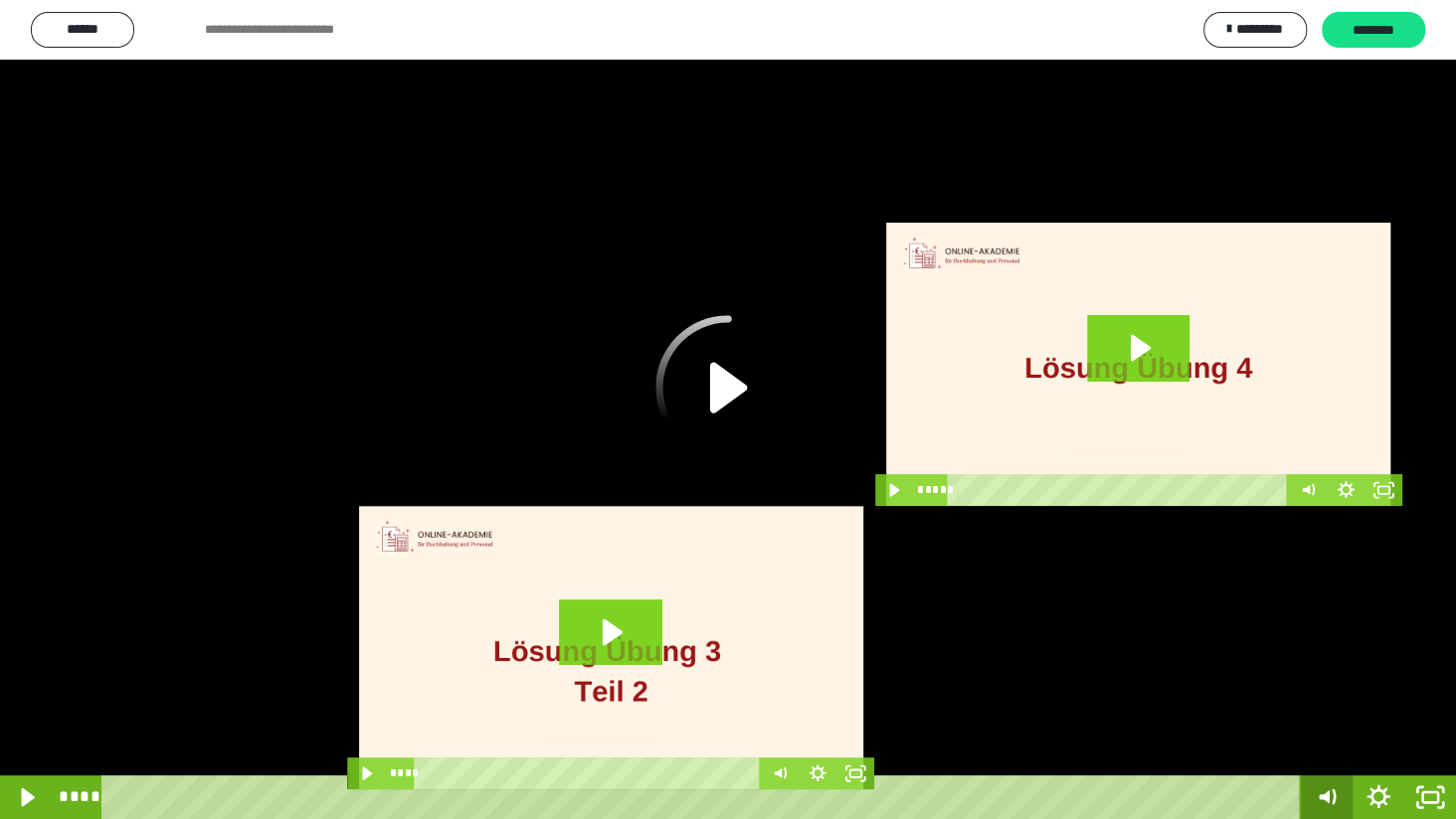 click 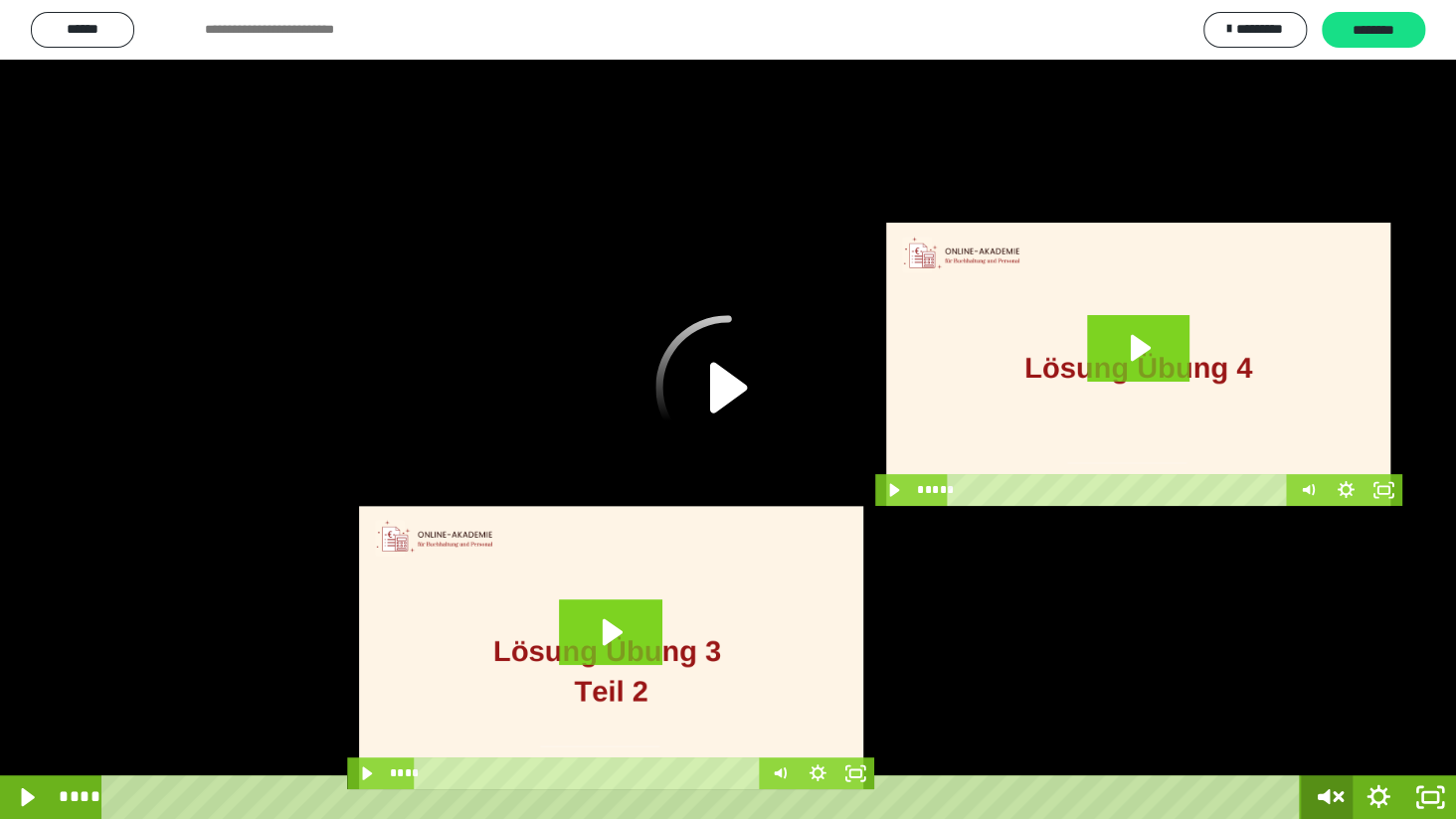 click 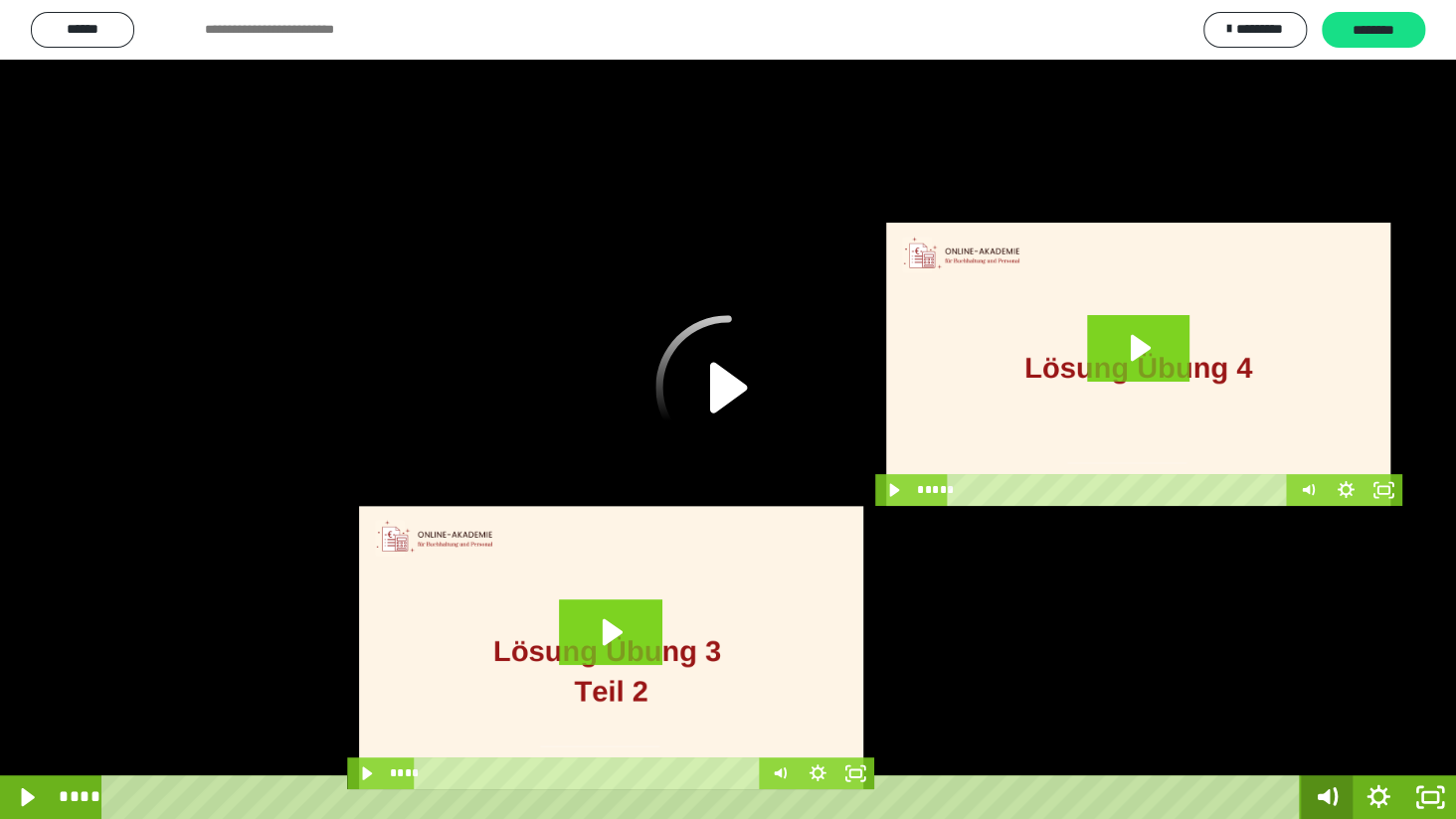 click 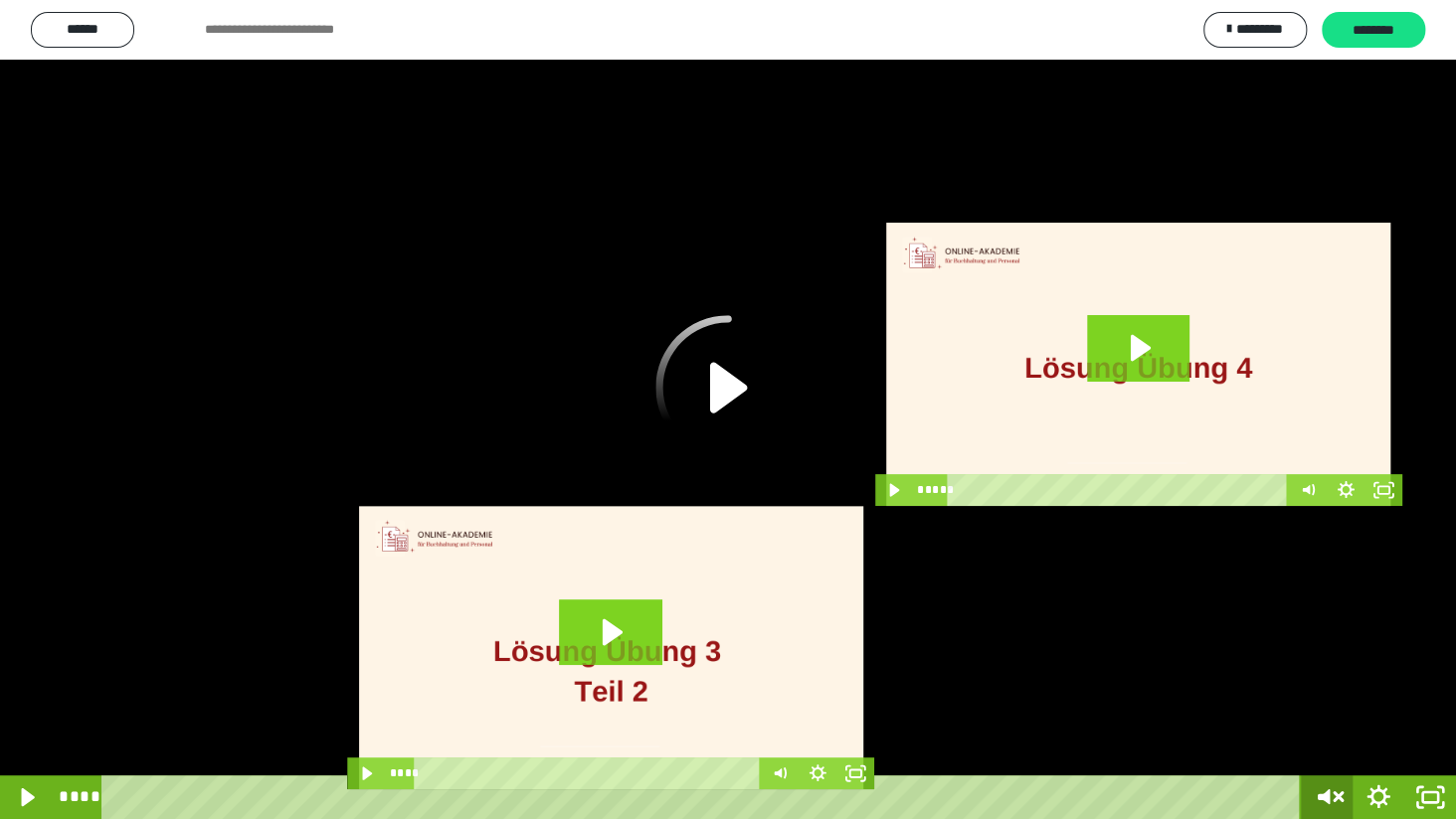 click 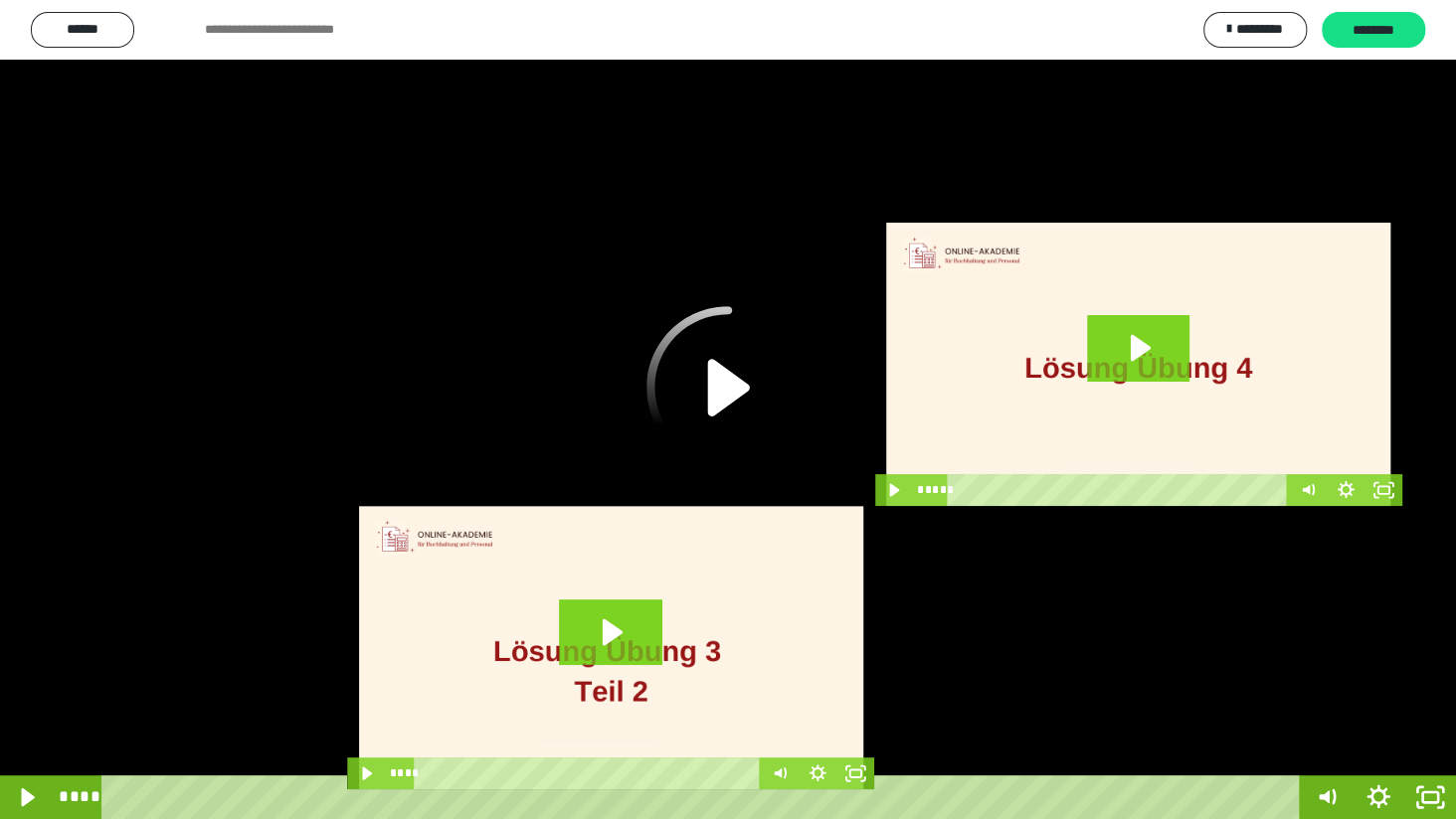 click 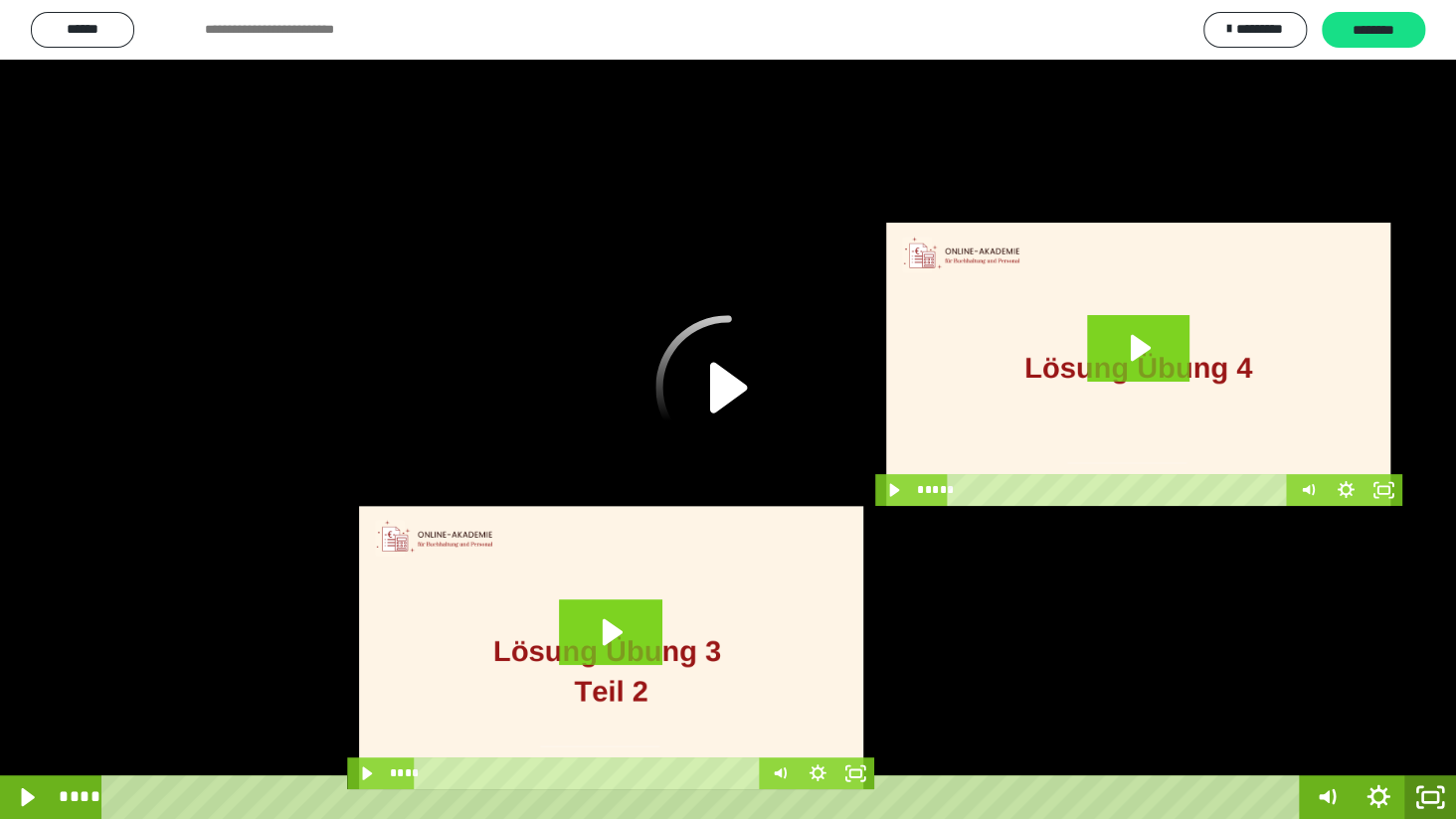 click 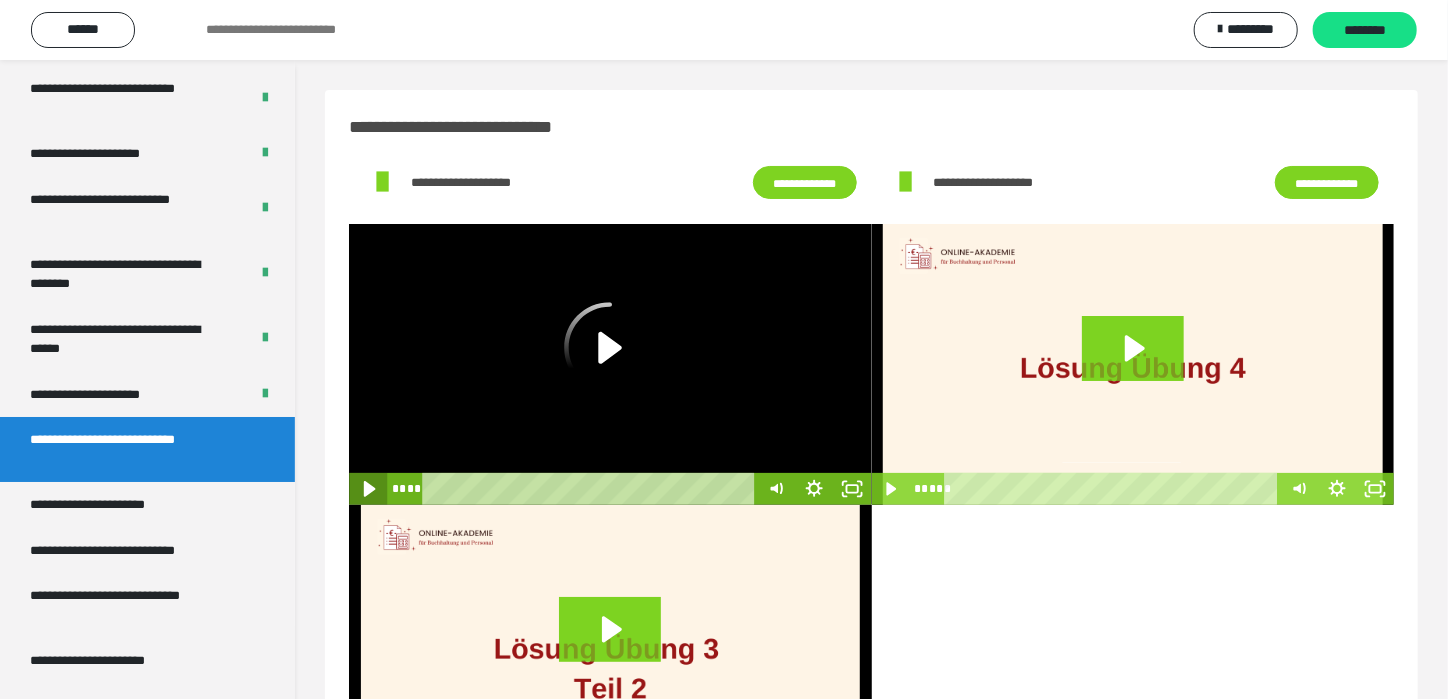 click 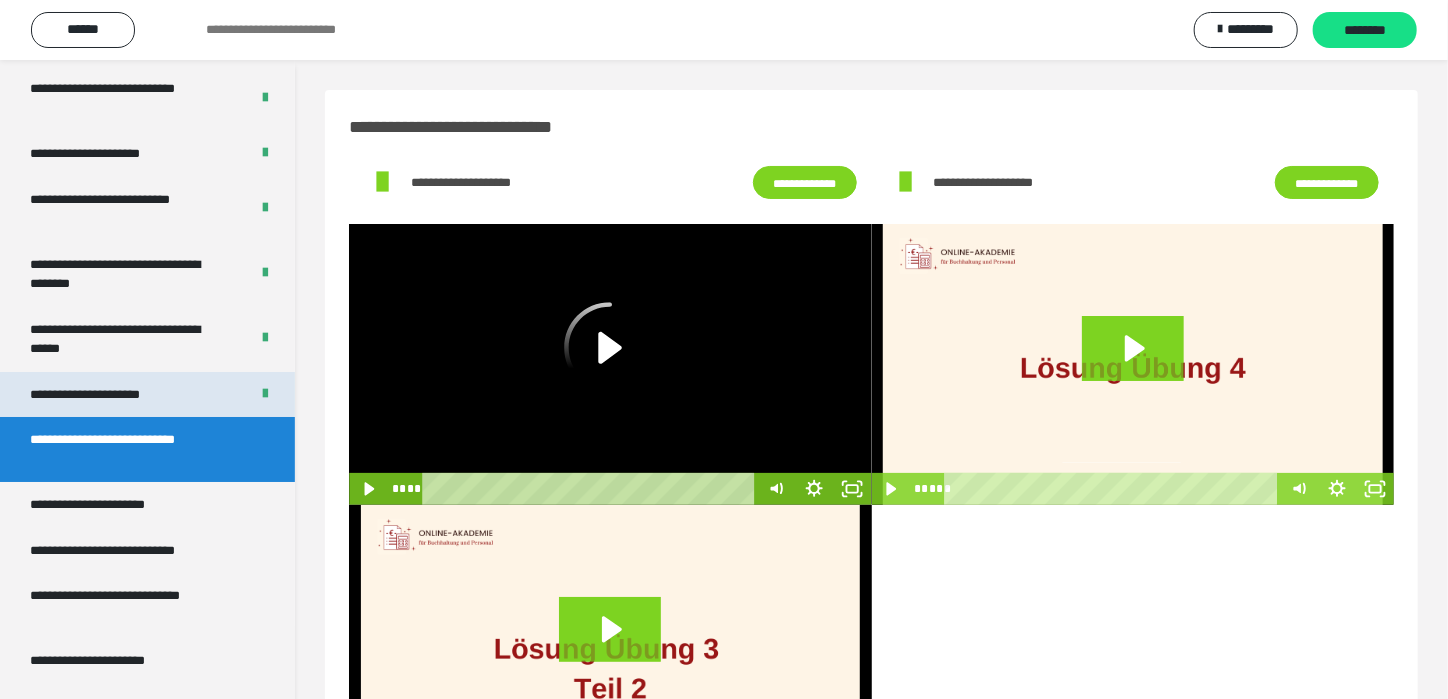 click on "**********" at bounding box center (109, 395) 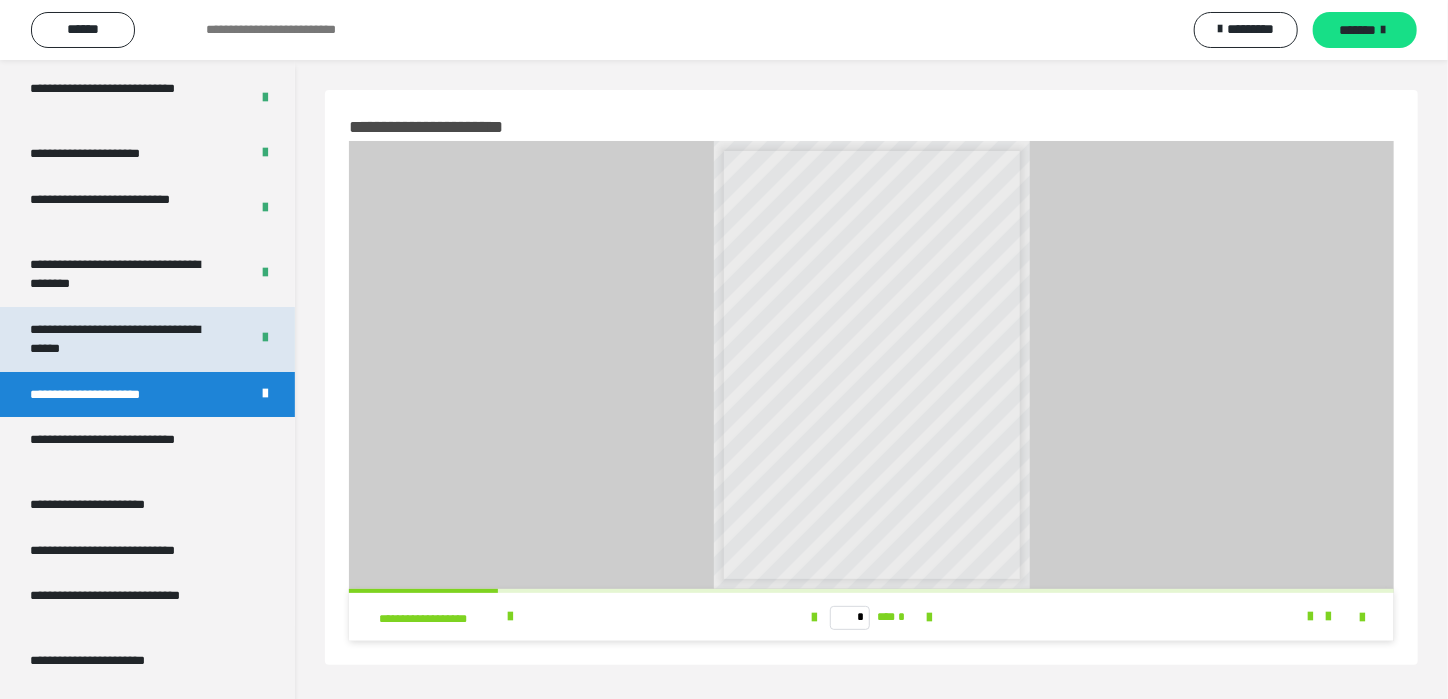 click on "**********" at bounding box center (124, 339) 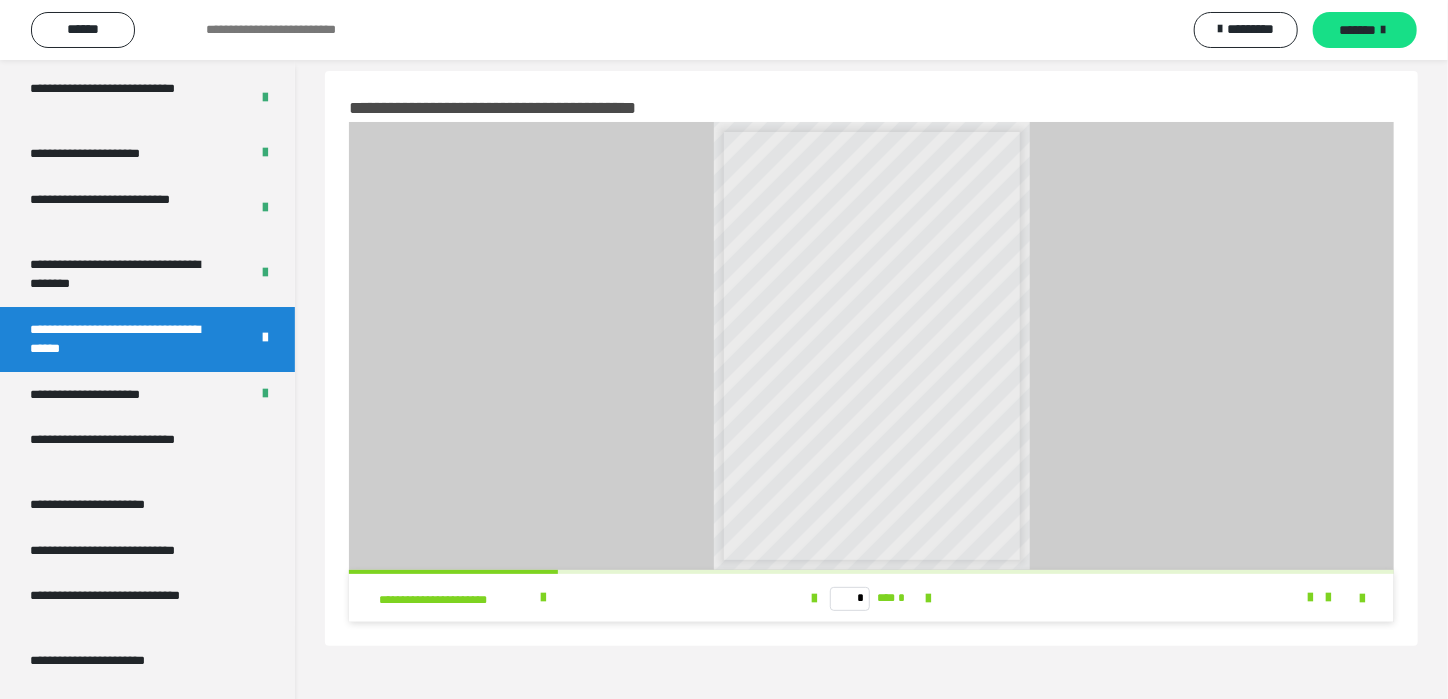 scroll, scrollTop: 0, scrollLeft: 0, axis: both 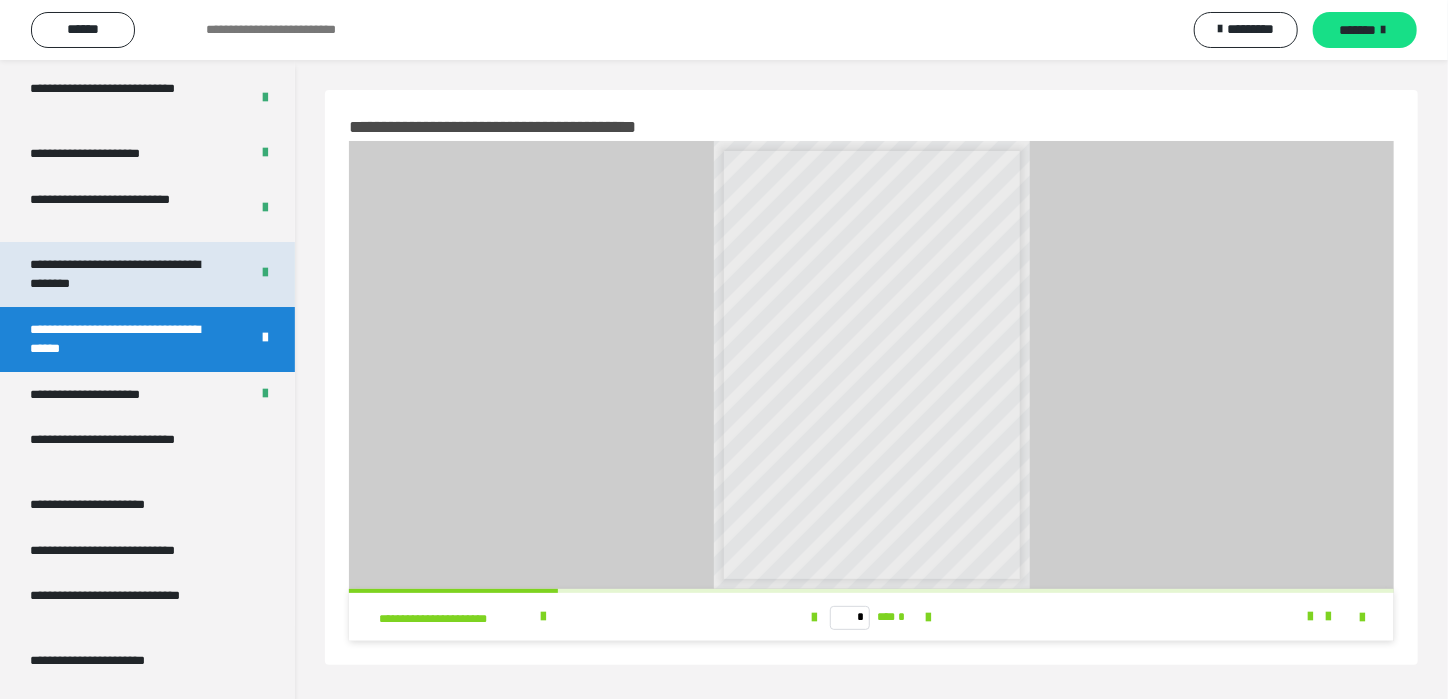 click on "**********" at bounding box center [124, 274] 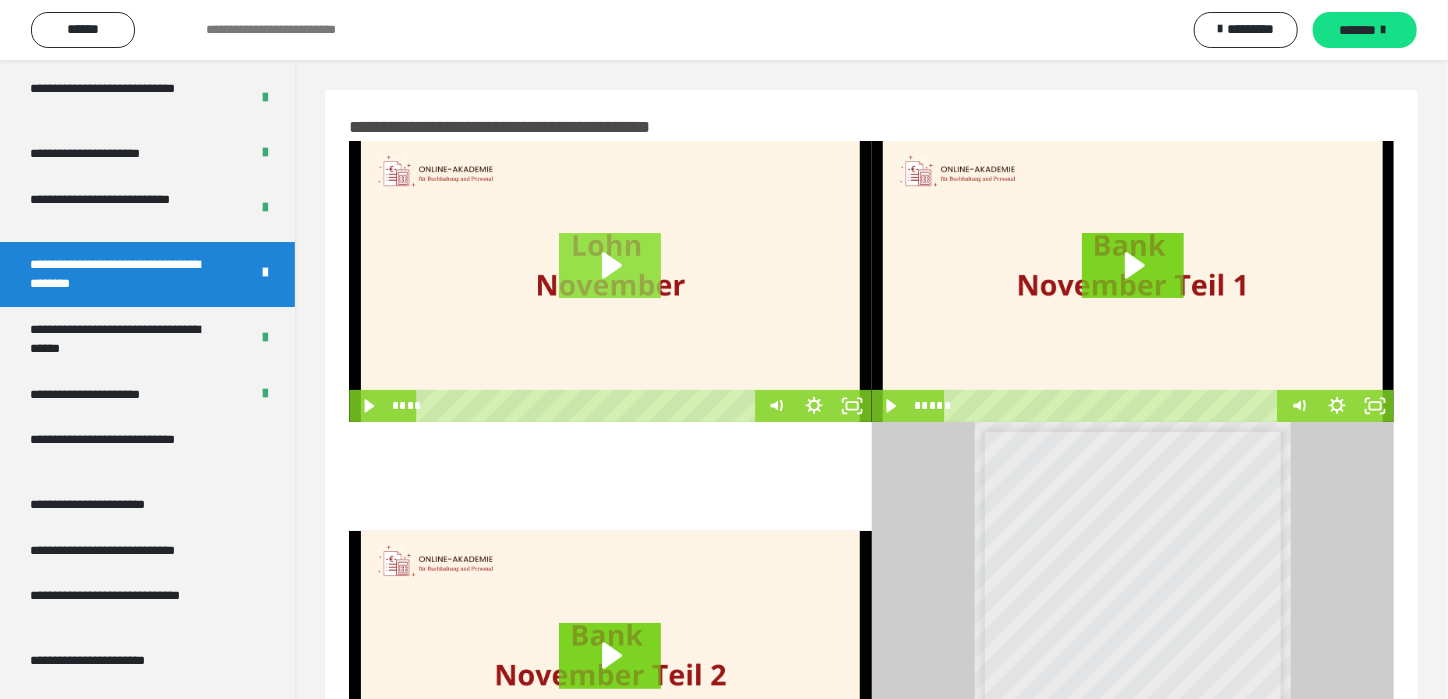 click 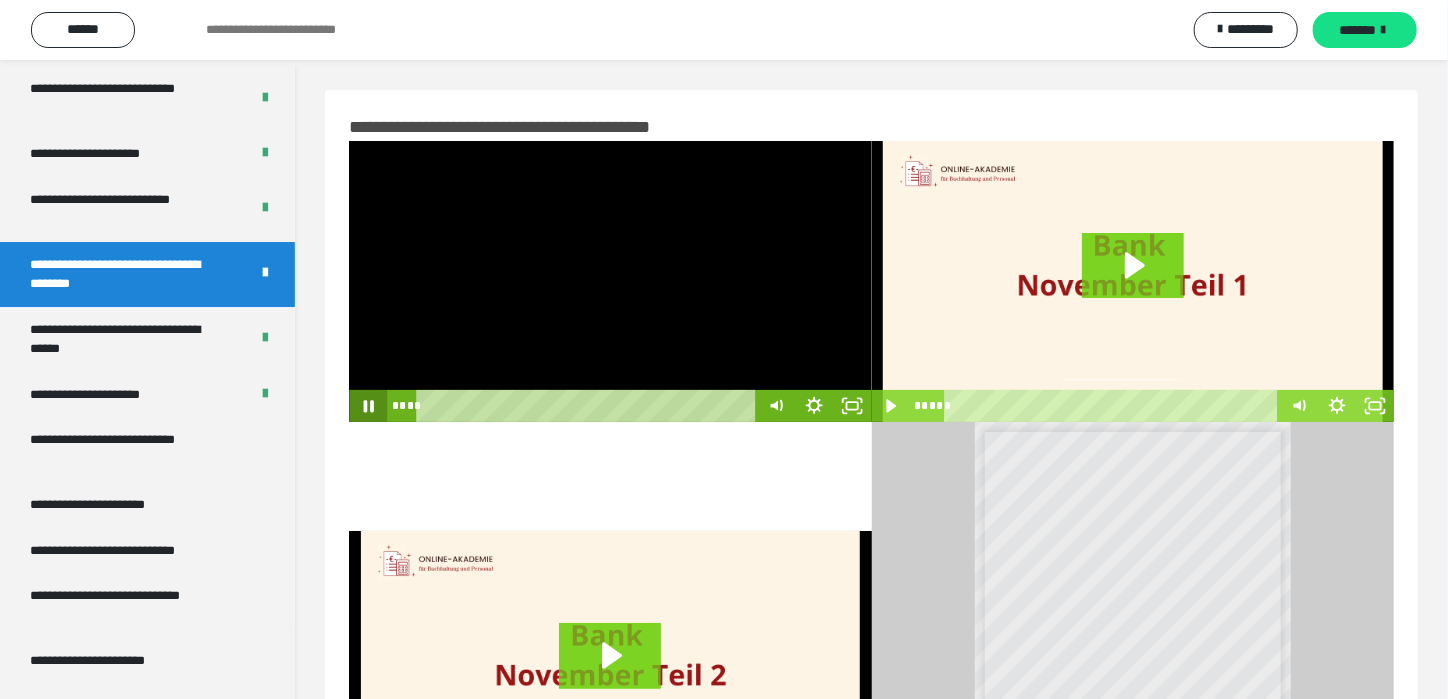 click 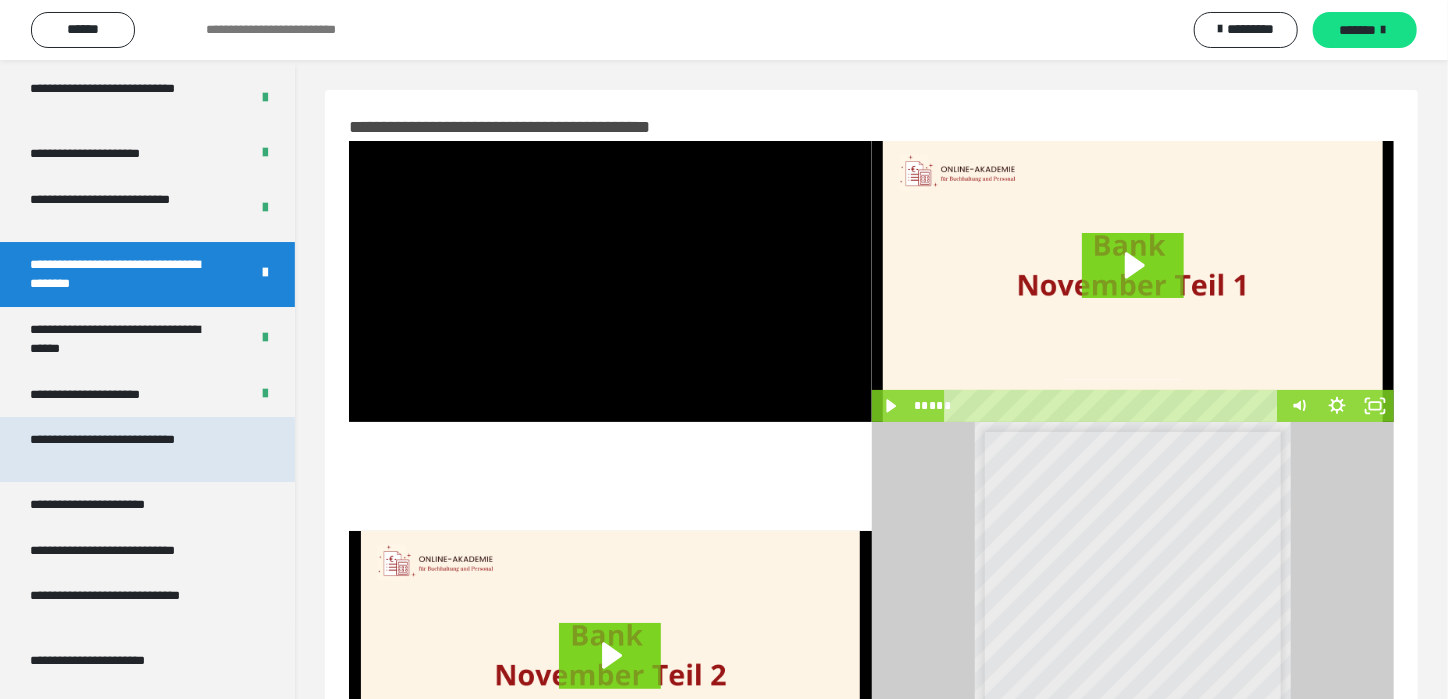 click on "**********" at bounding box center [132, 449] 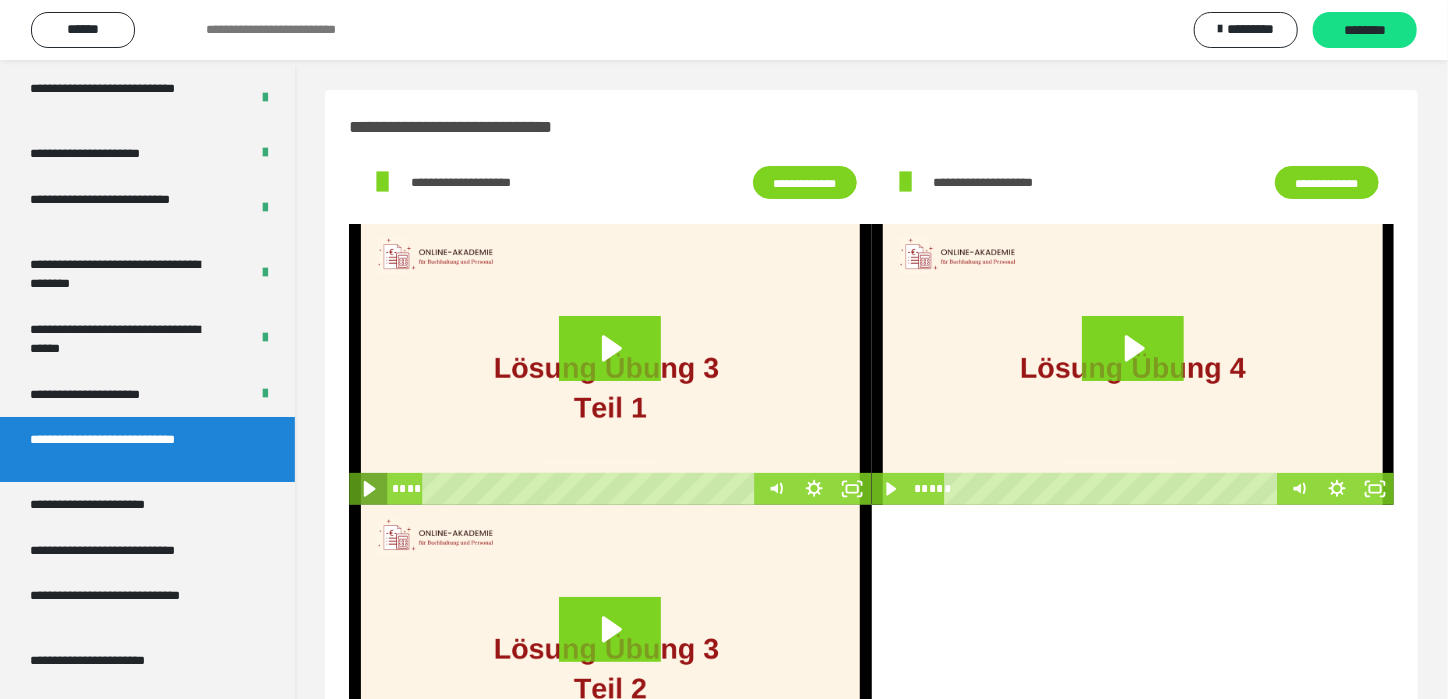 click 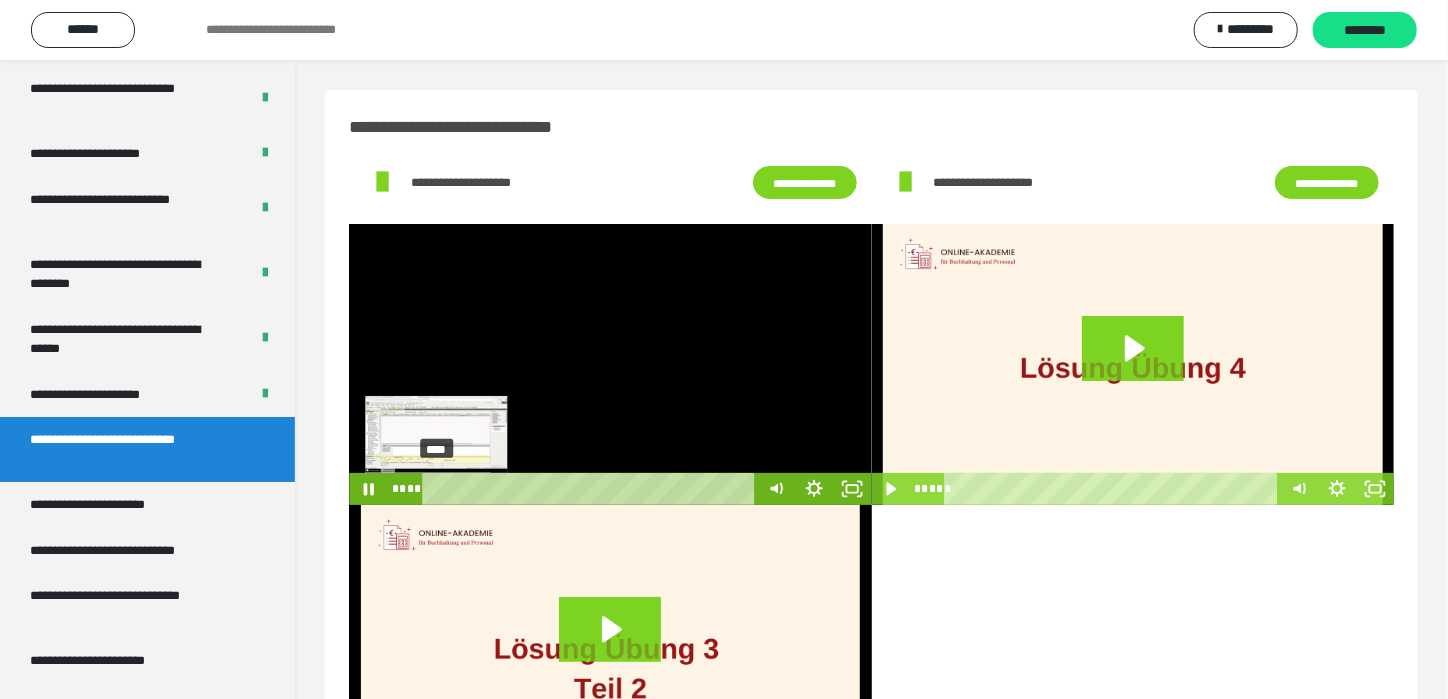 click on "****" at bounding box center [592, 489] 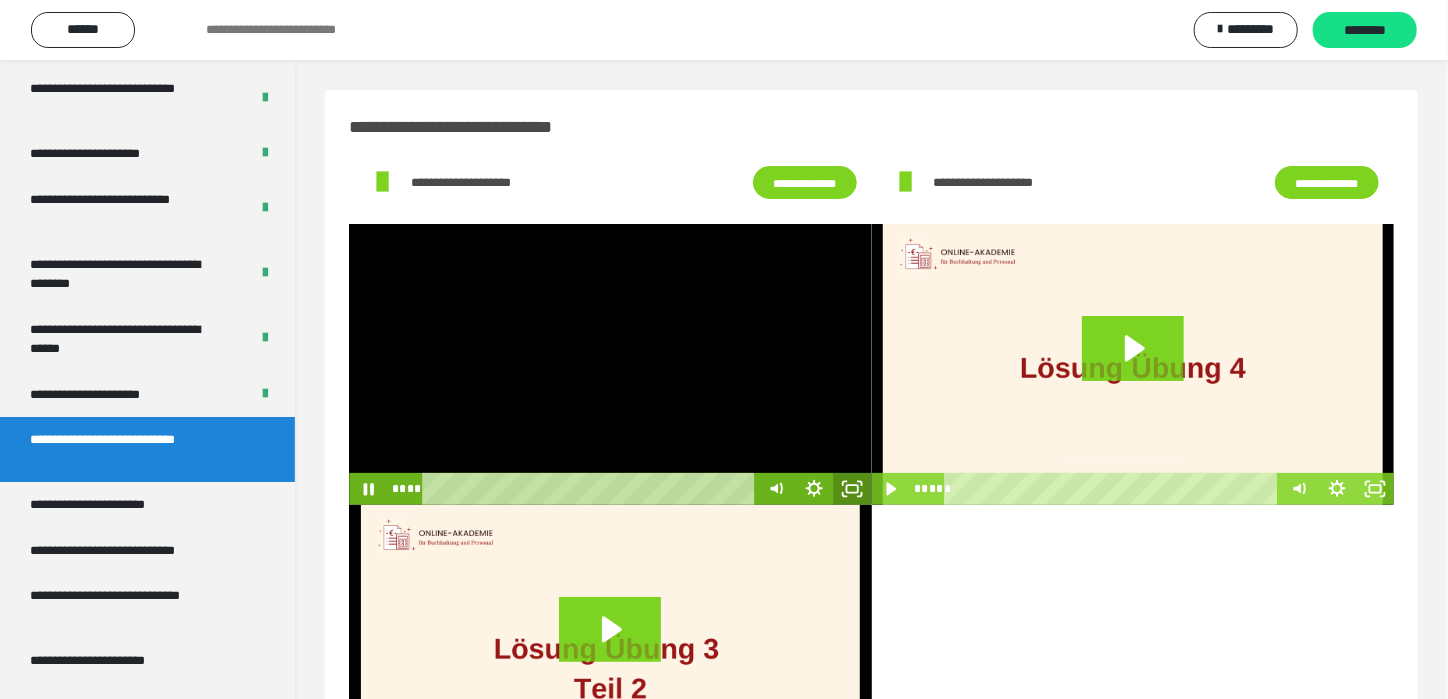 click 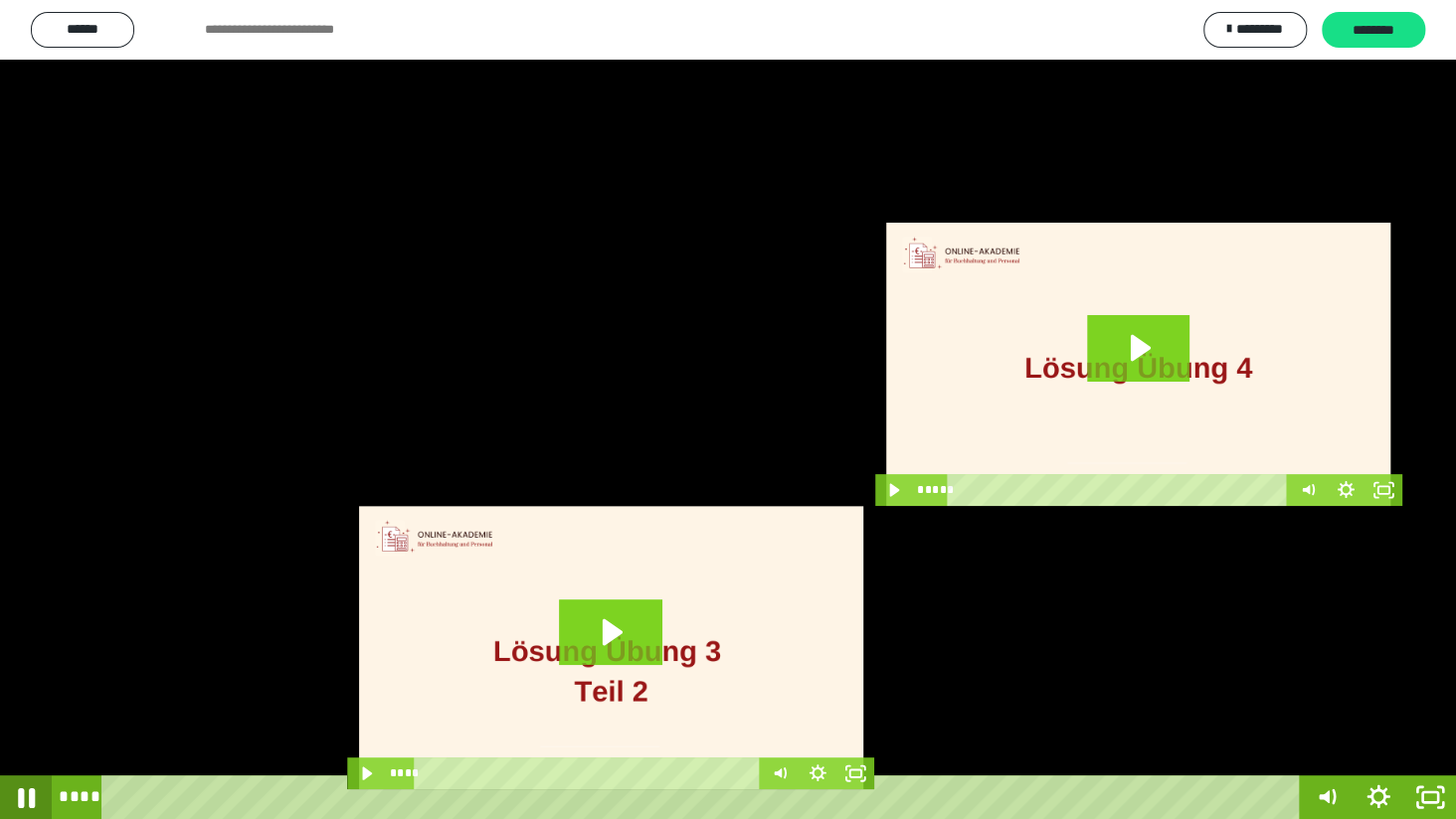 click 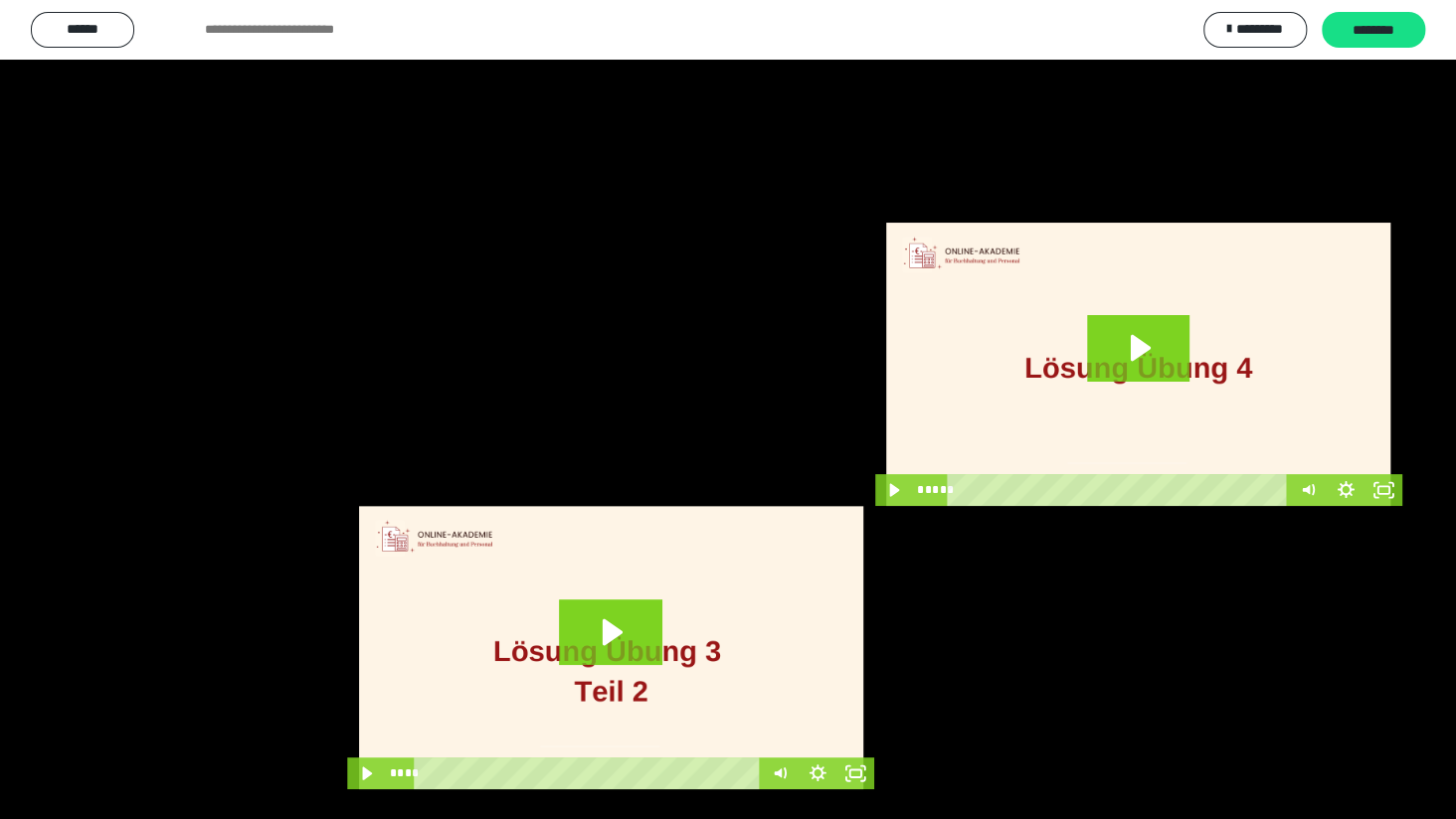 type 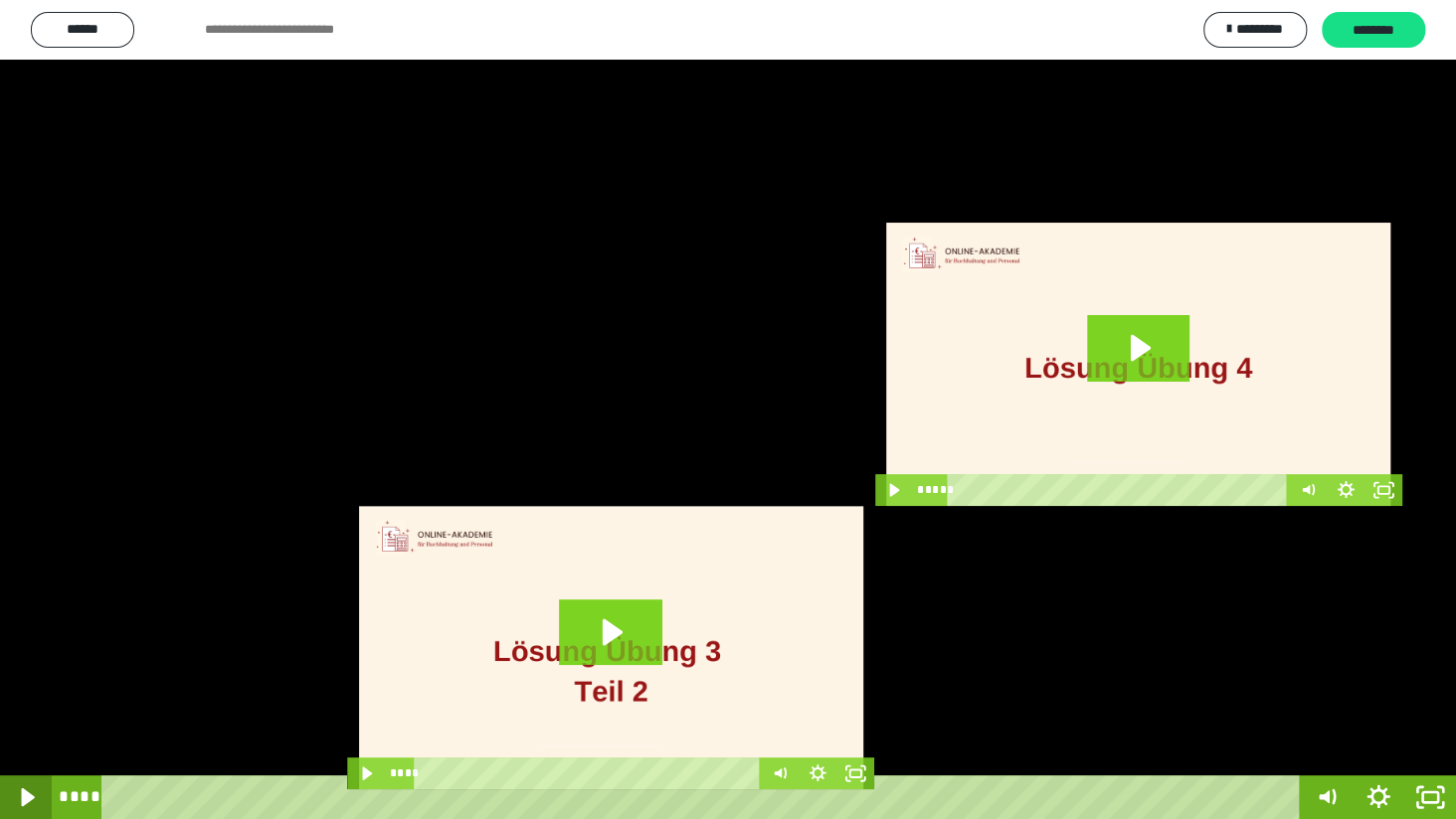 click 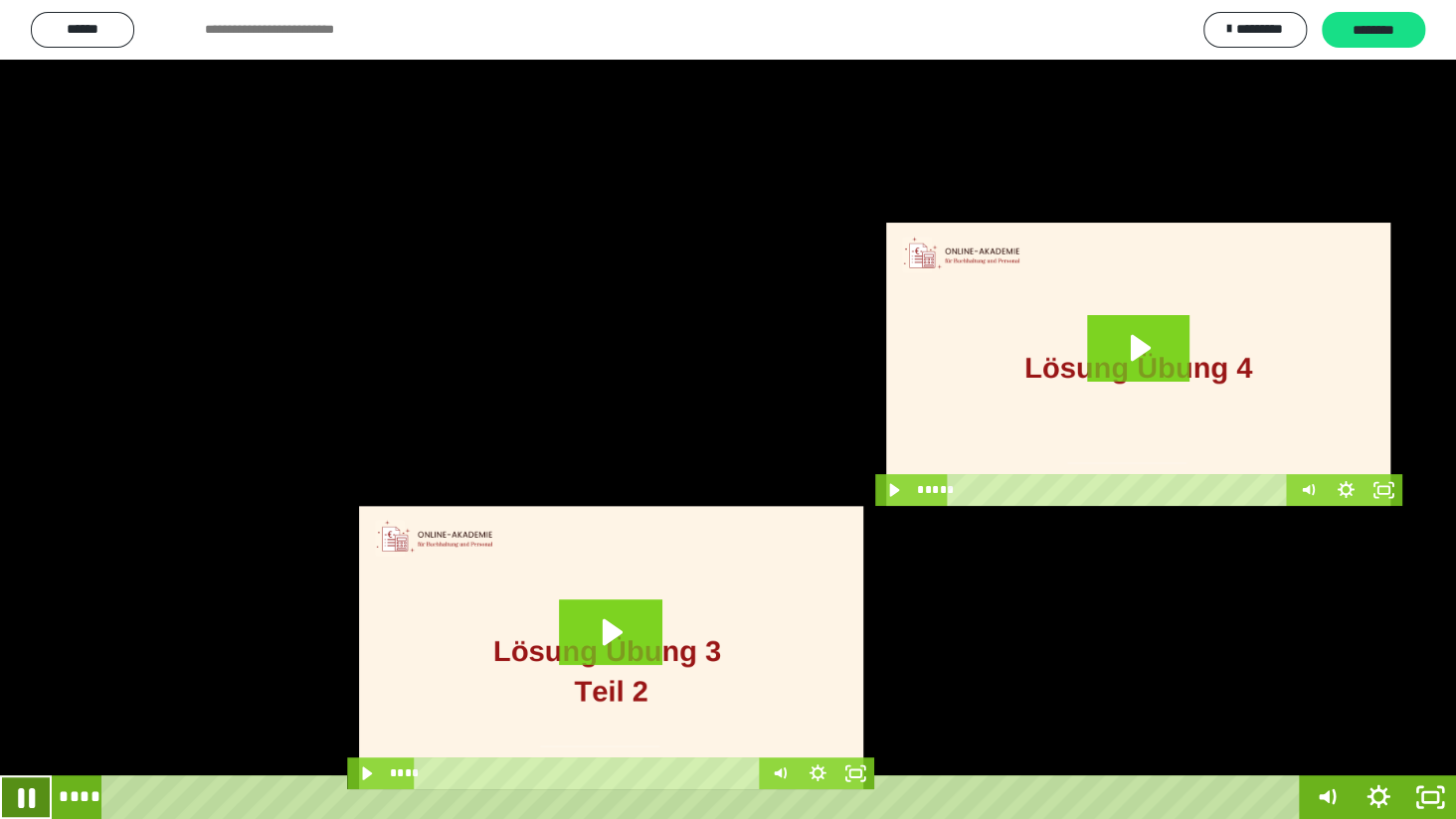 click 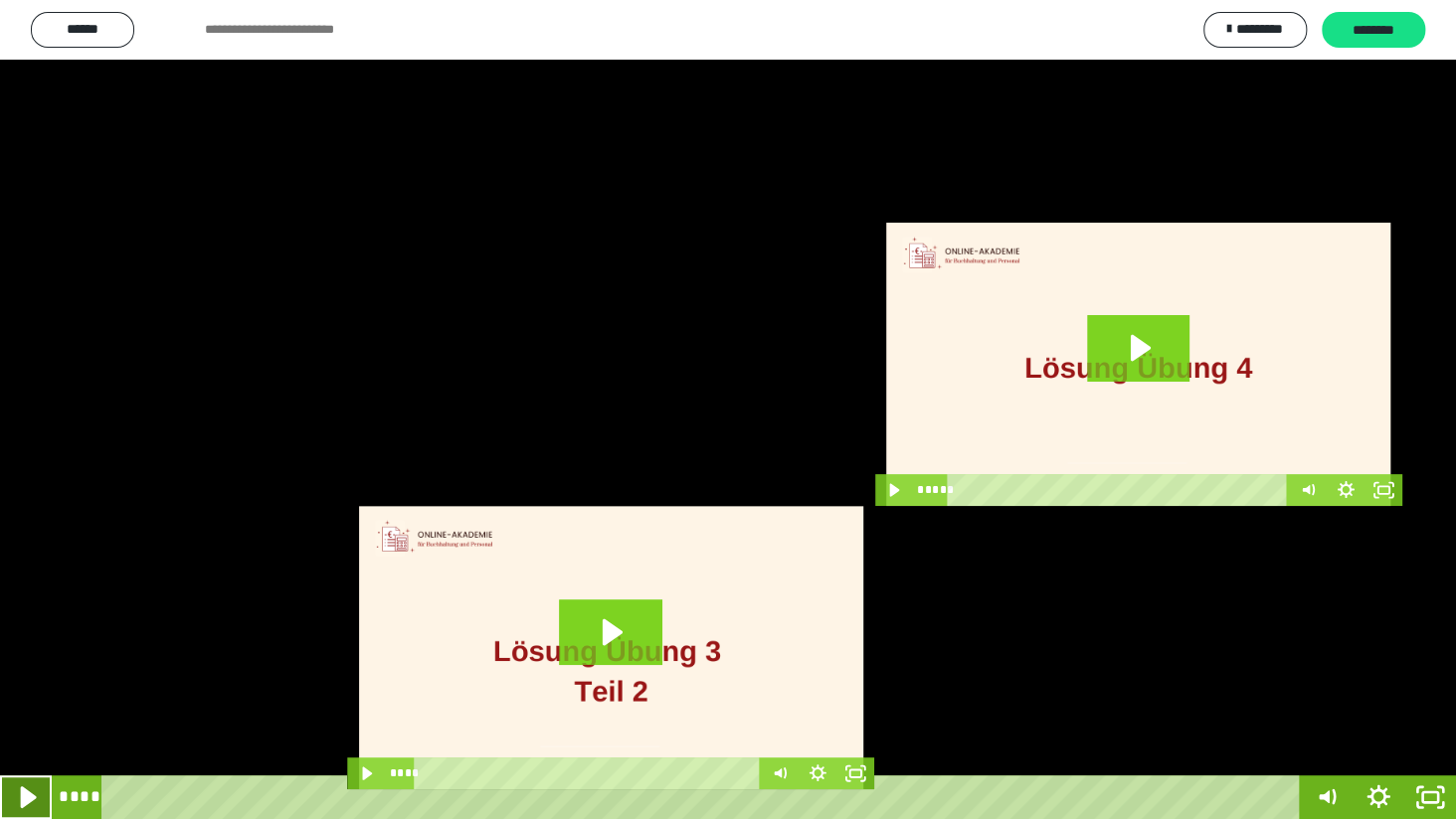 click 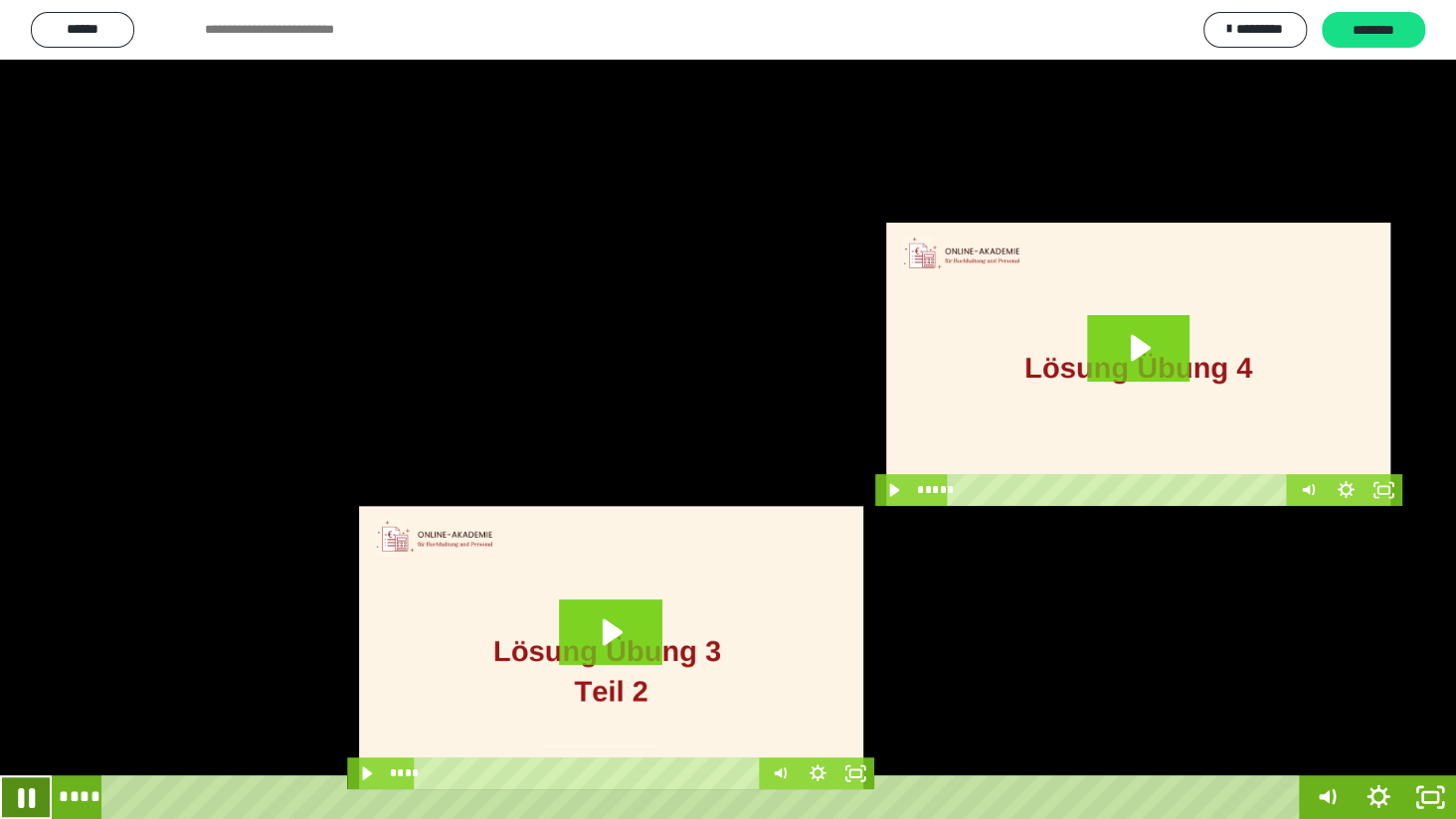 click 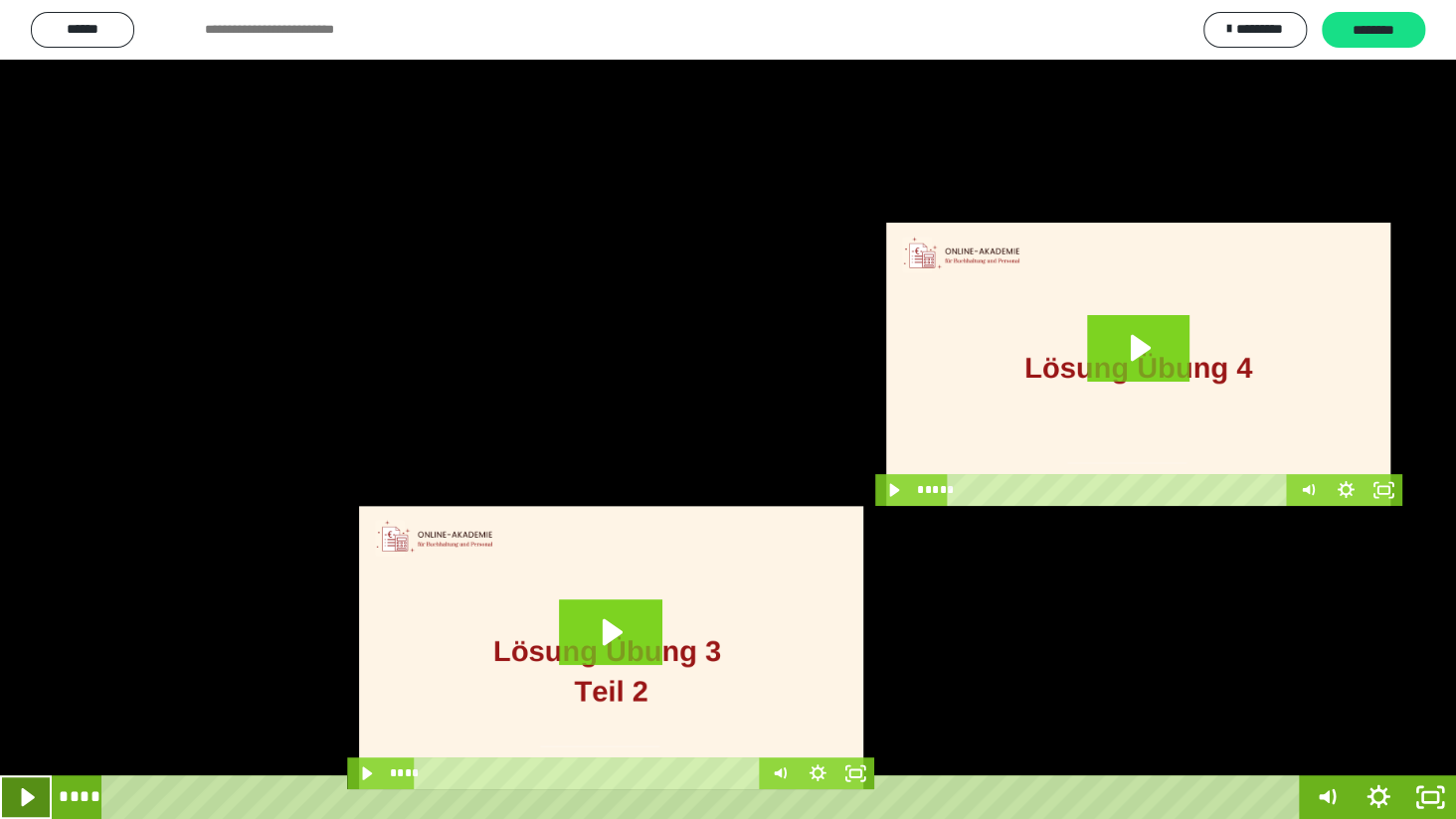 click 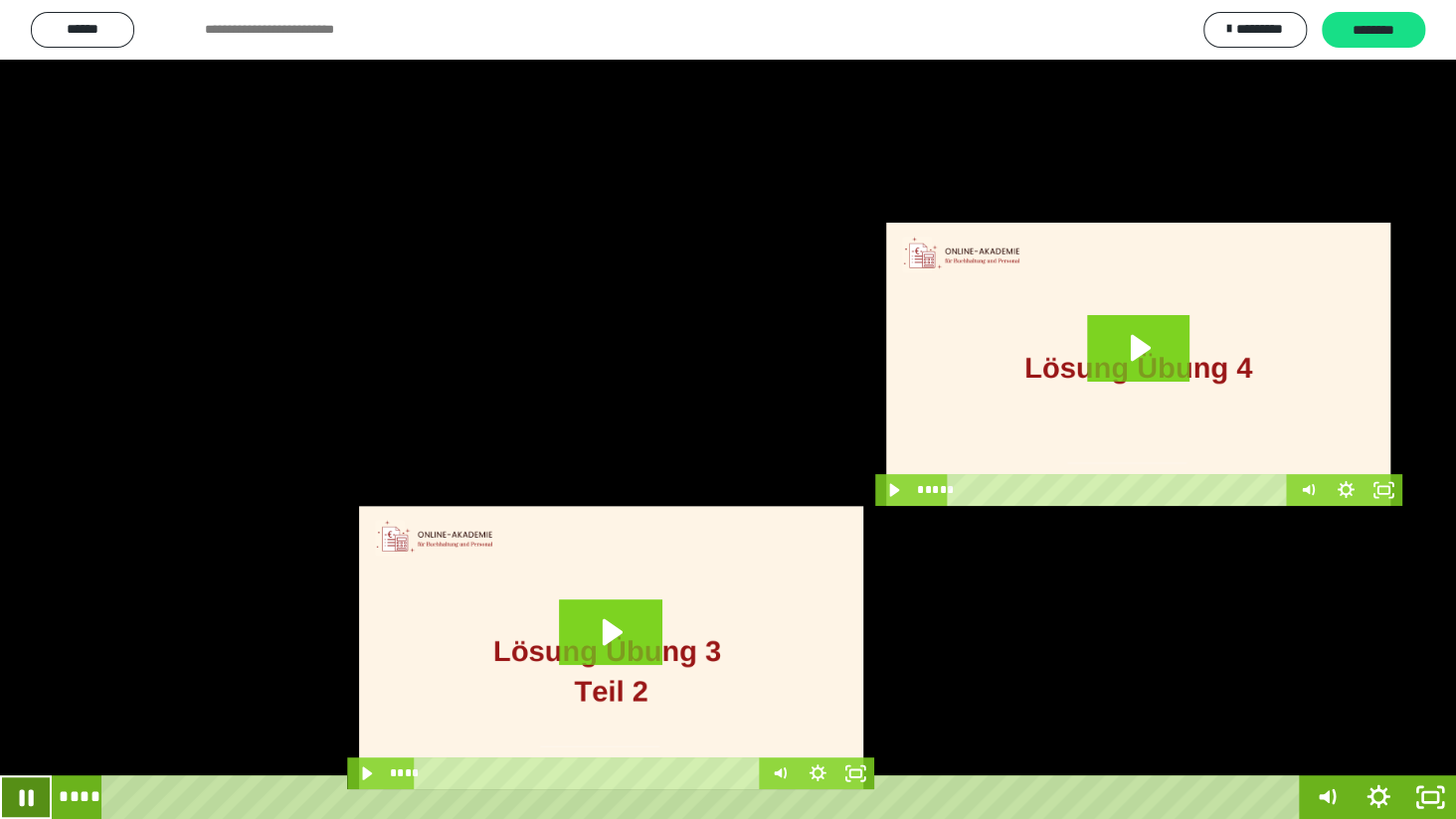 click 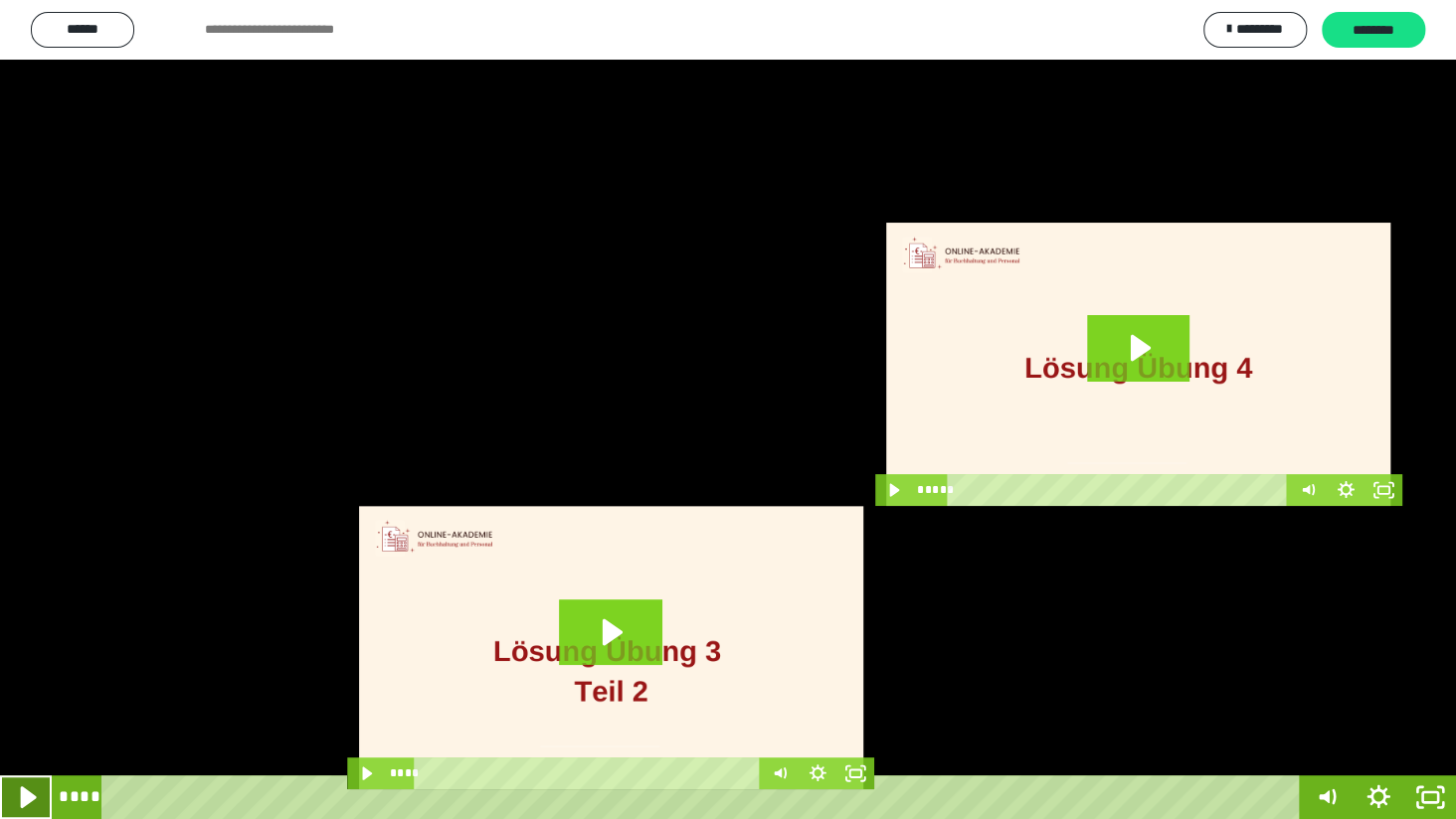 click 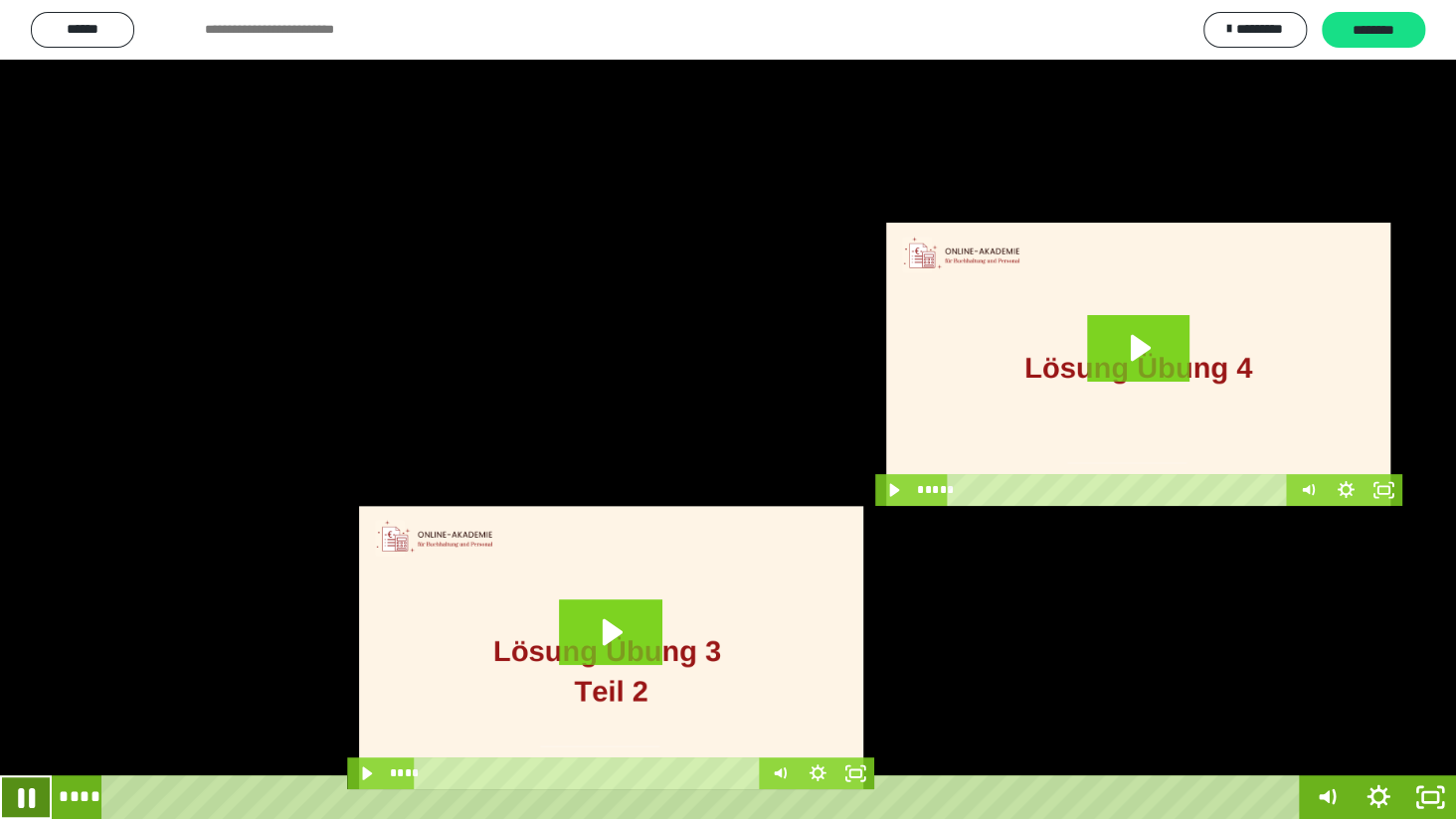 click 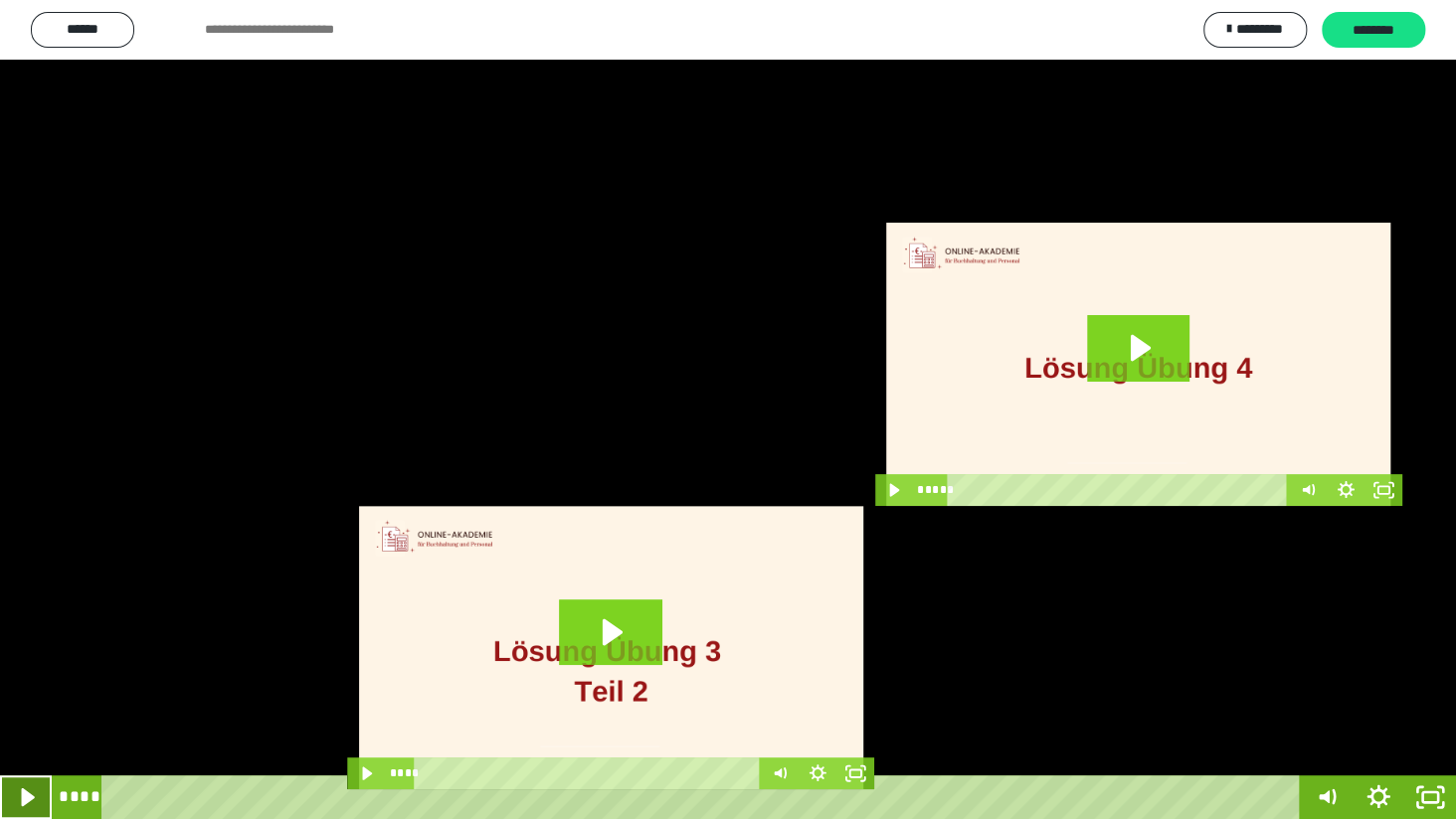 click 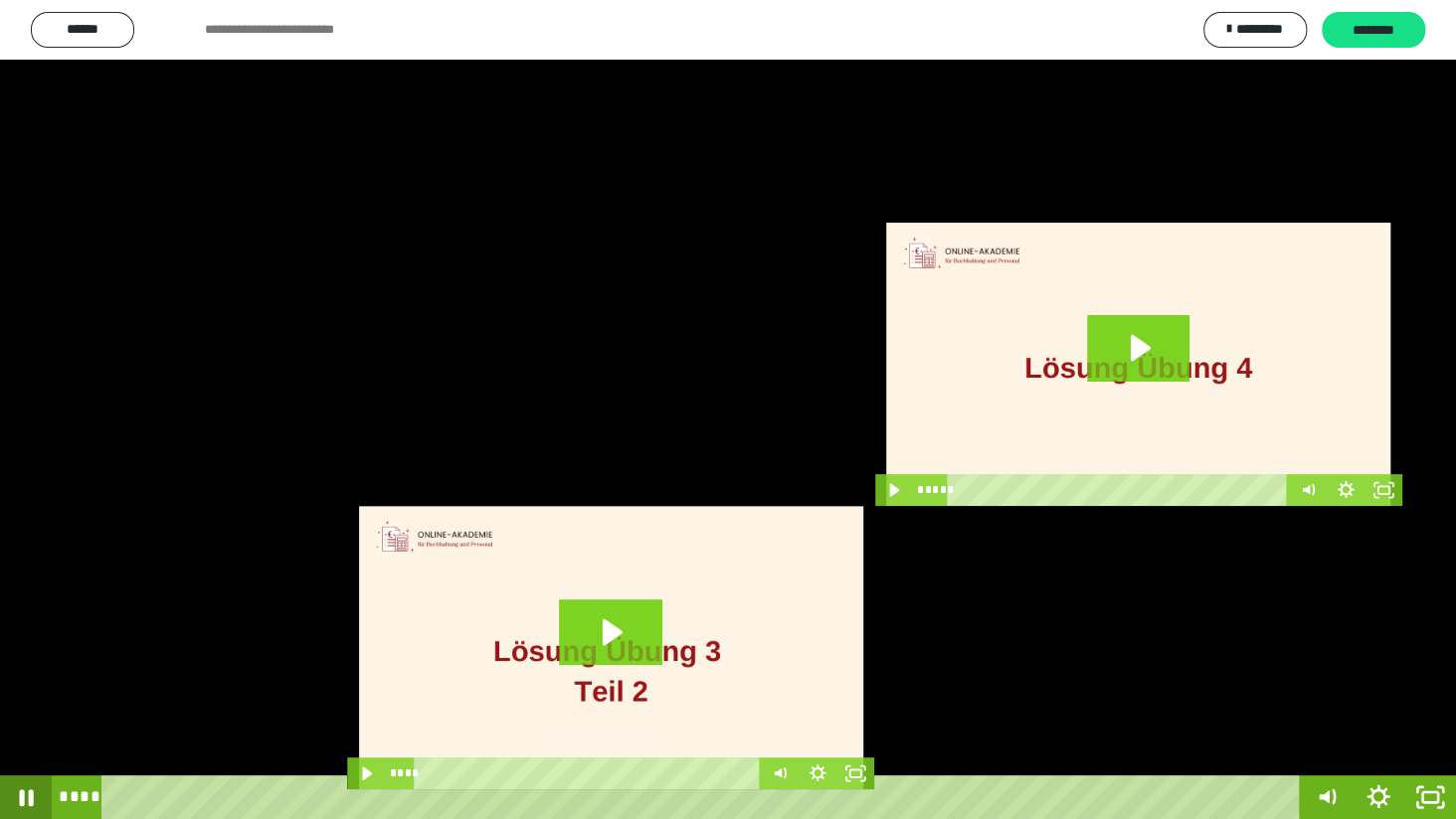click 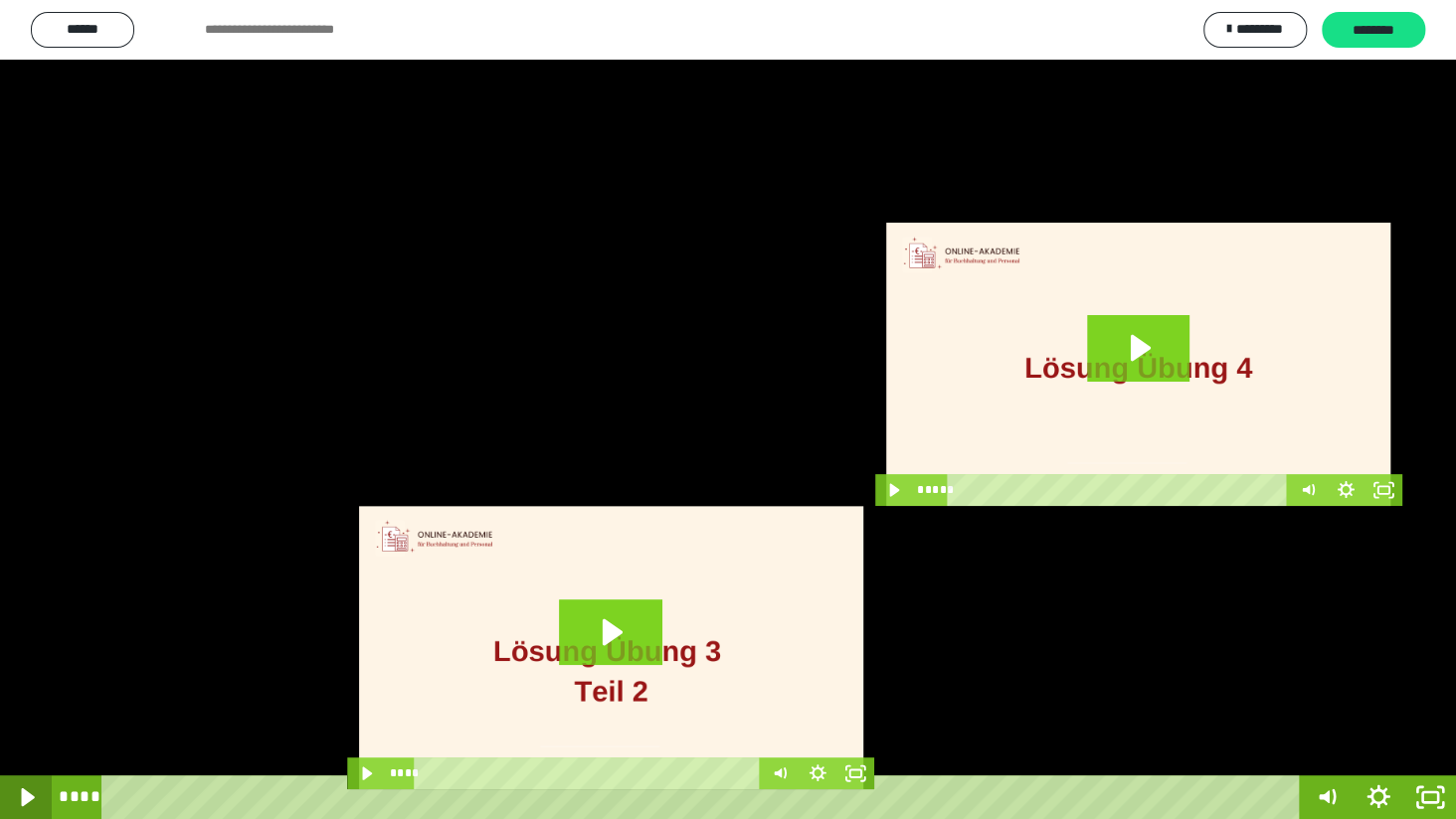 click 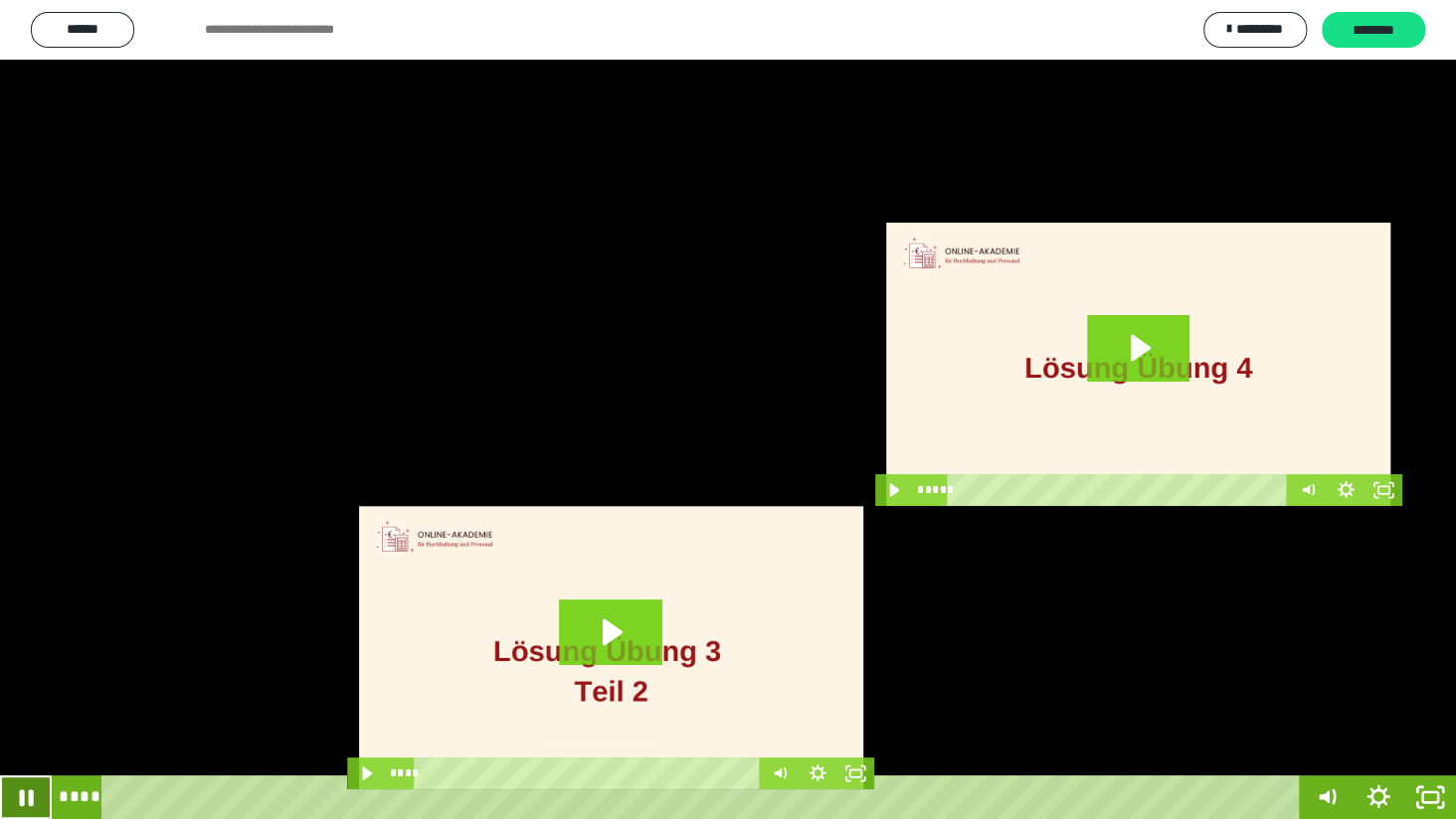 click 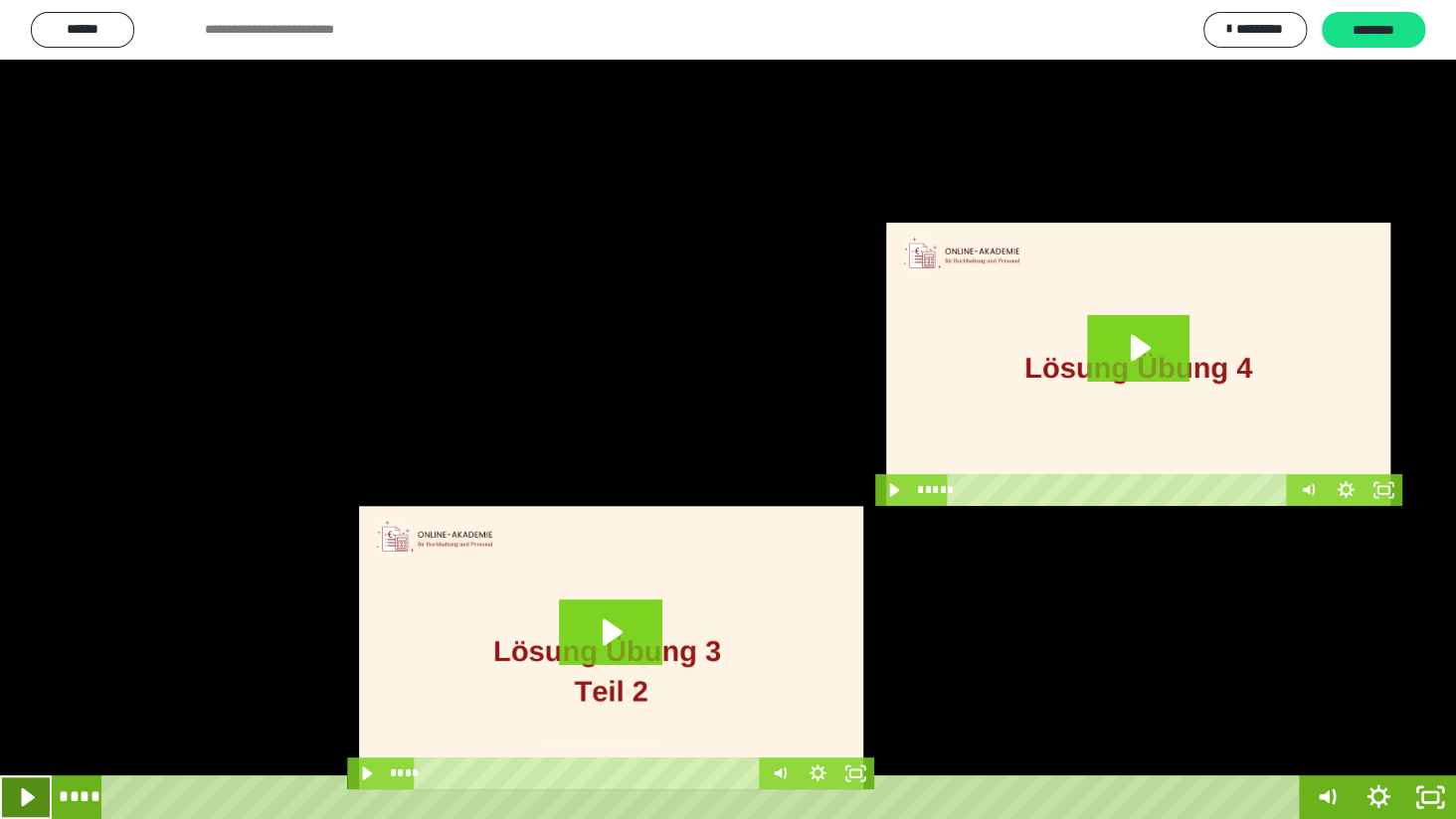 click 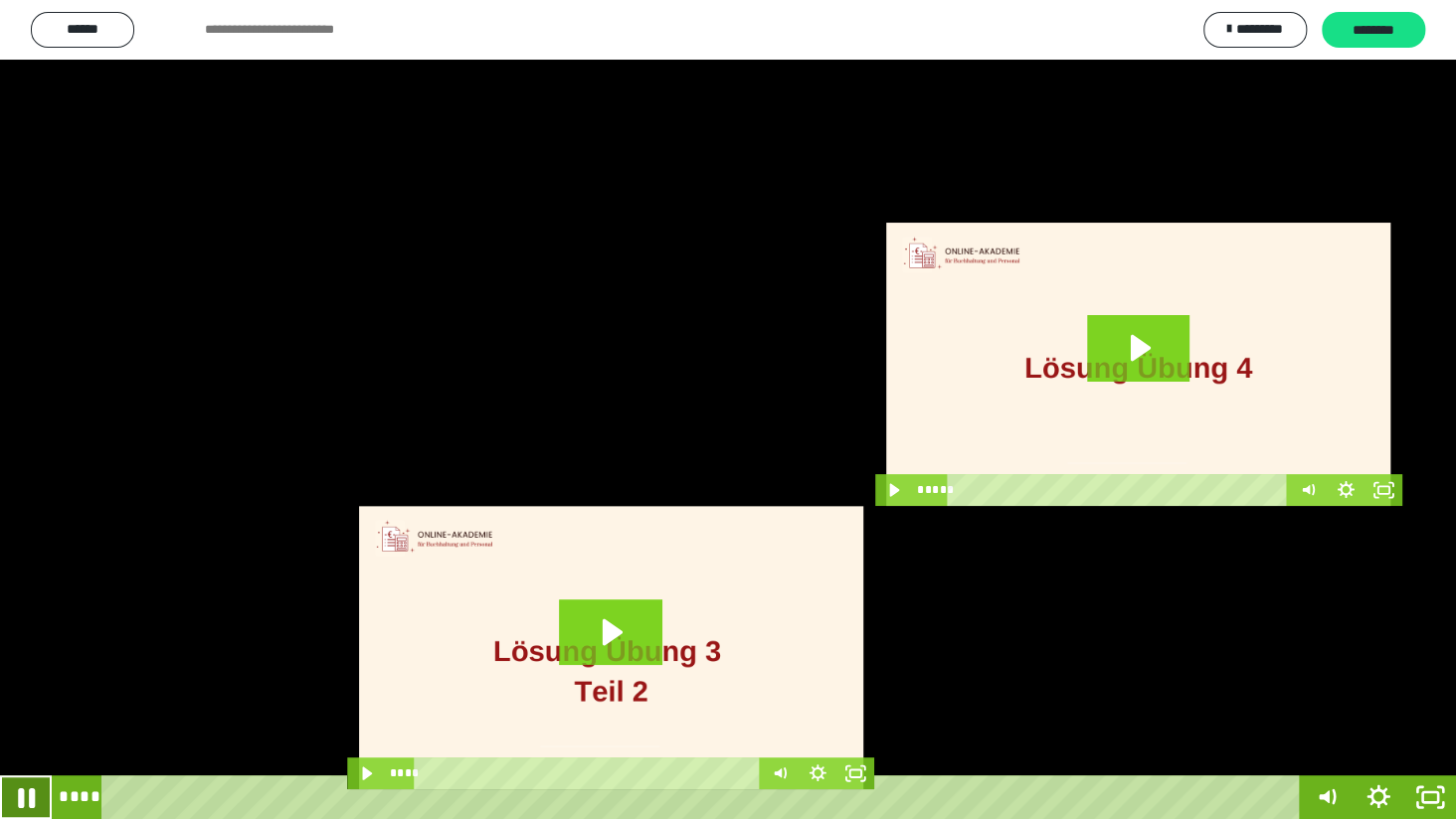 click 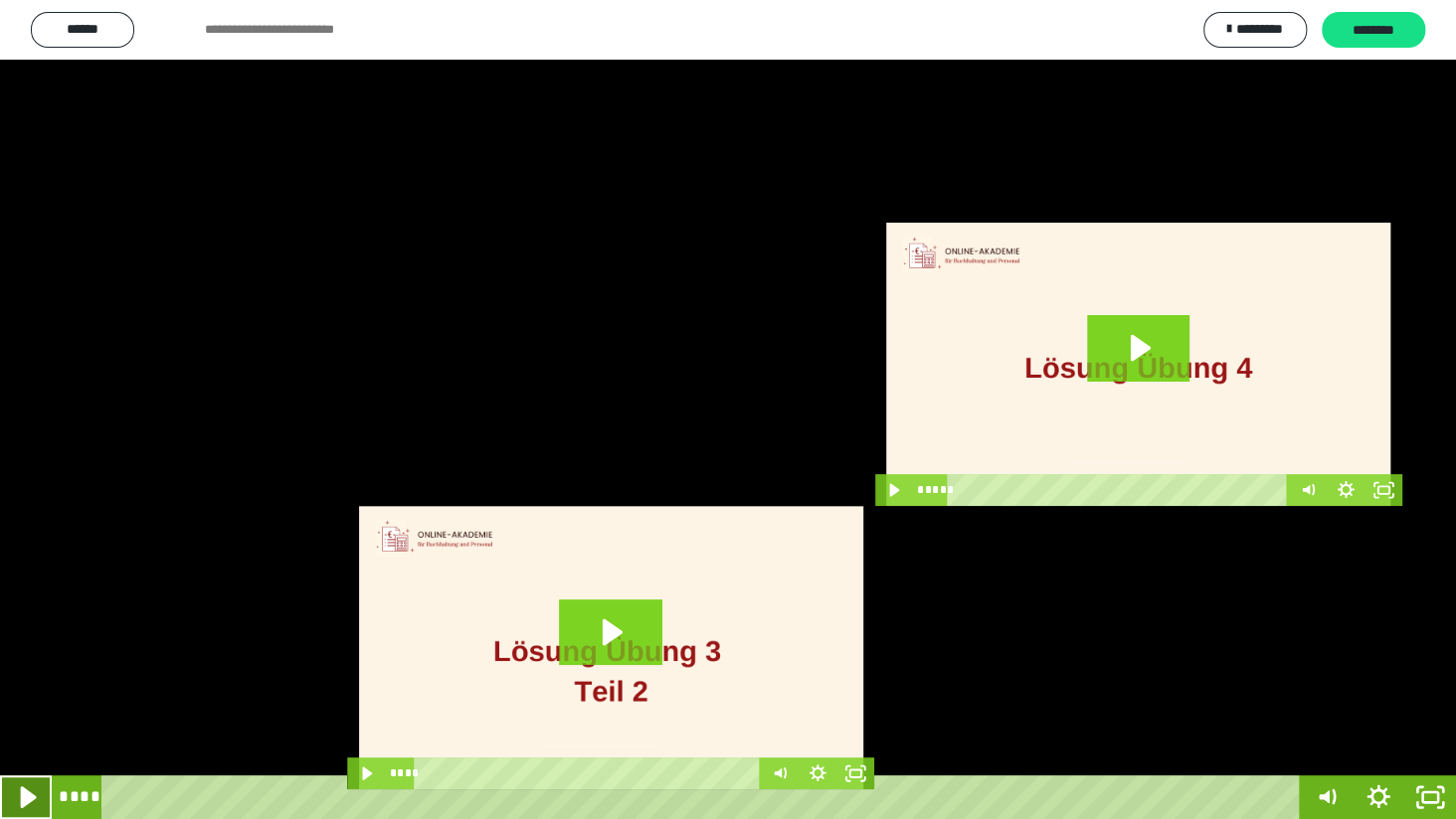 click 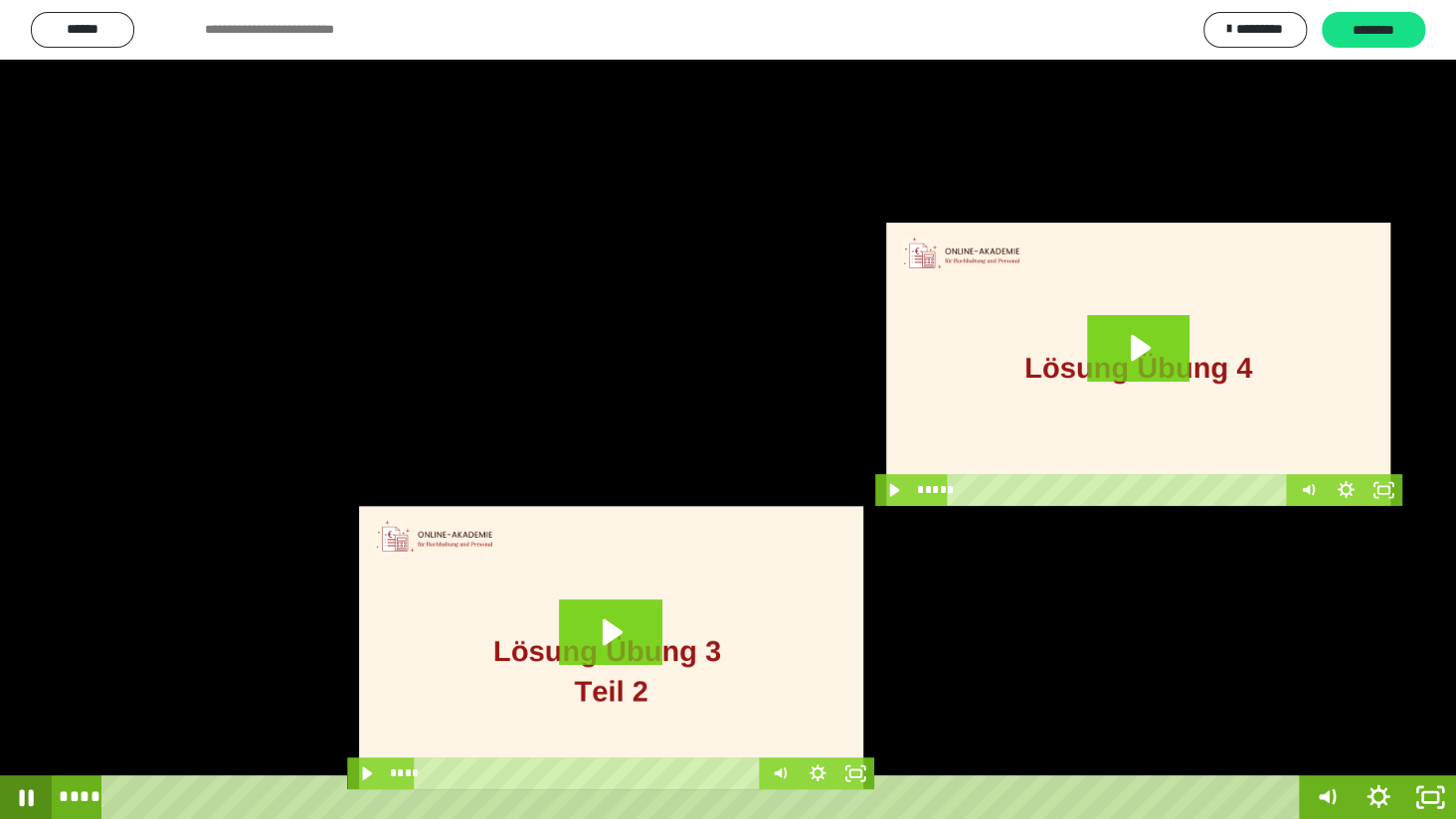 click 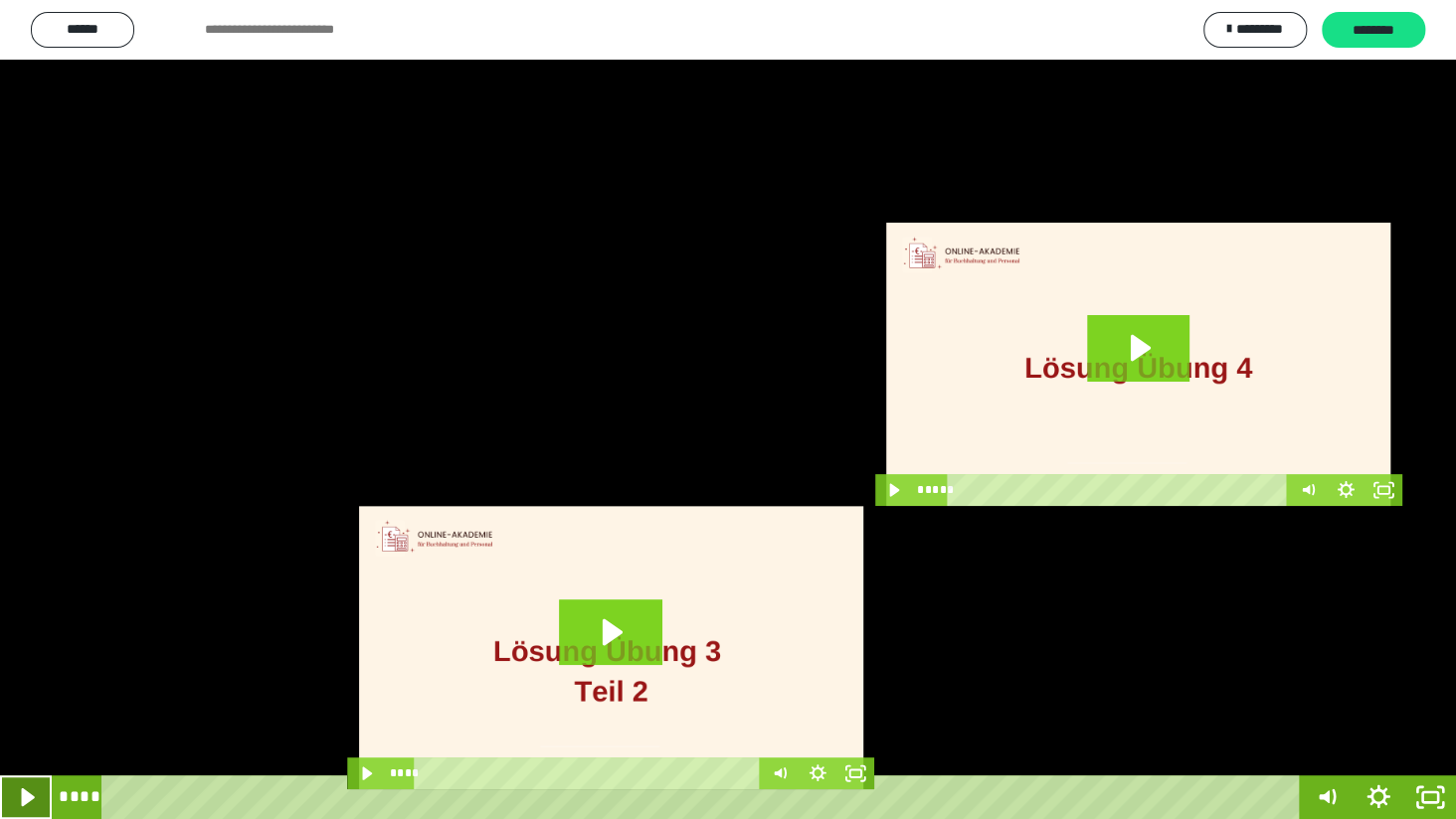 click 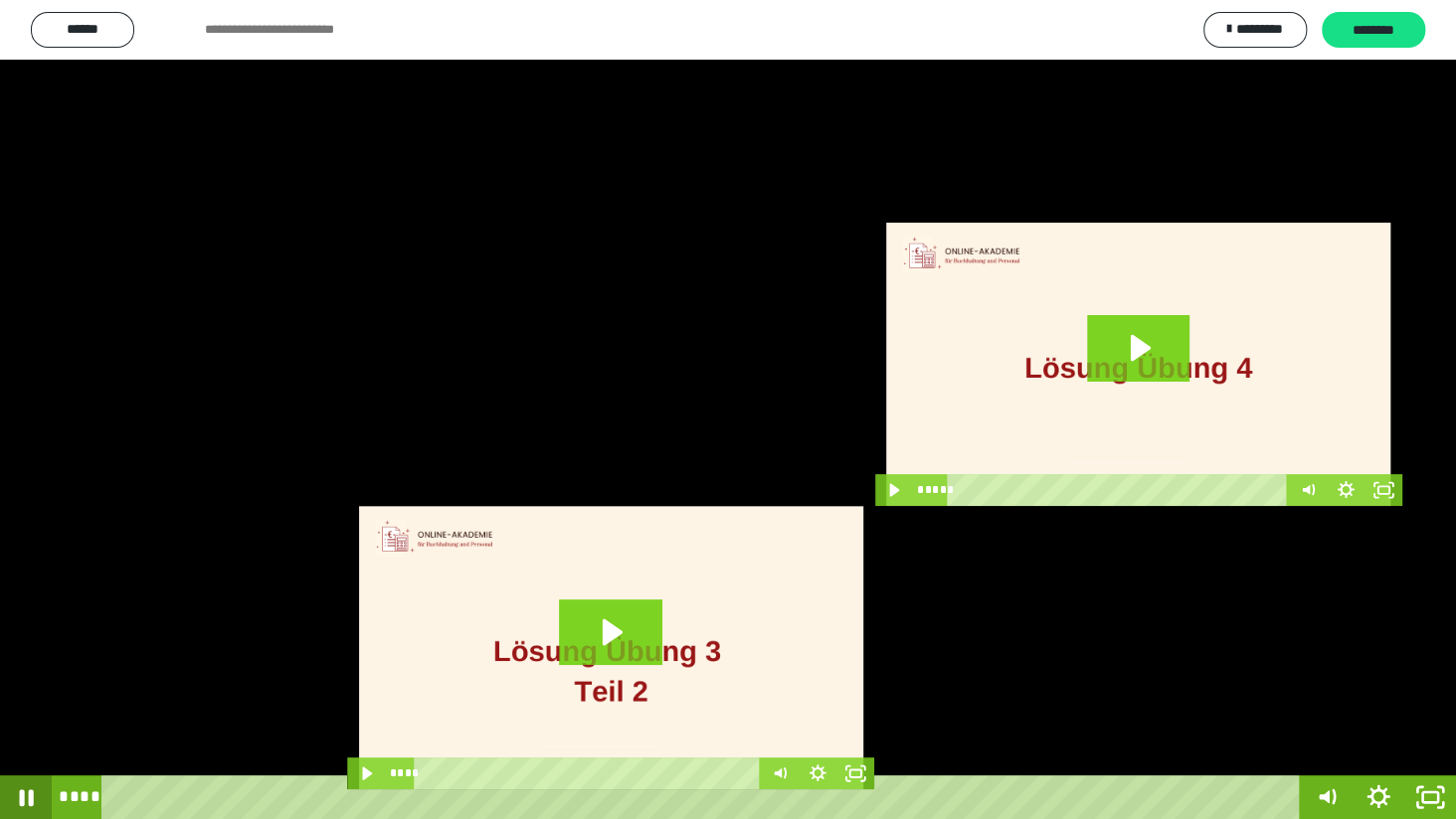 click 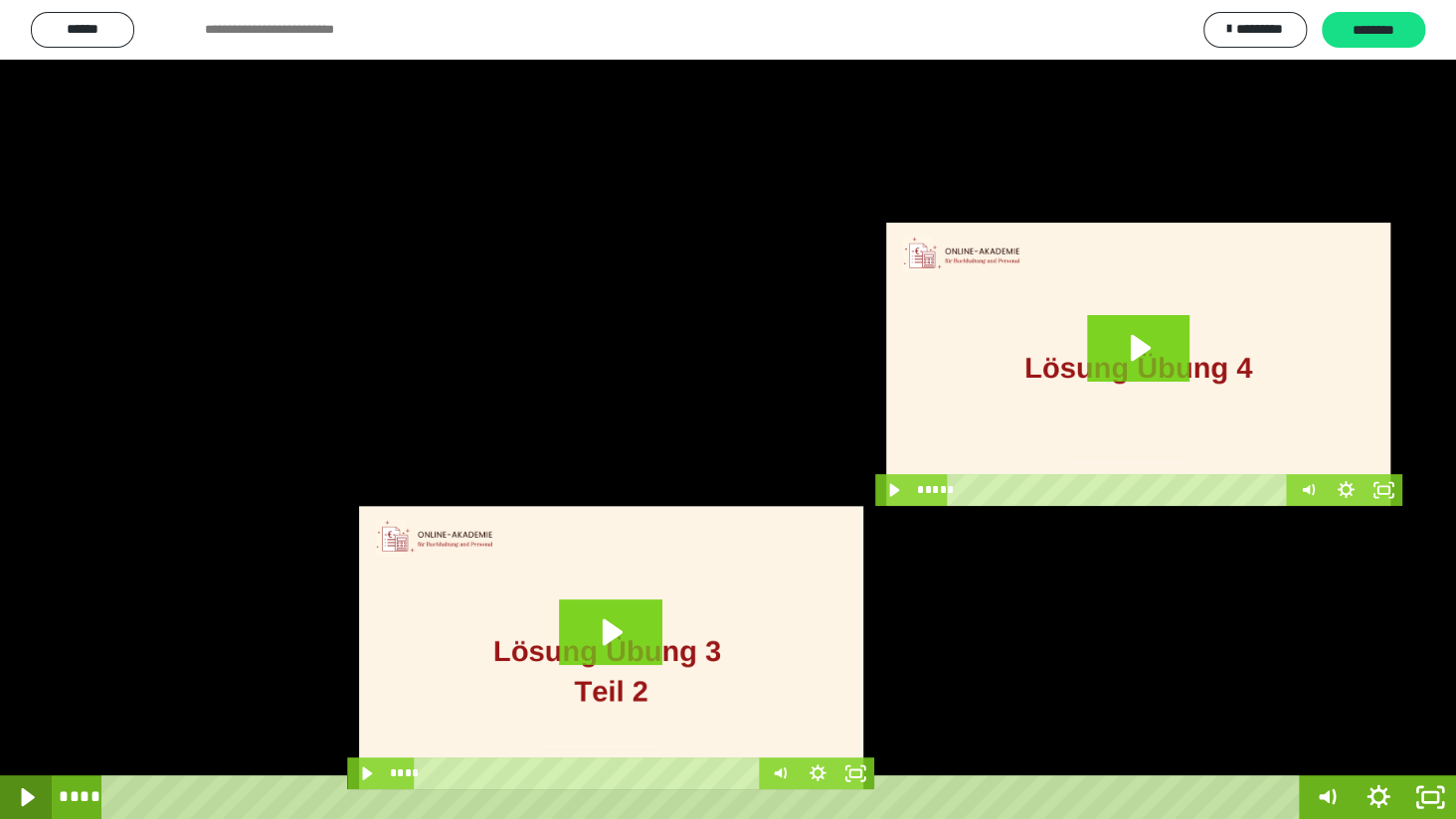 click 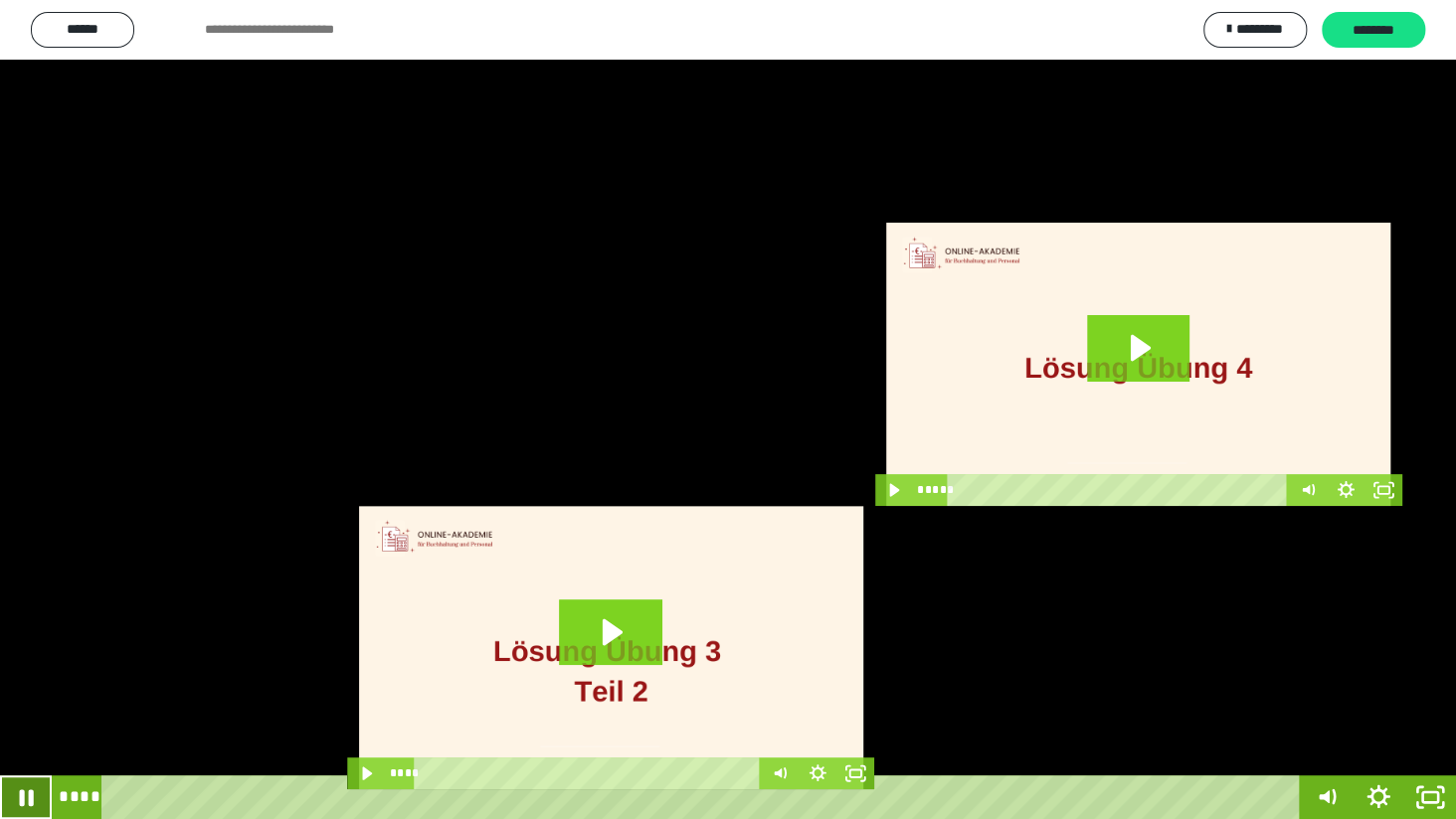 click 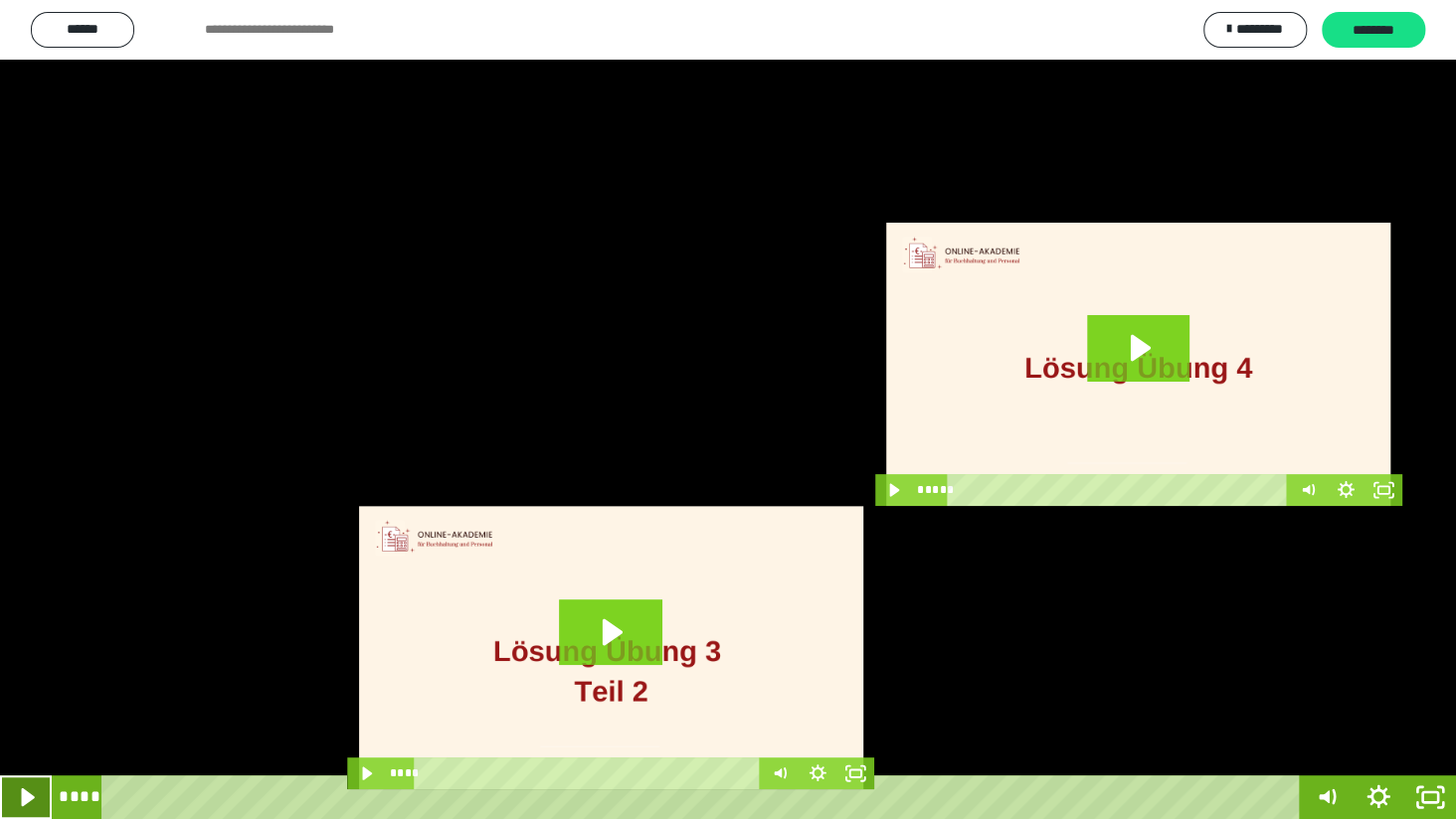 click 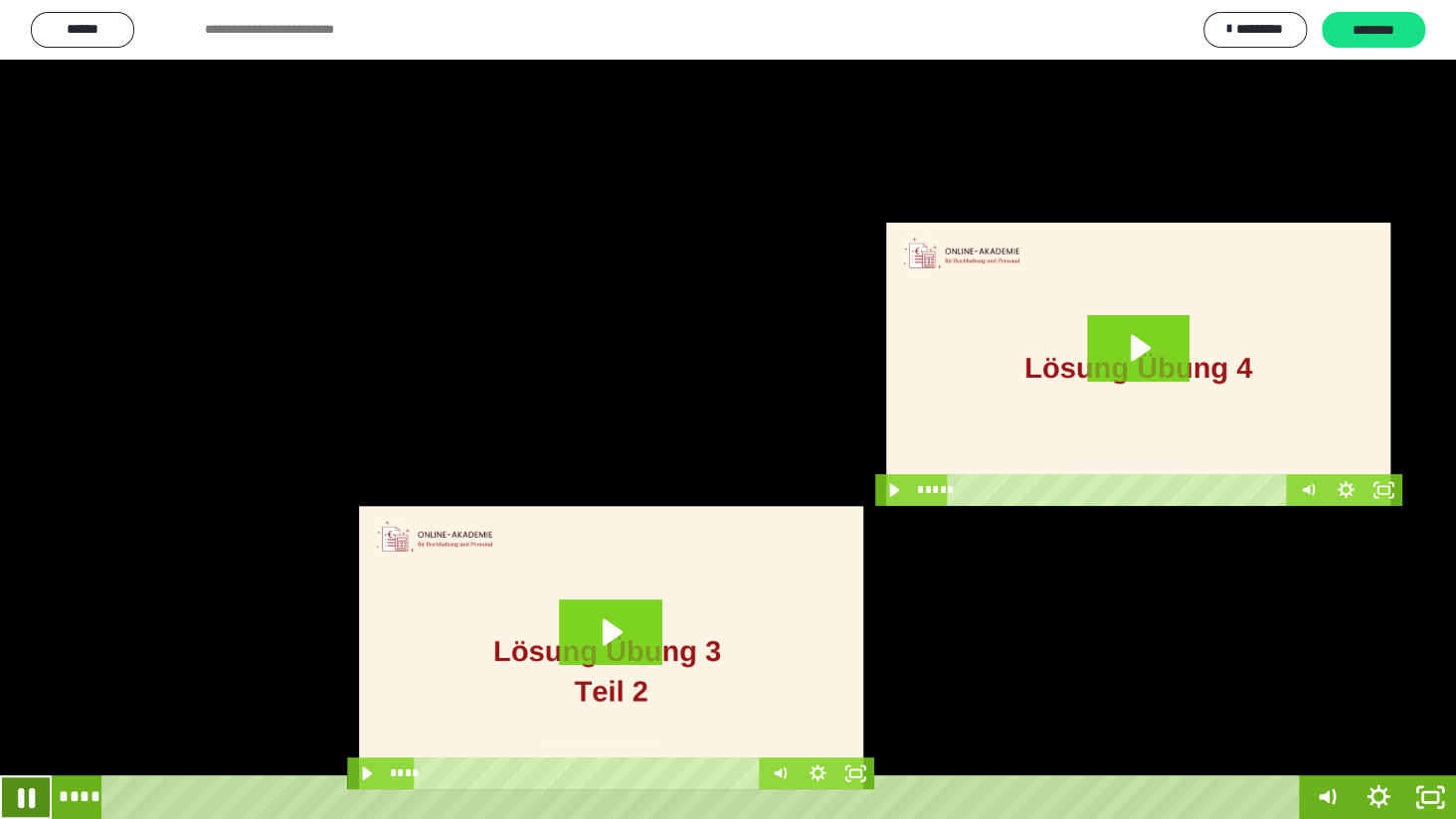 click 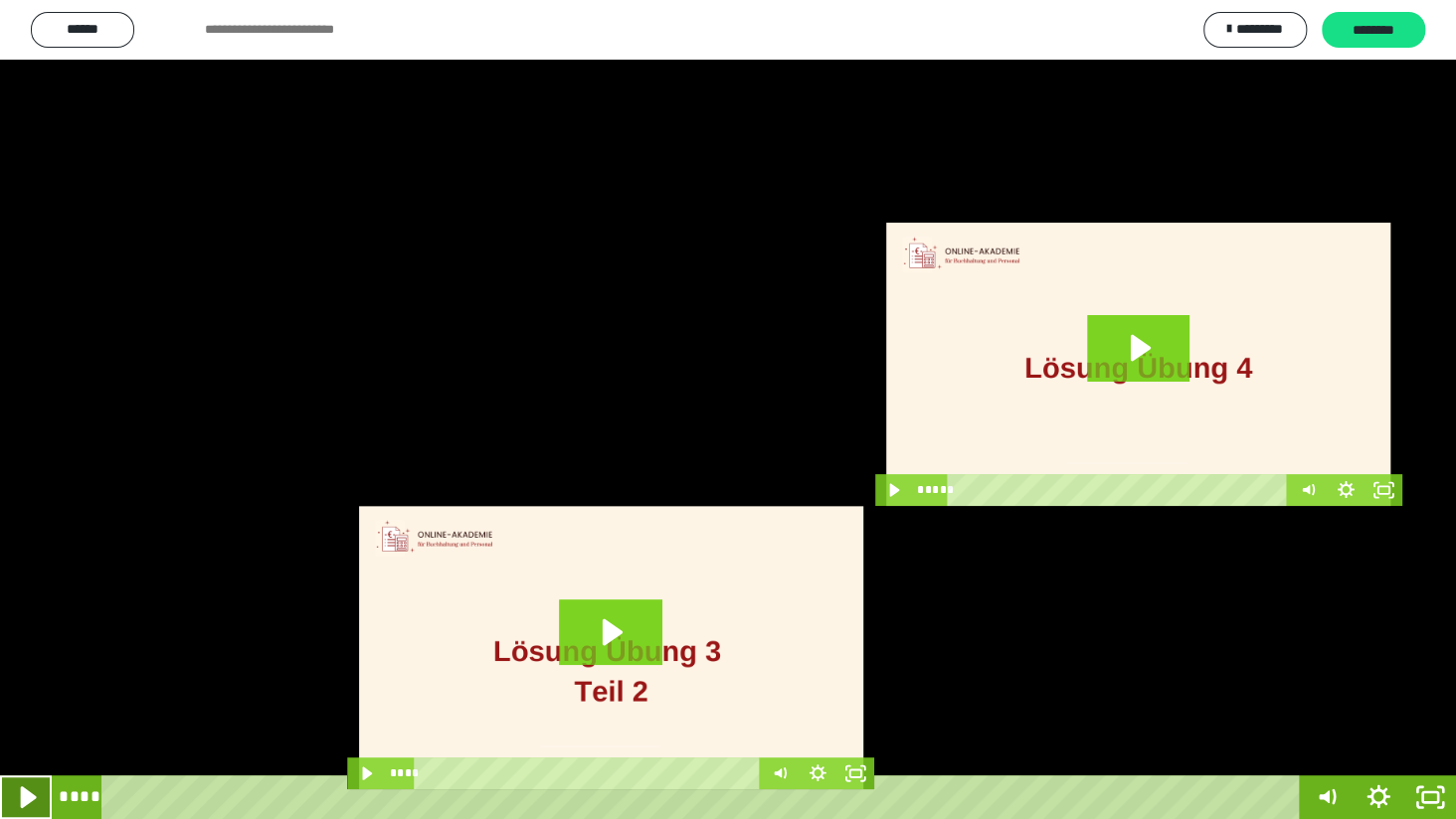 click 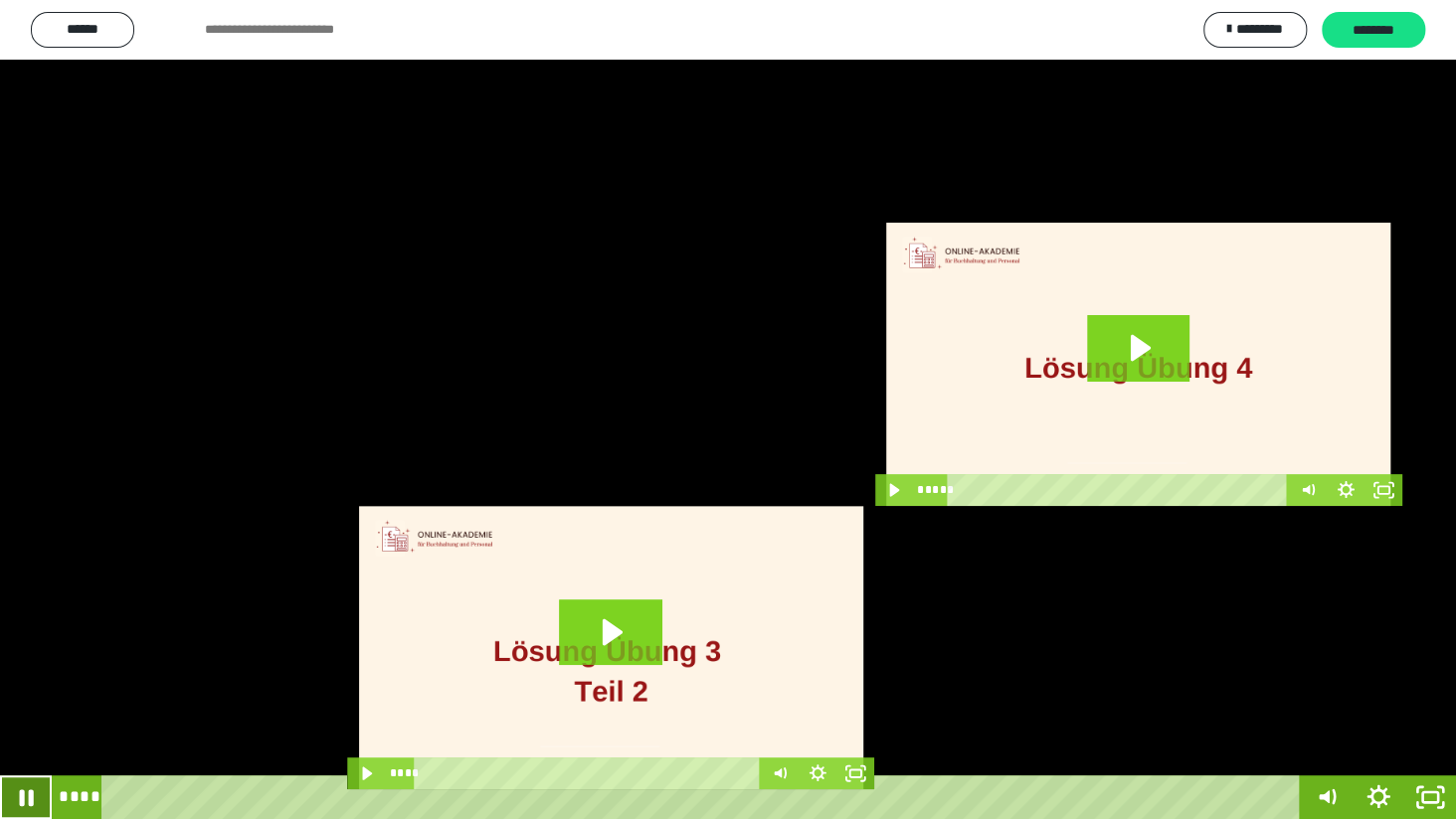 click 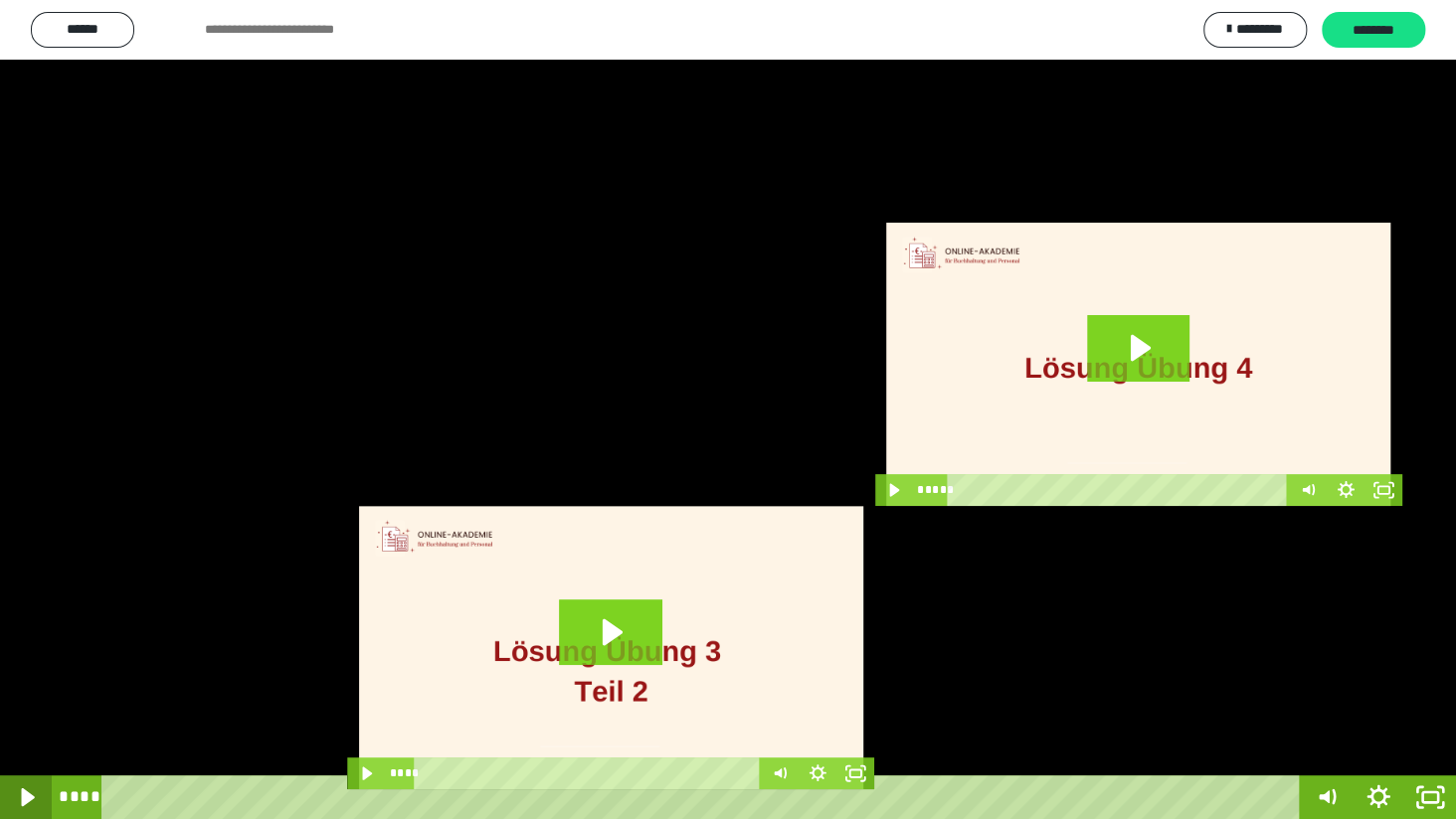 click 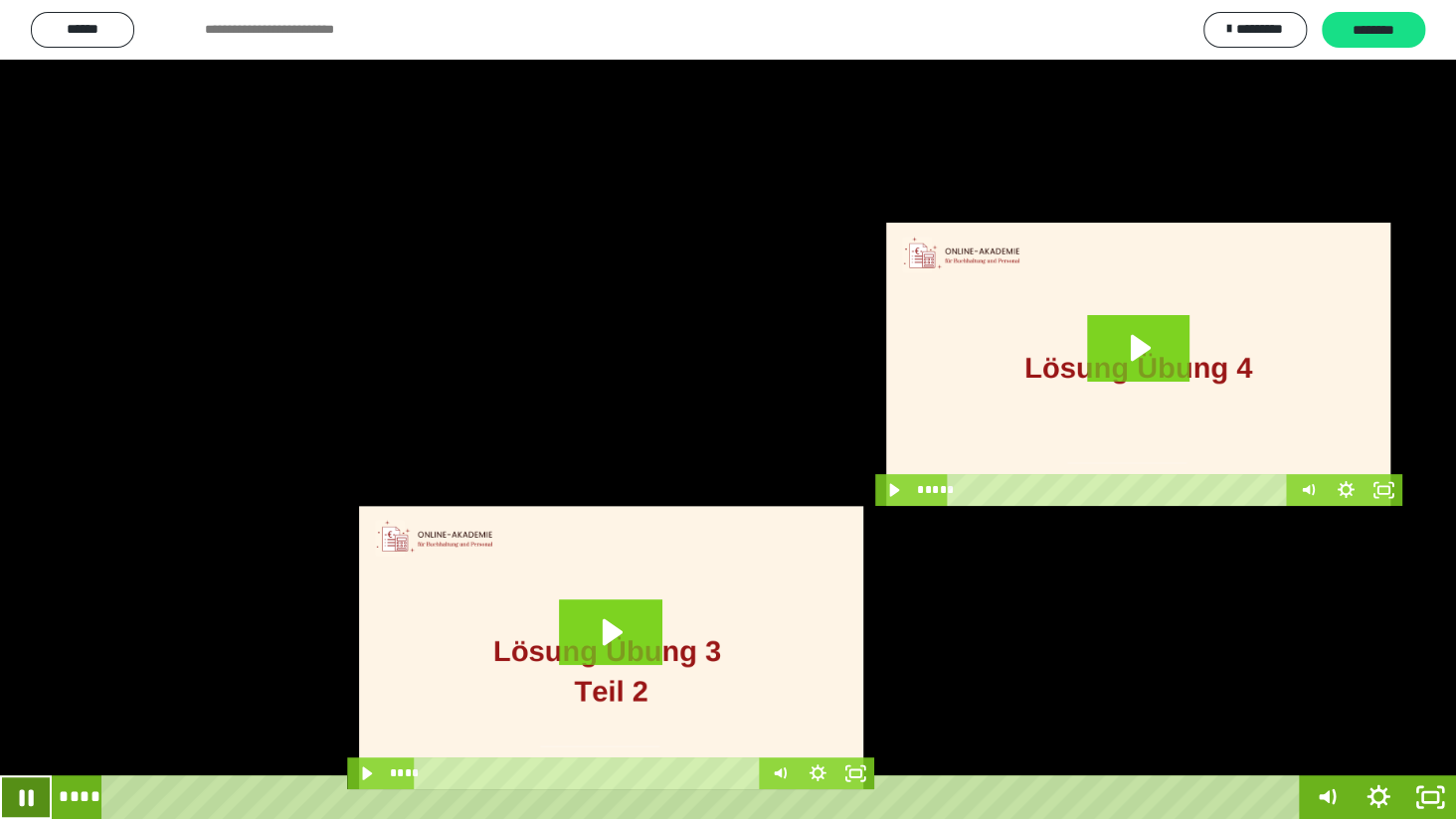 click 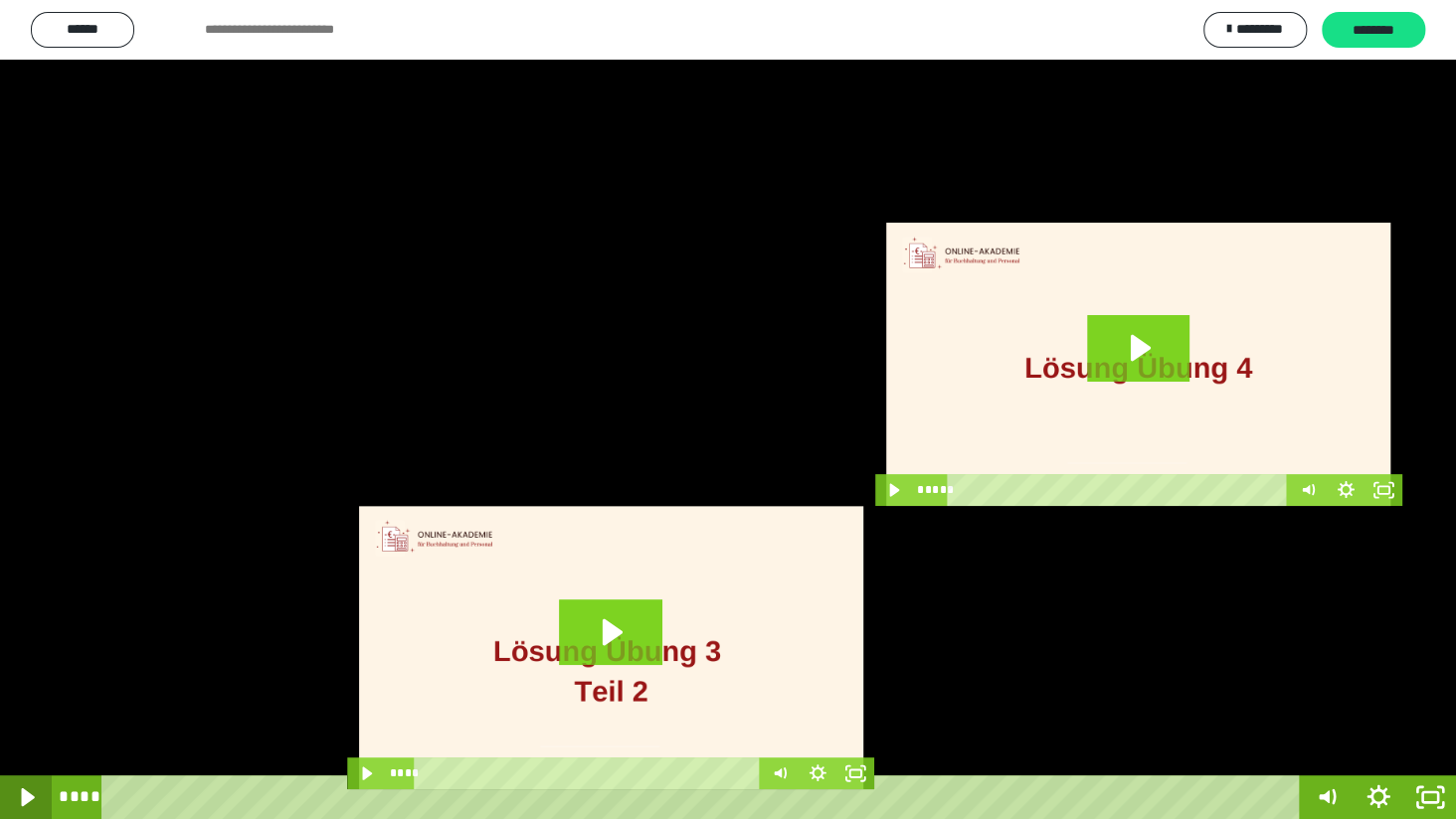 click 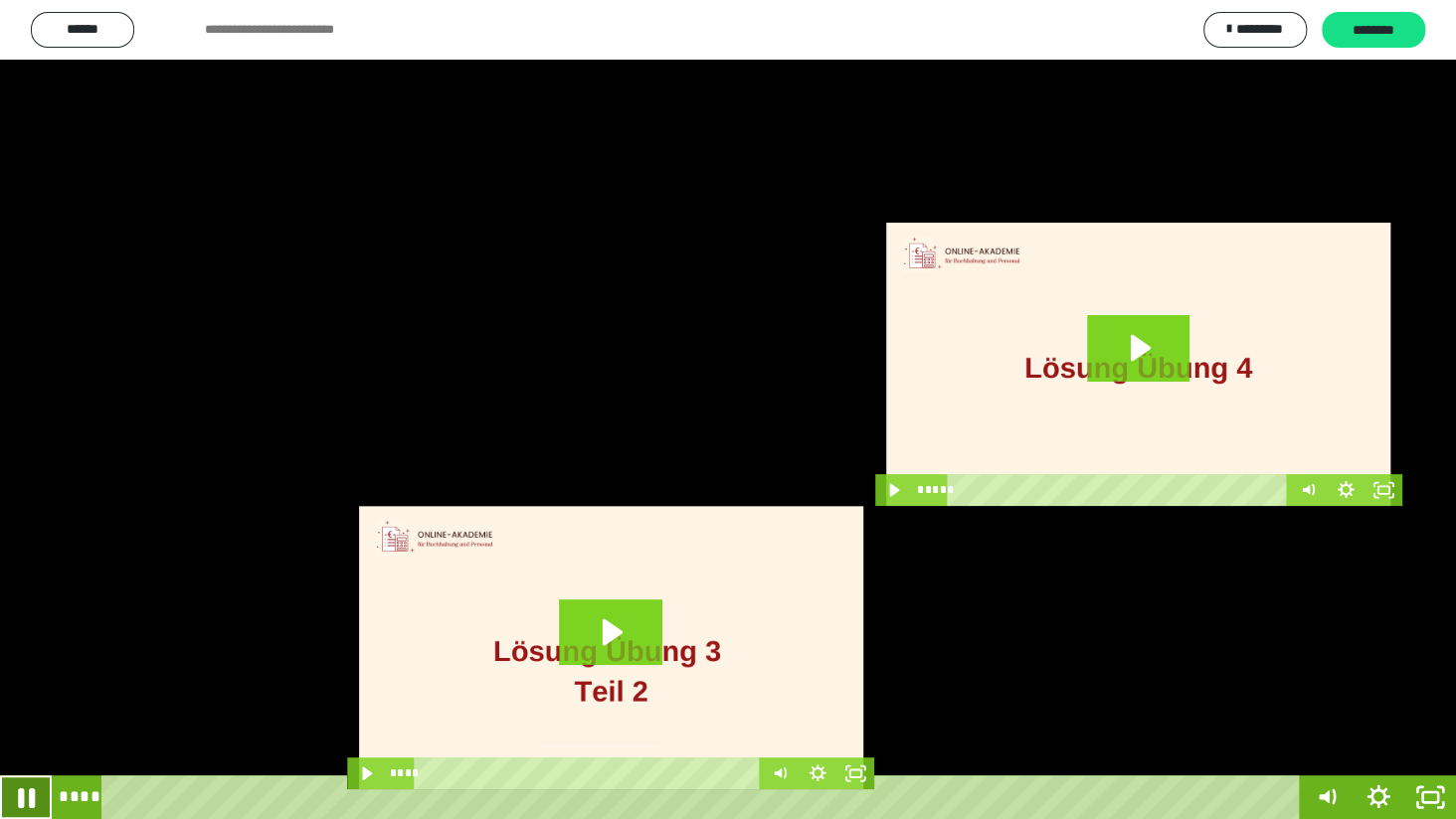 click 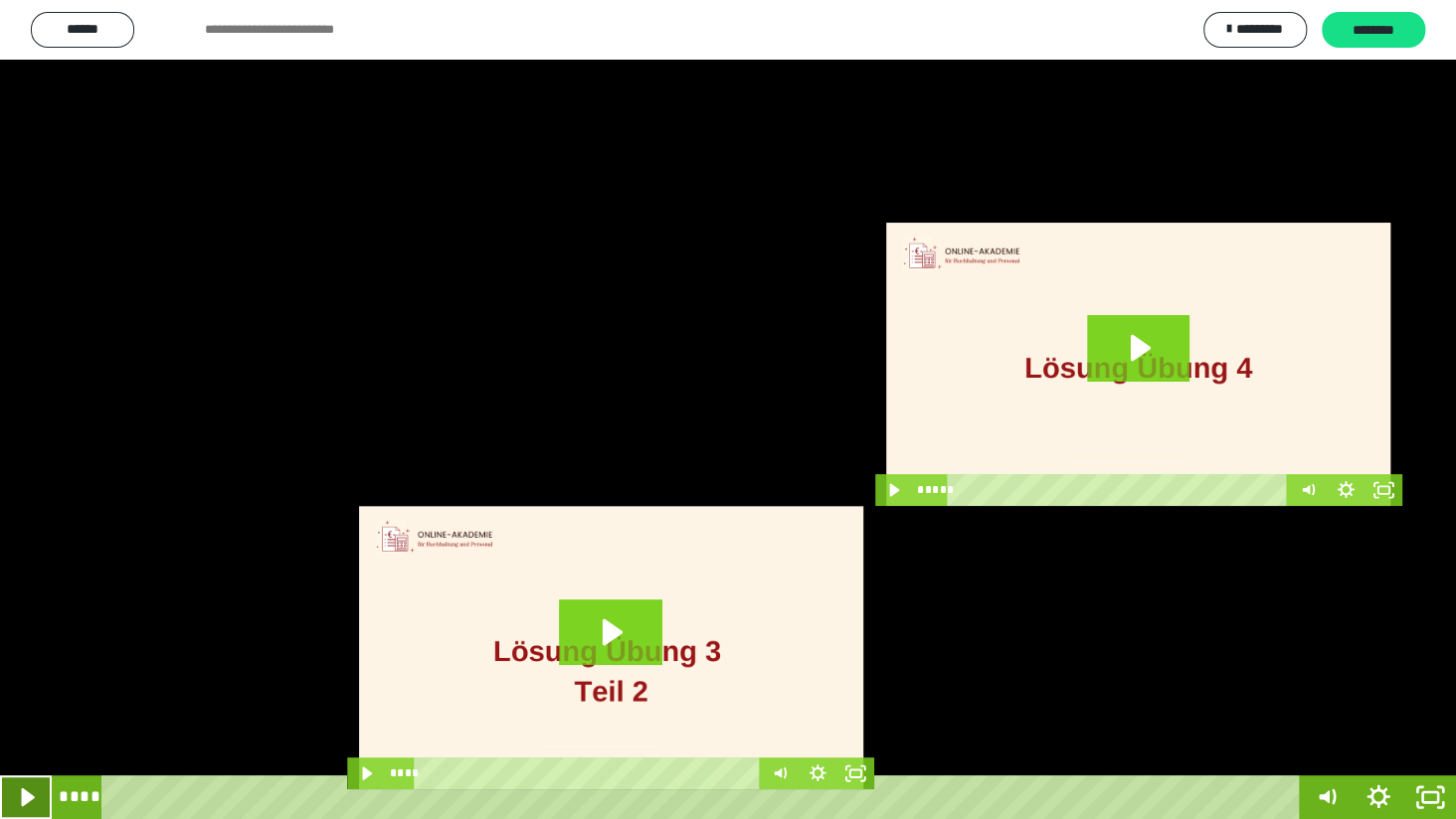 click 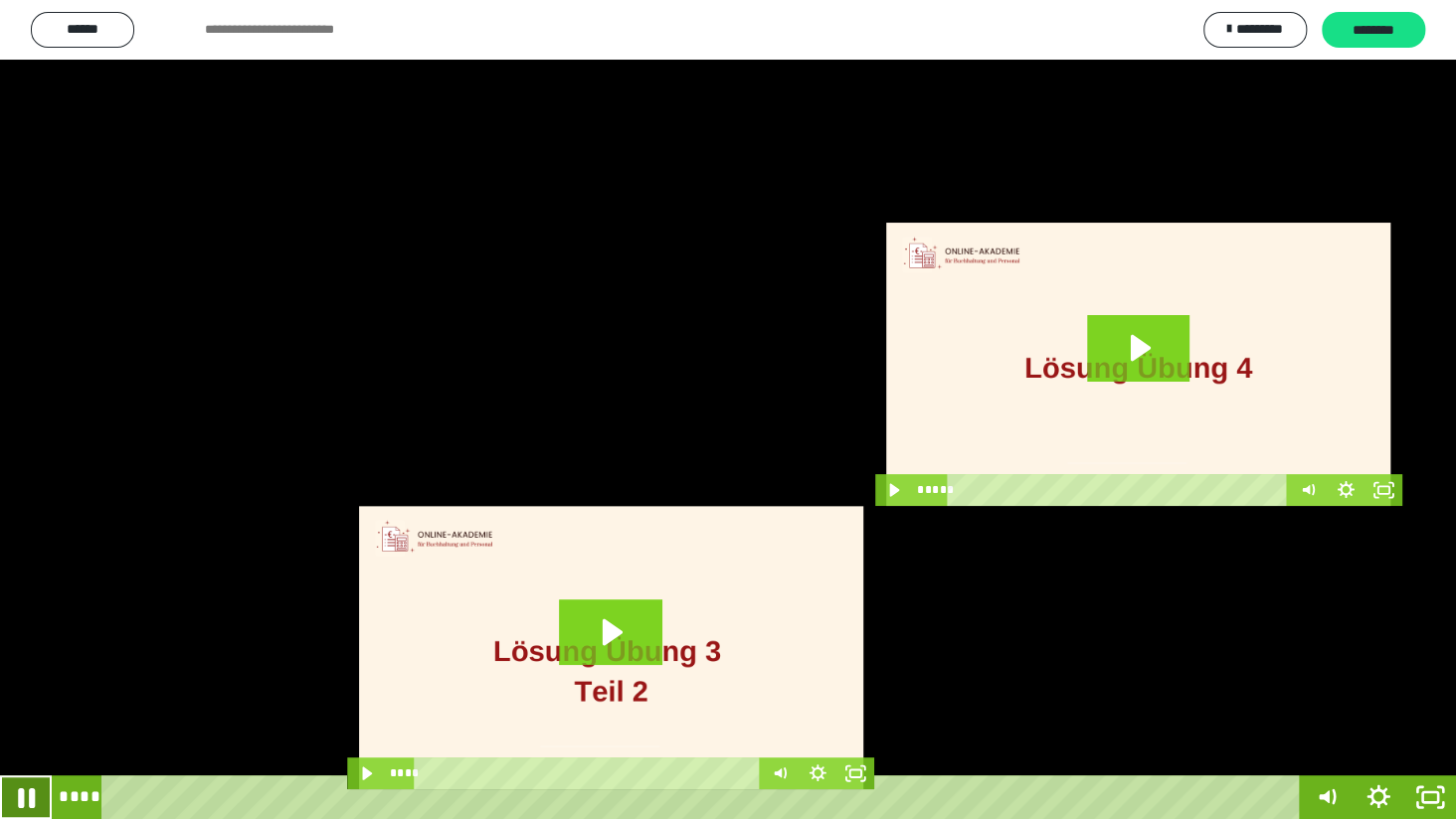 click 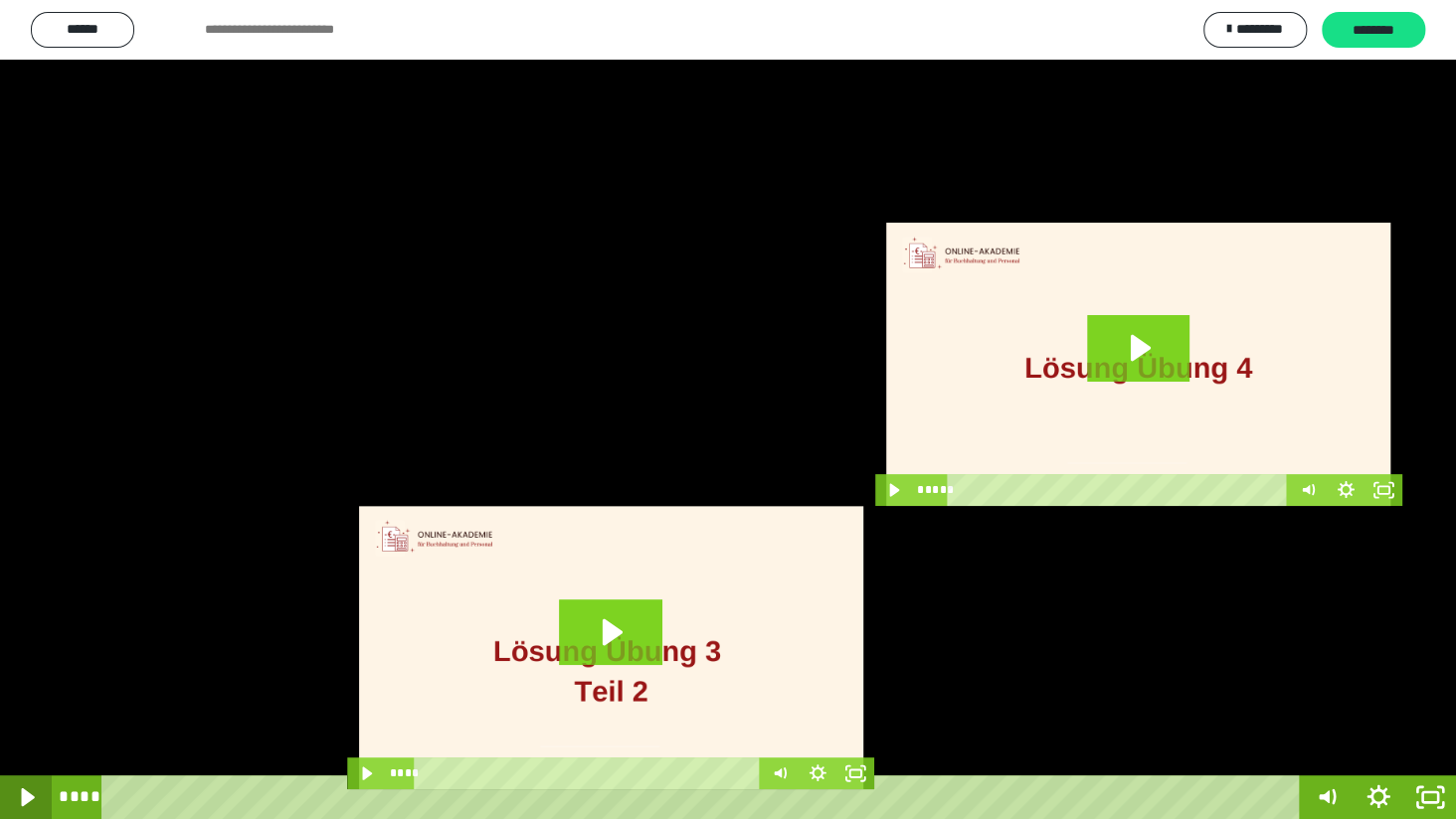 click 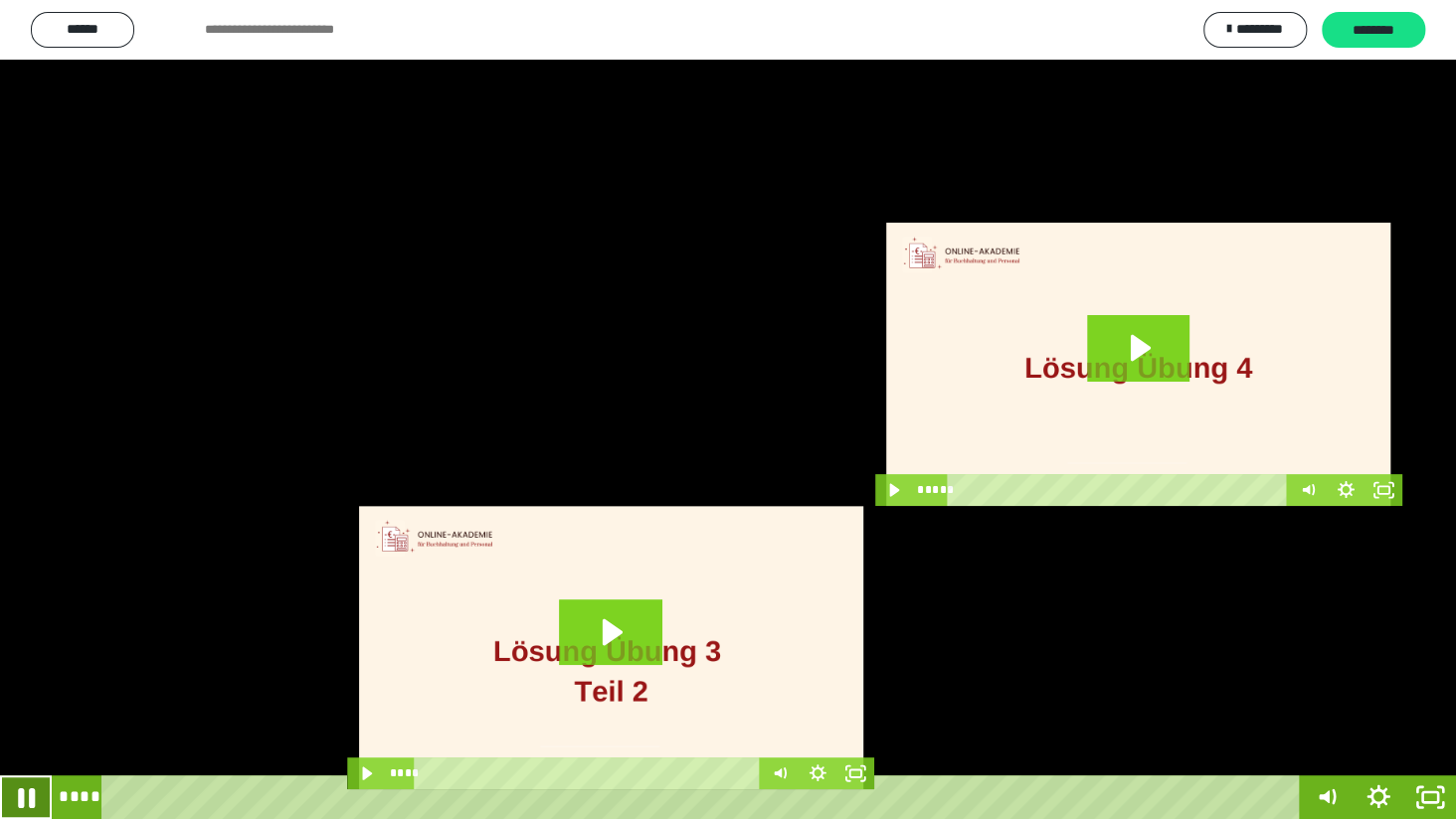 click 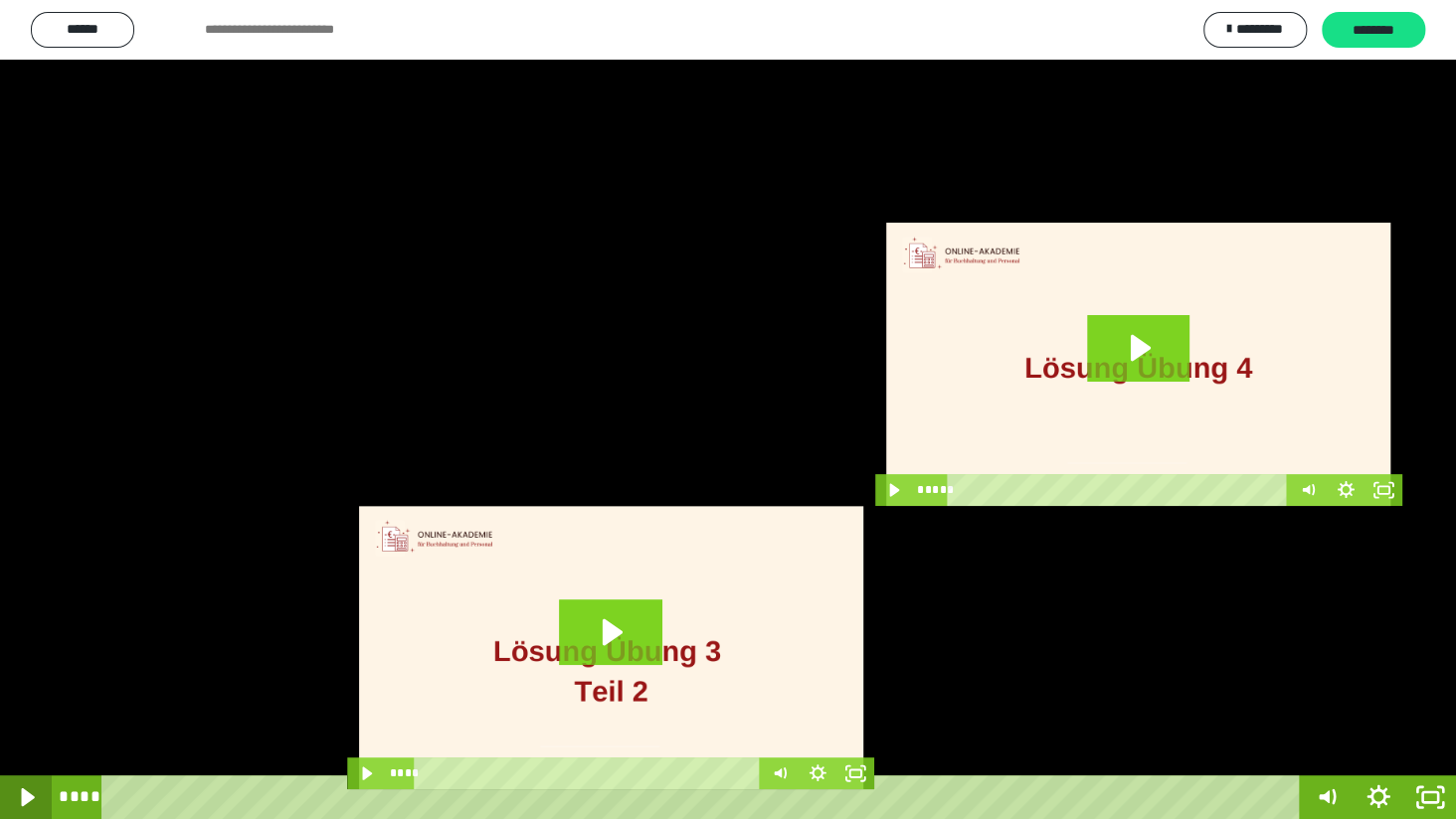 click 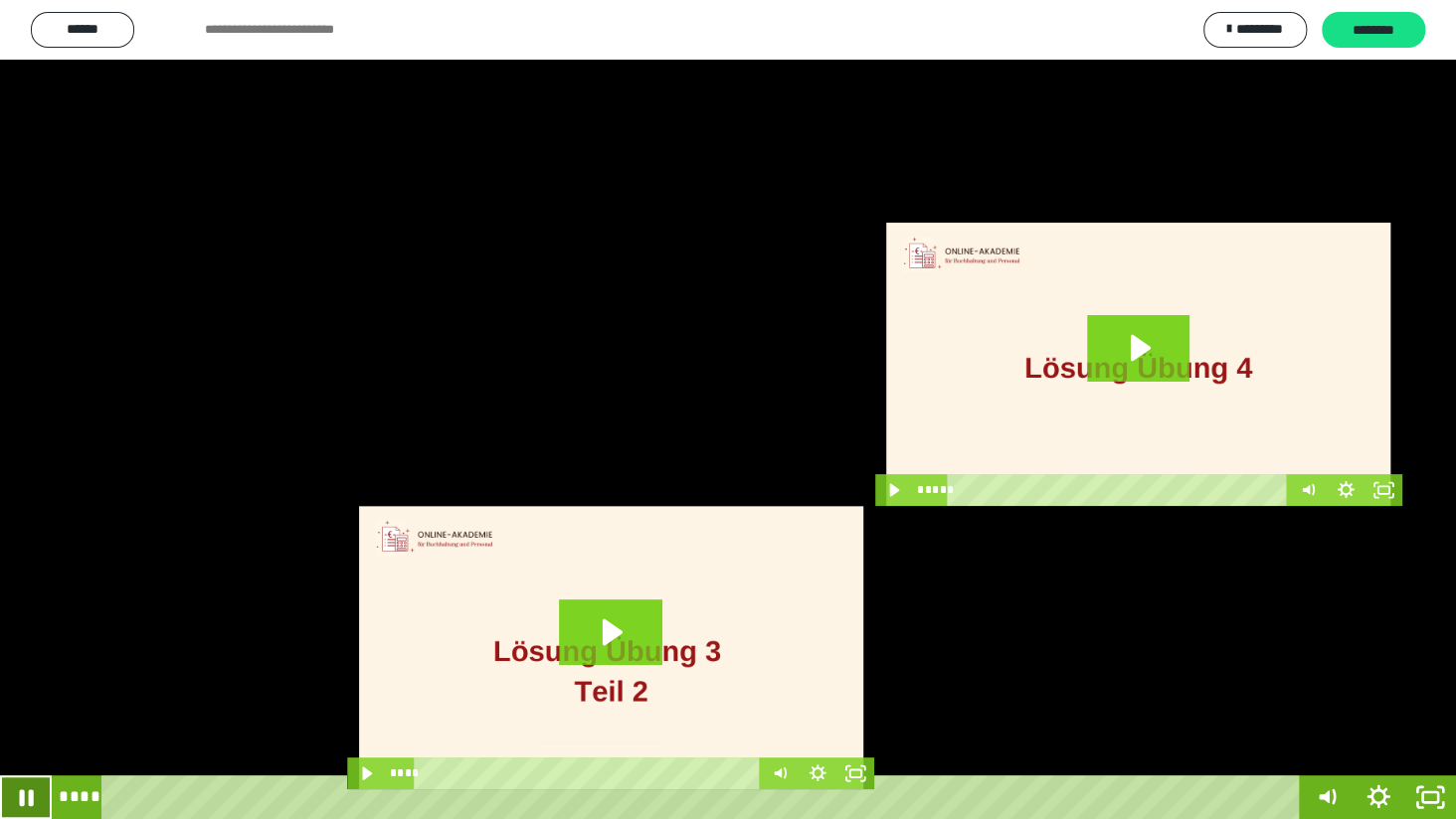 click 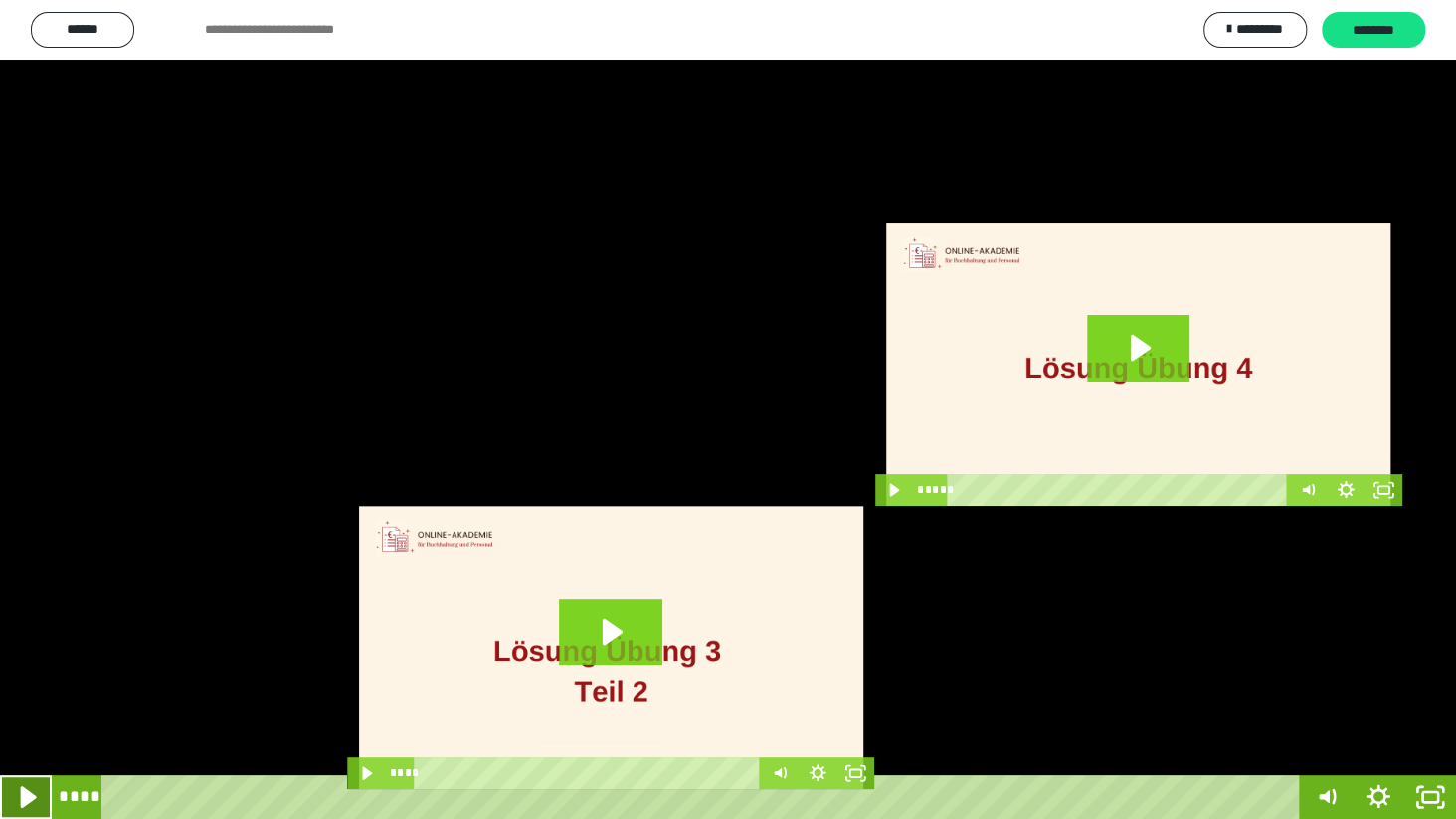 click 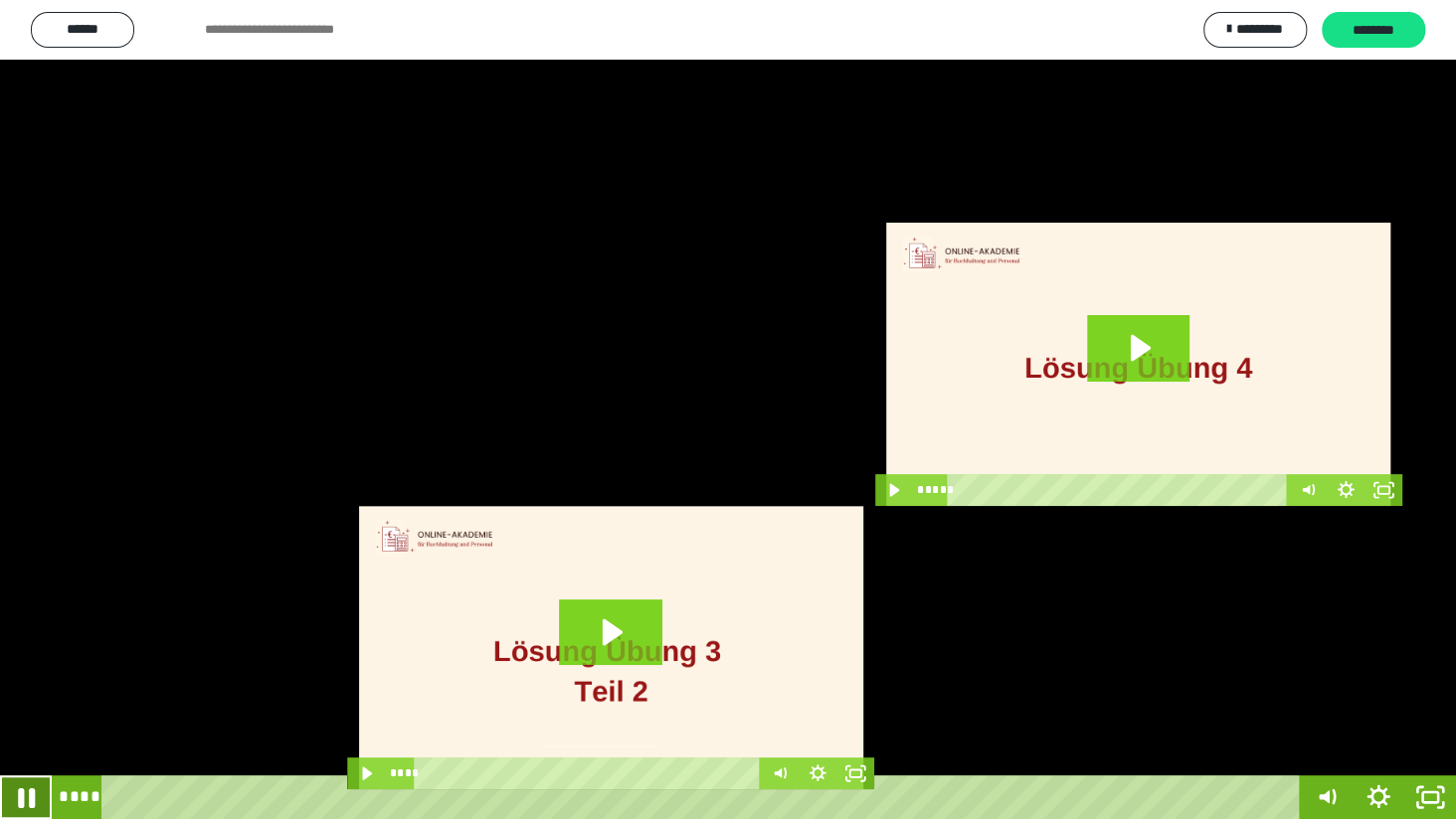 click 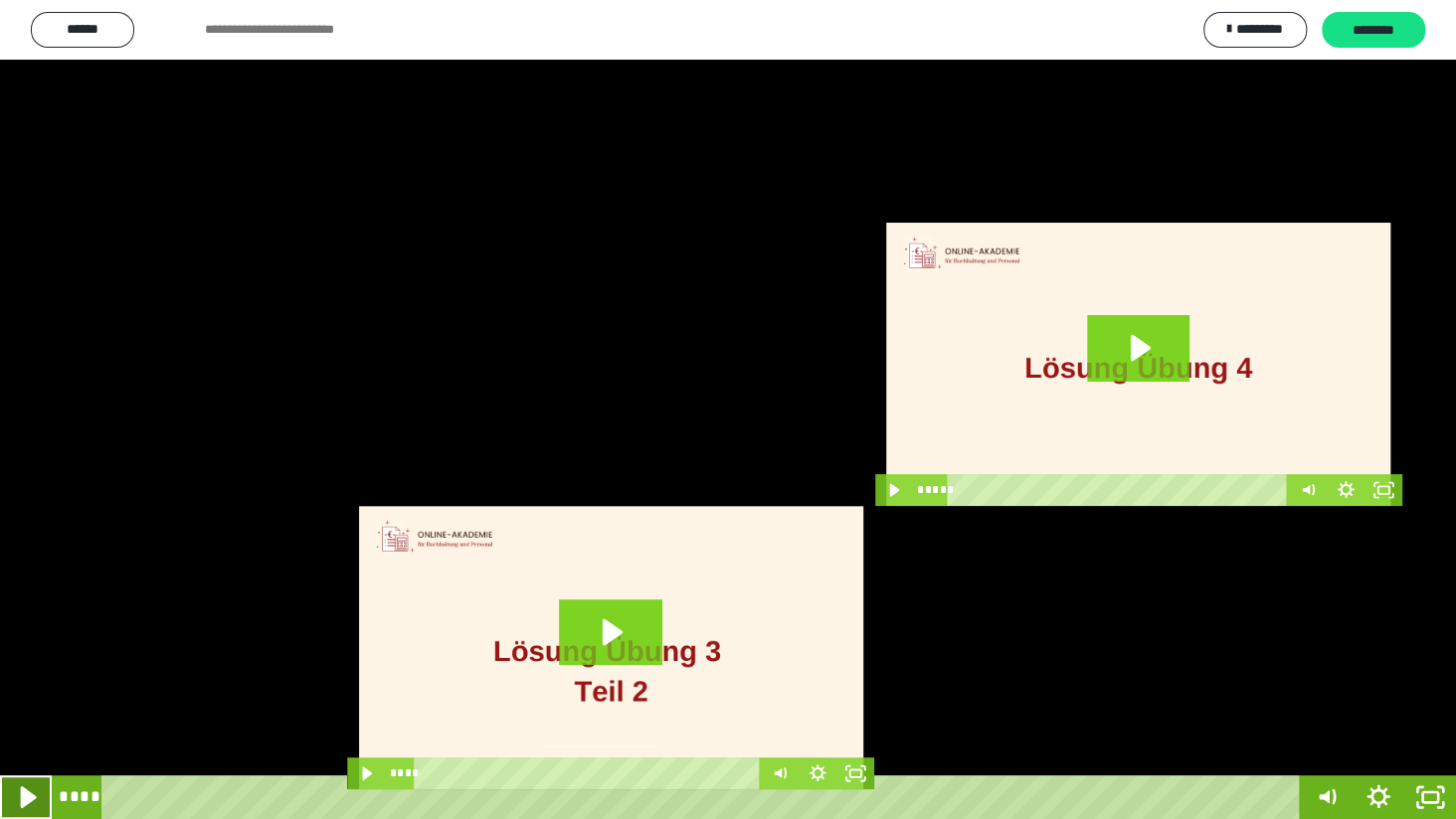 click 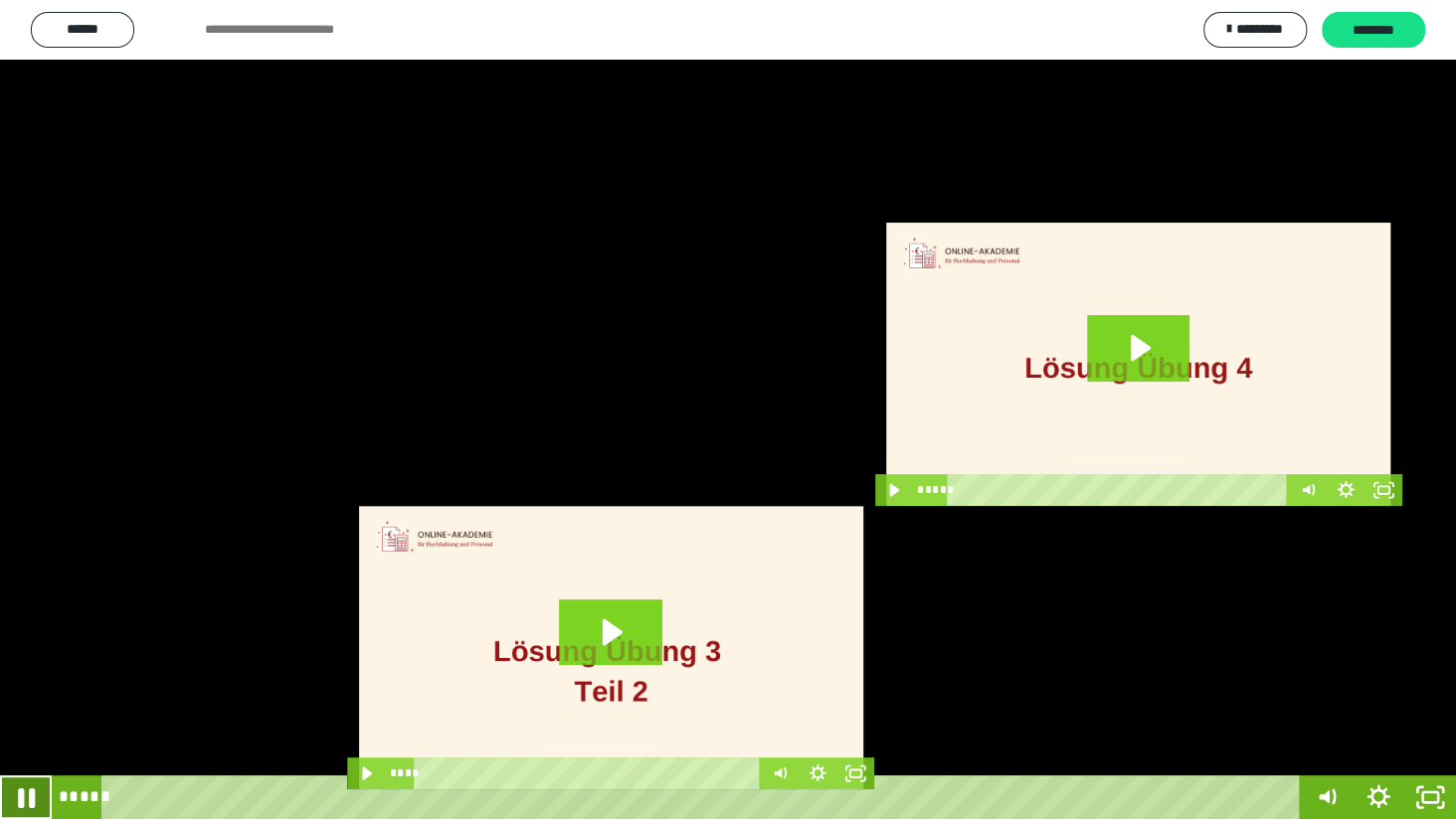 click 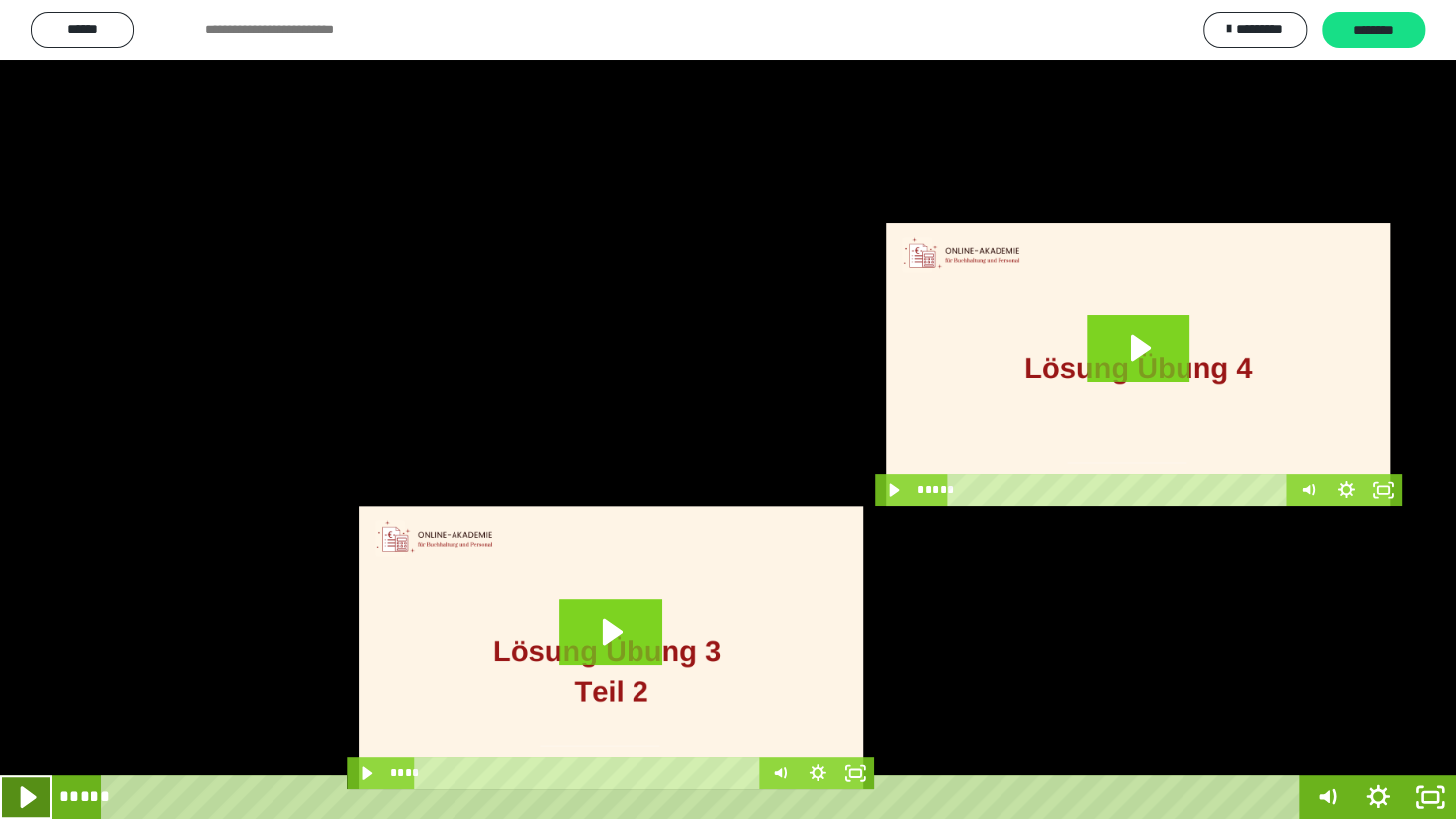 click 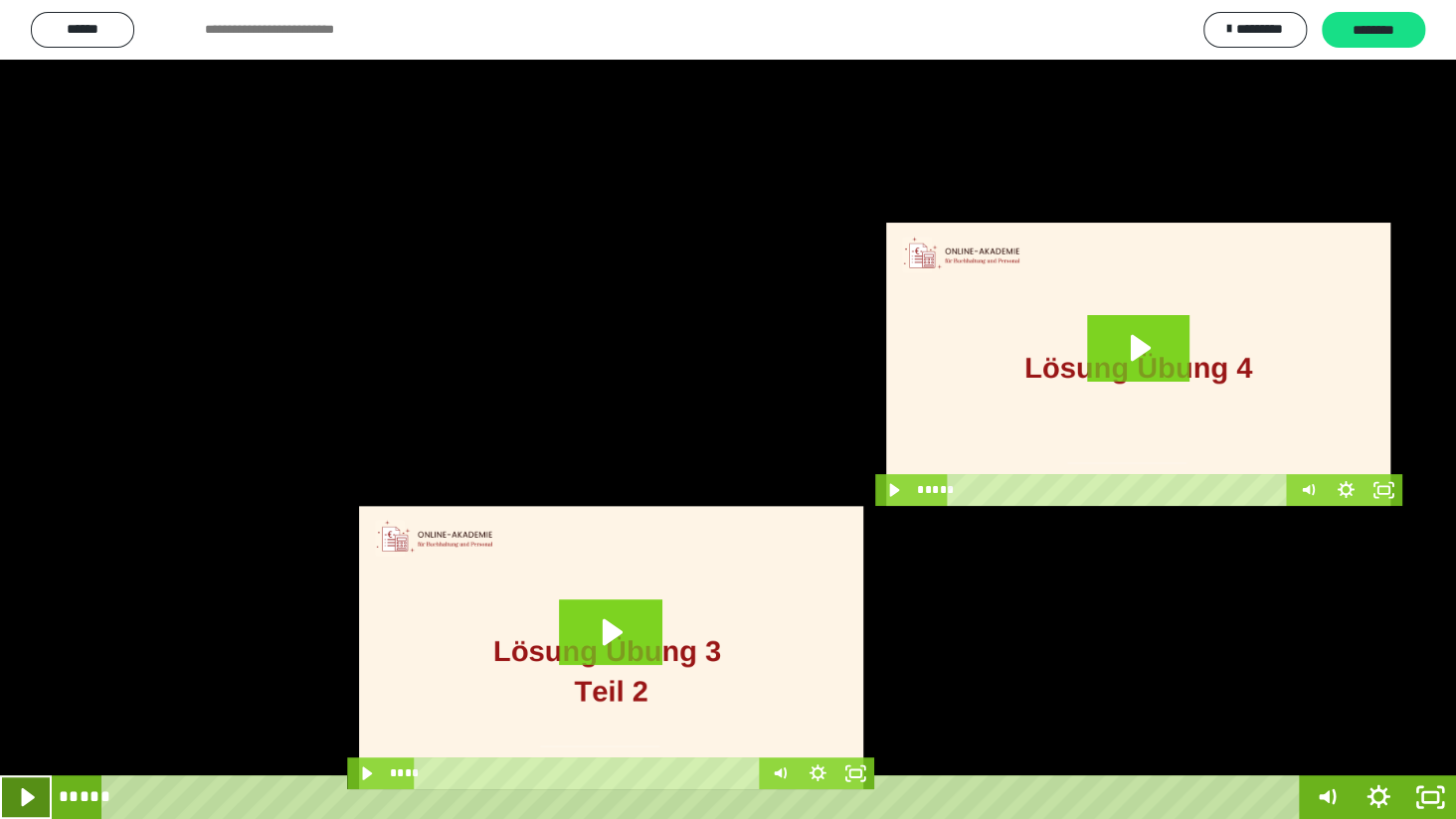 click 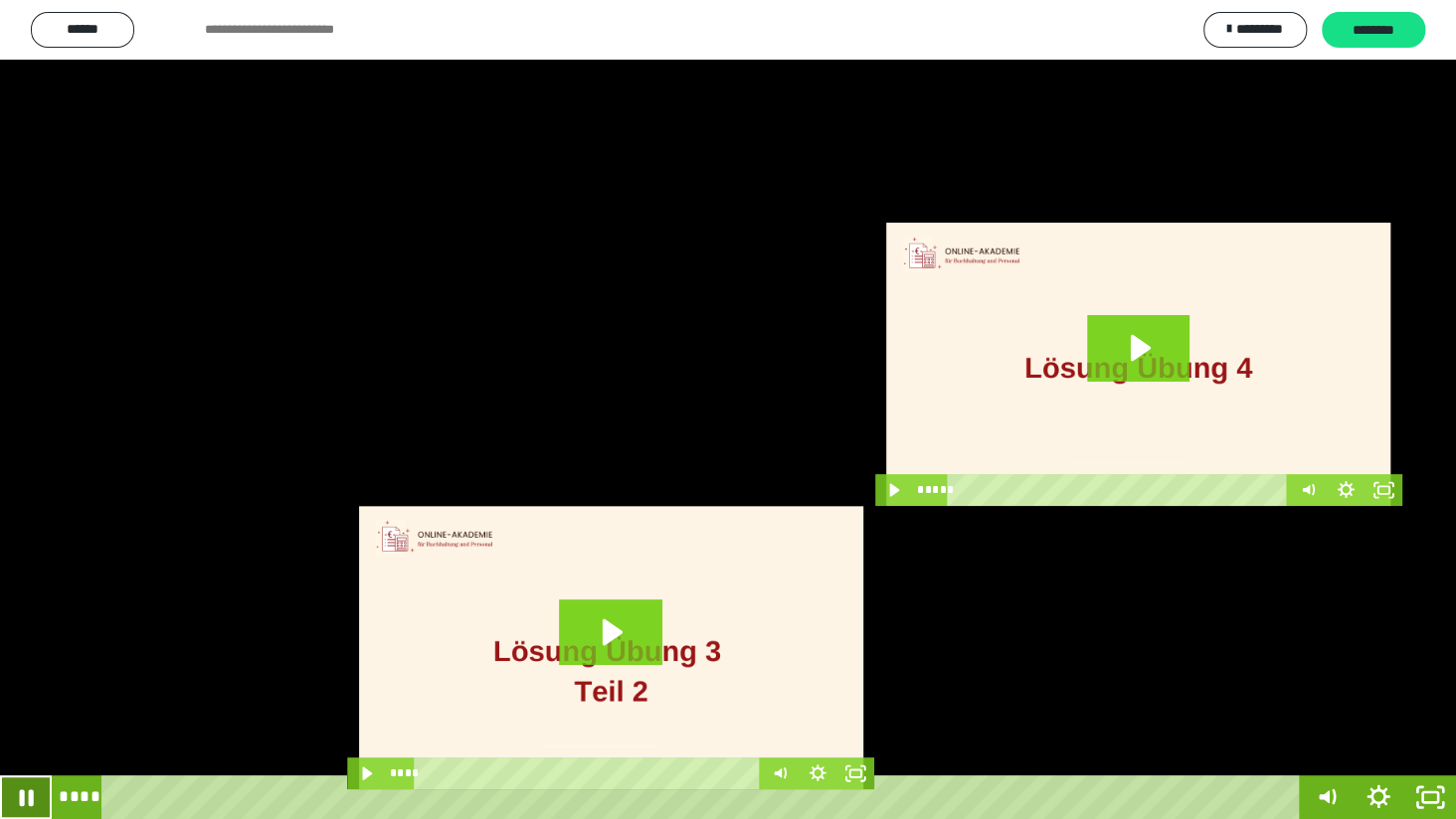 click 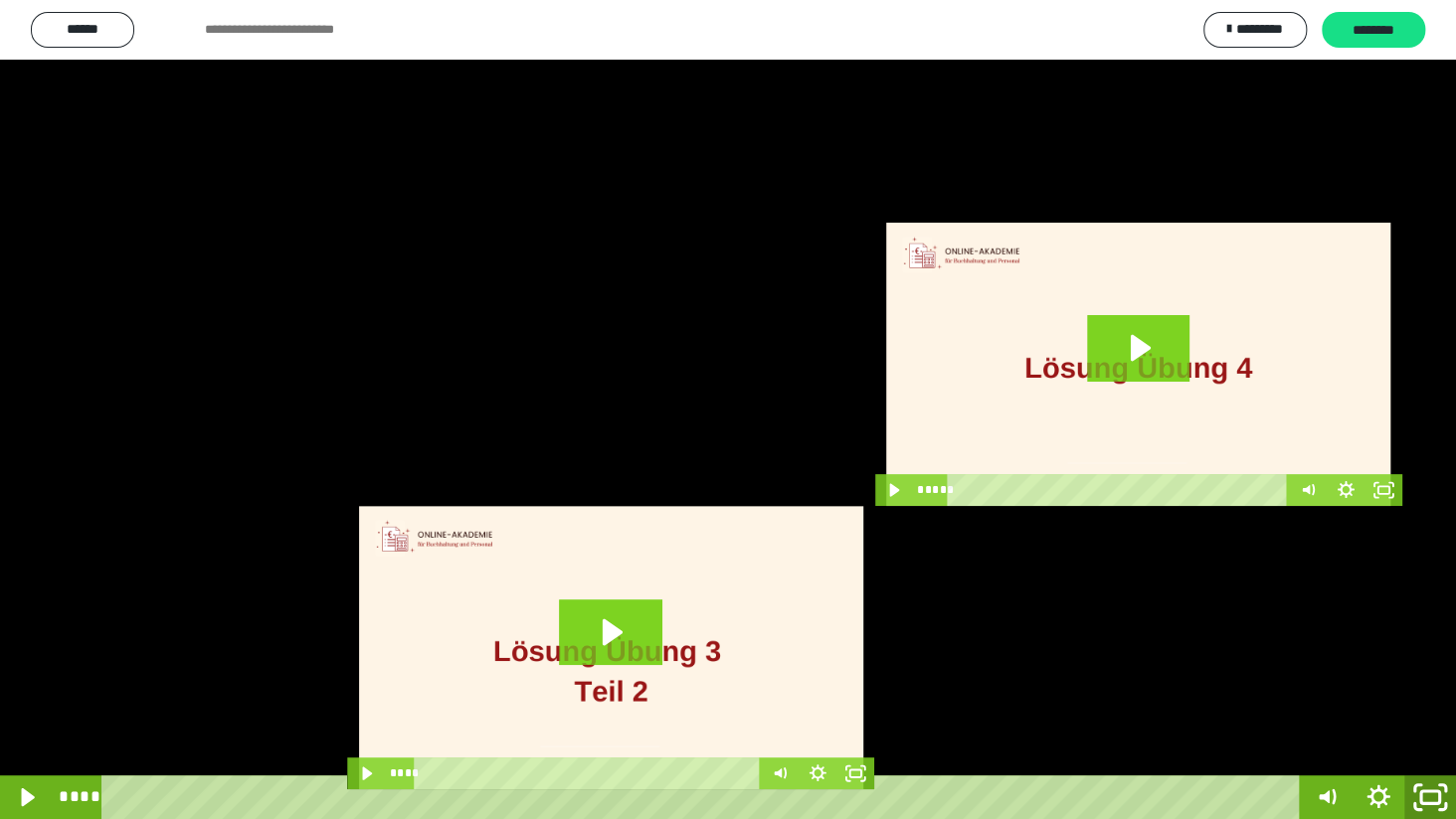 click 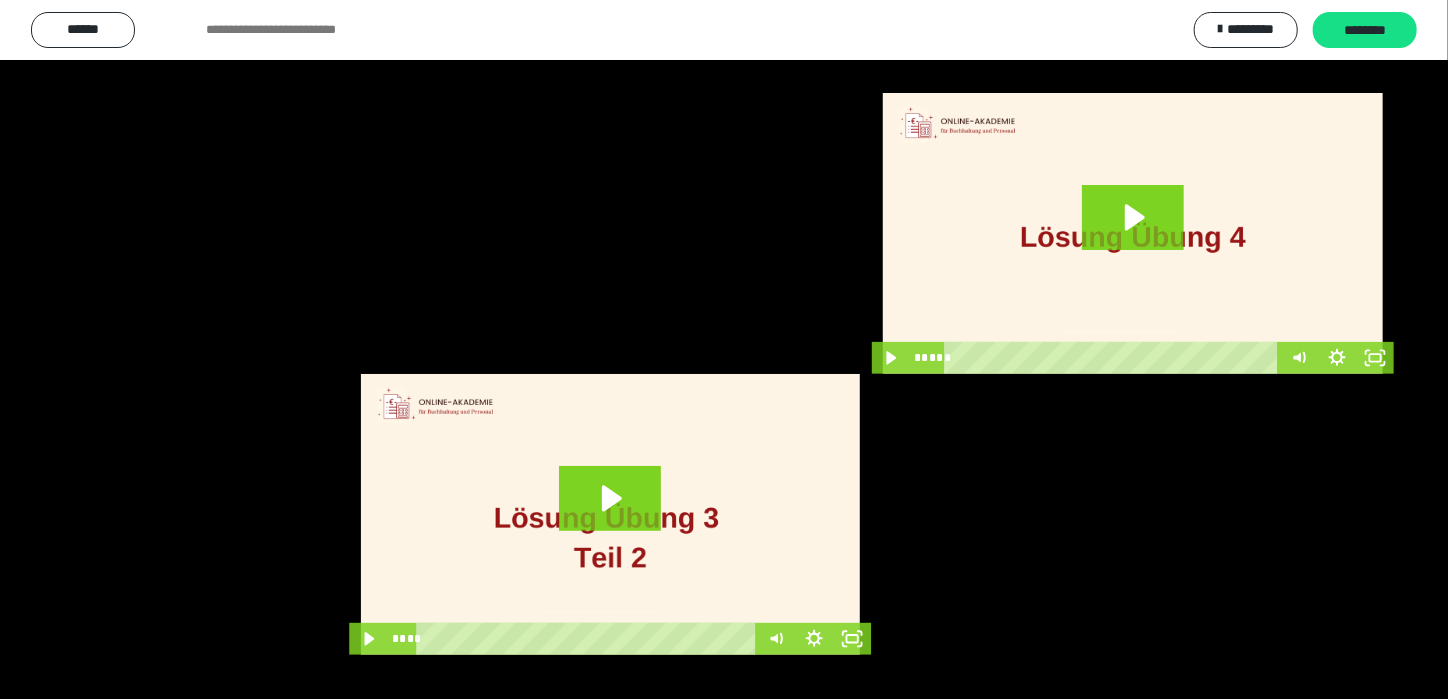 scroll, scrollTop: 140, scrollLeft: 0, axis: vertical 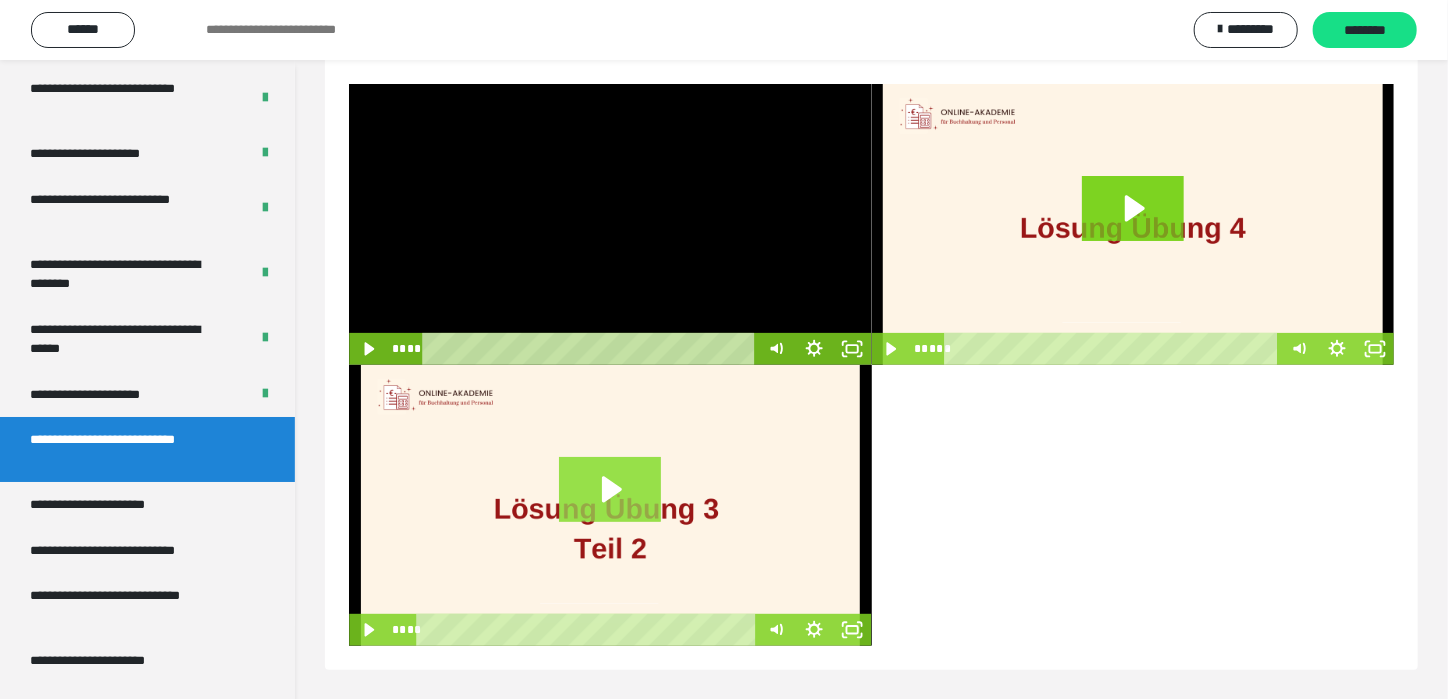 click 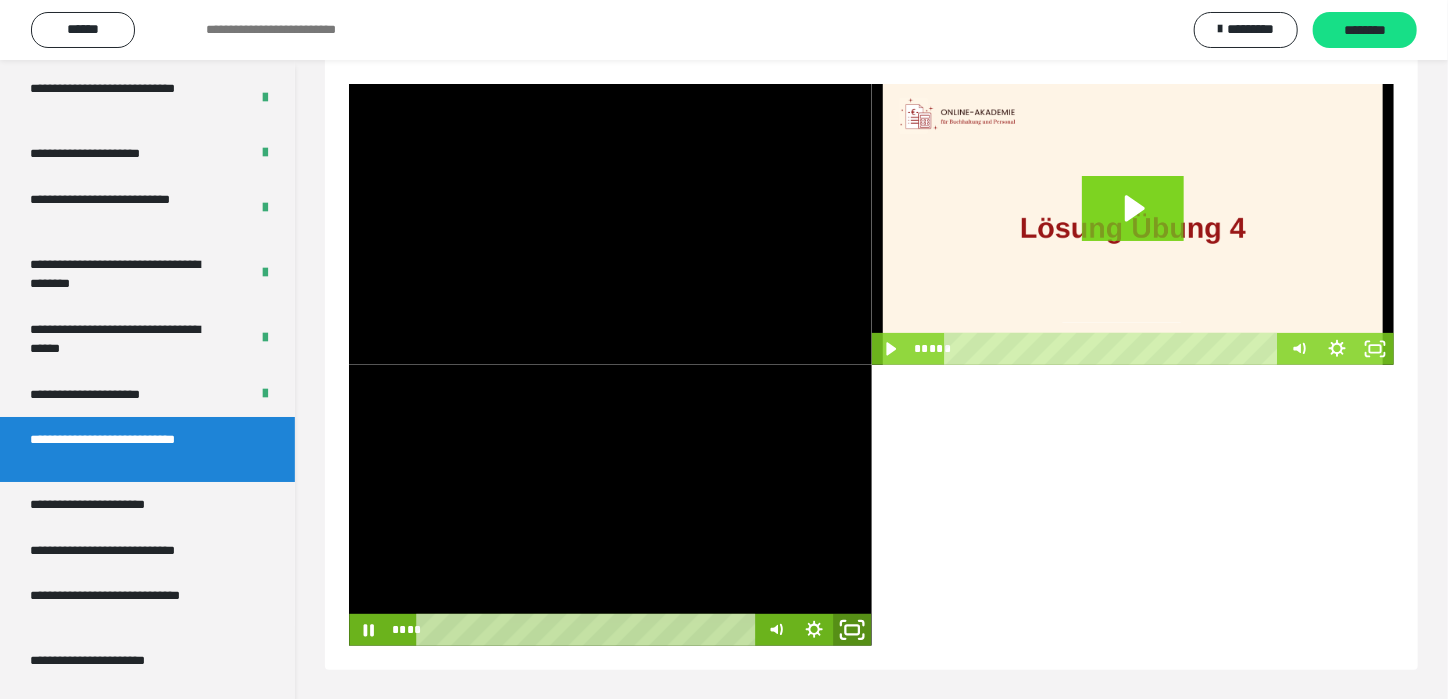 click 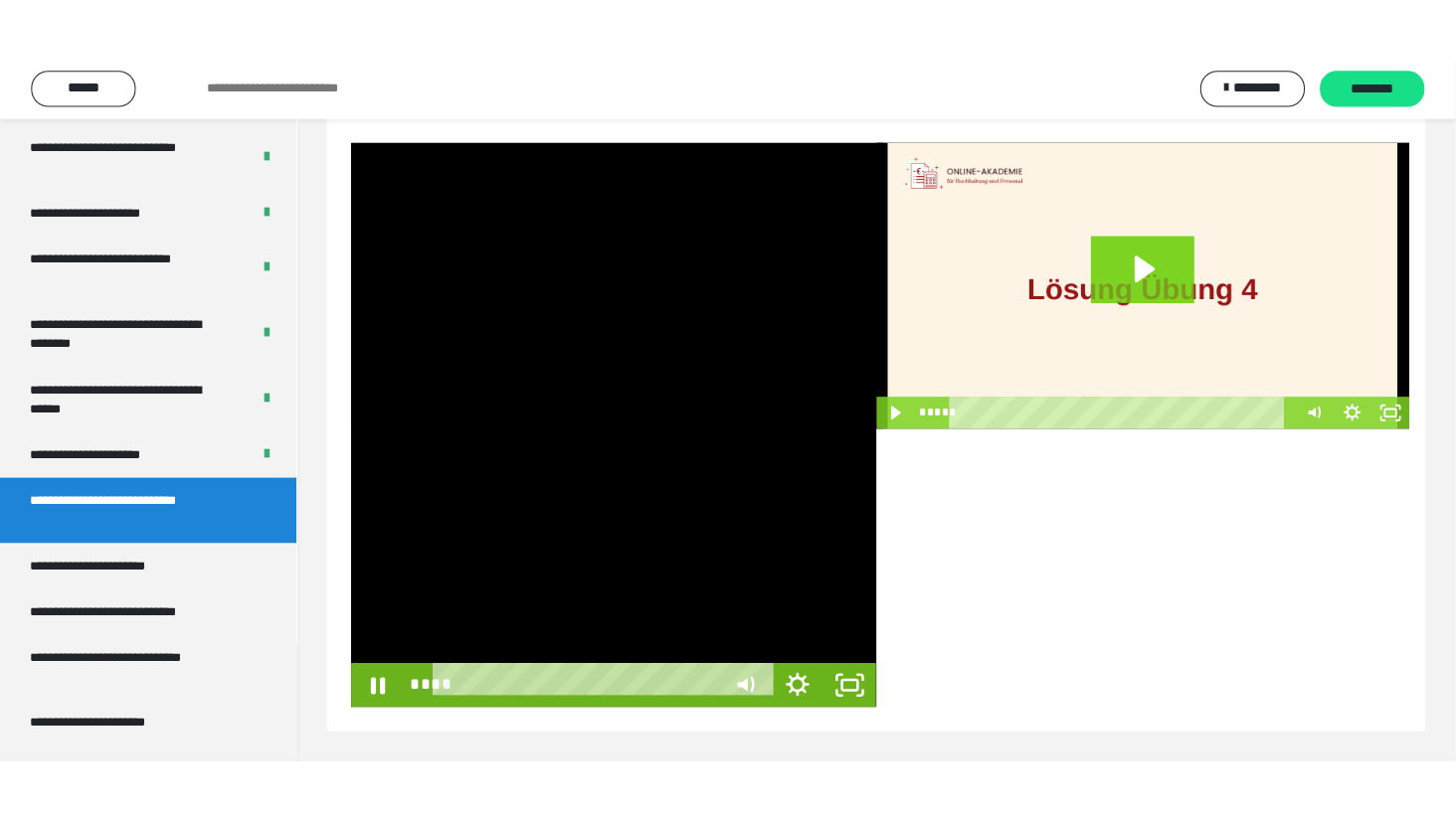 scroll, scrollTop: 60, scrollLeft: 0, axis: vertical 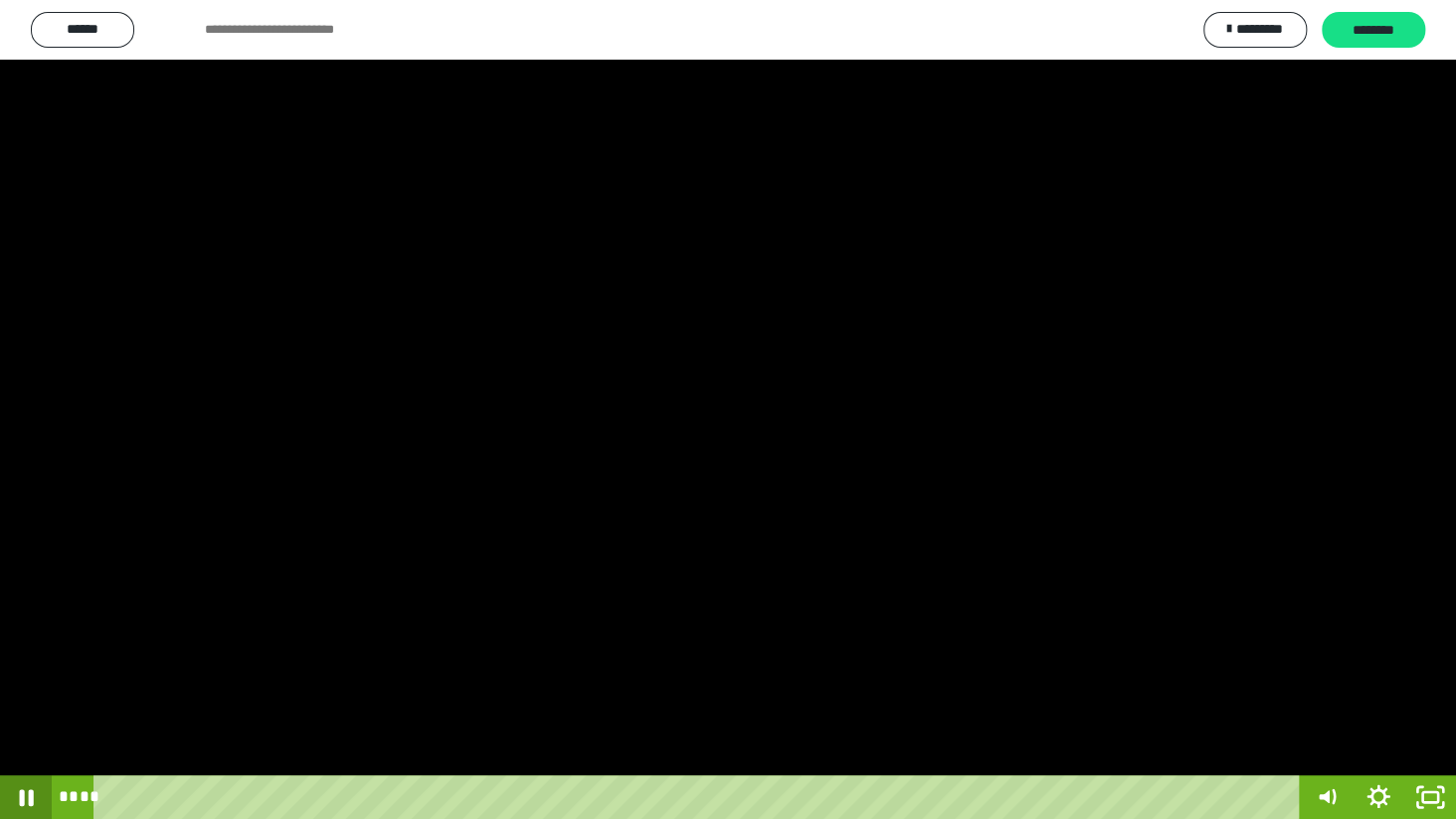 click 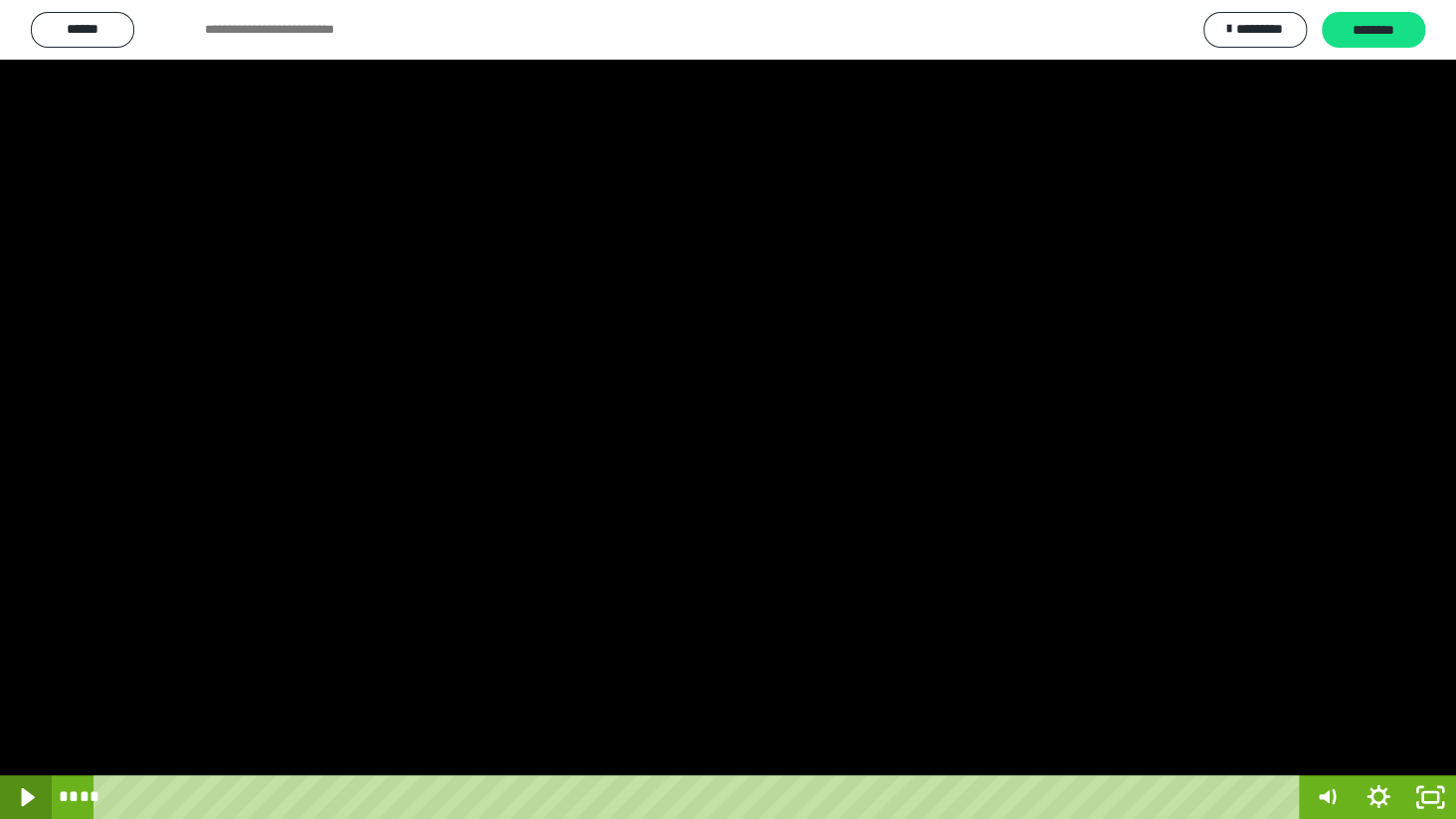 click 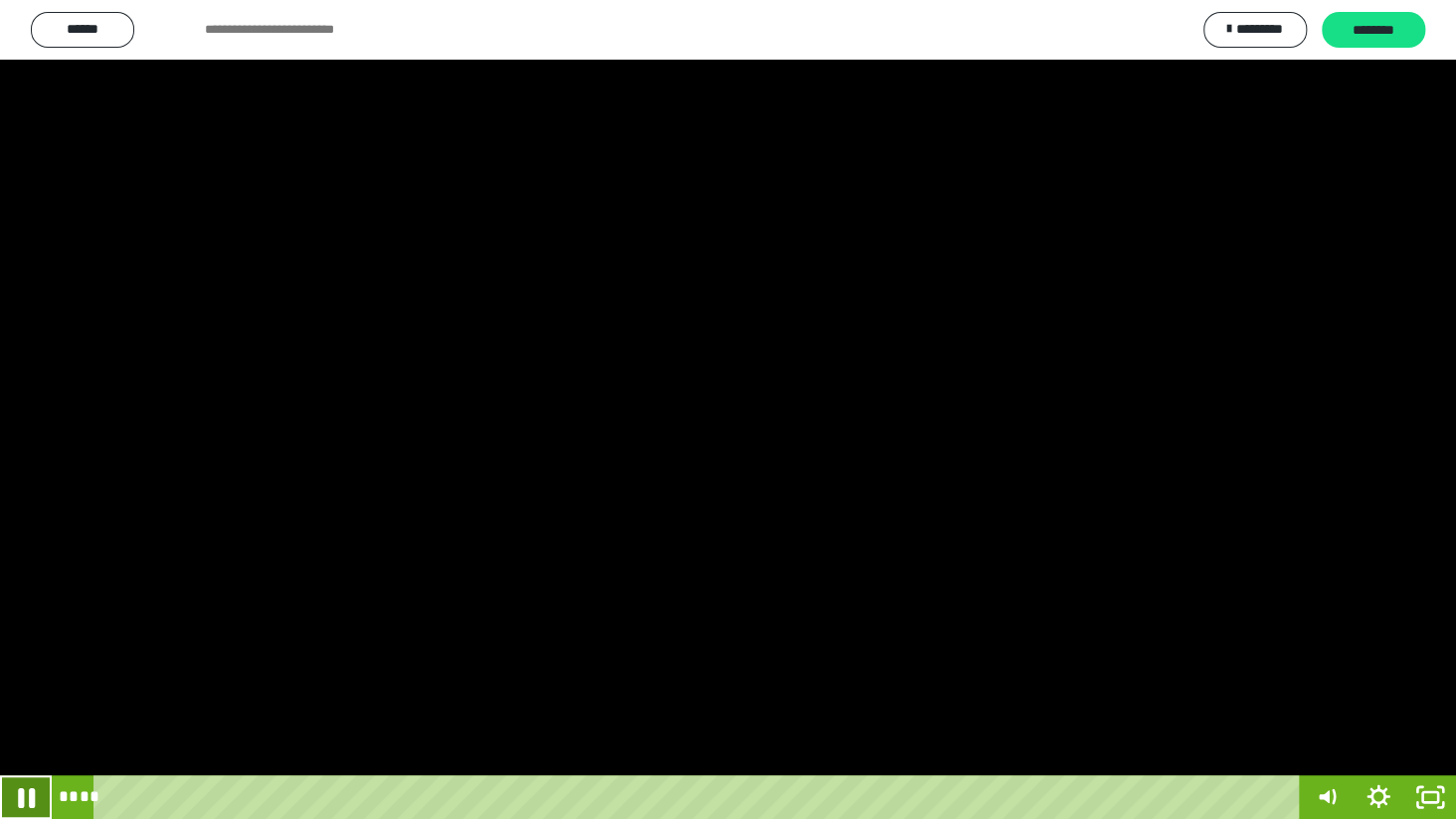click 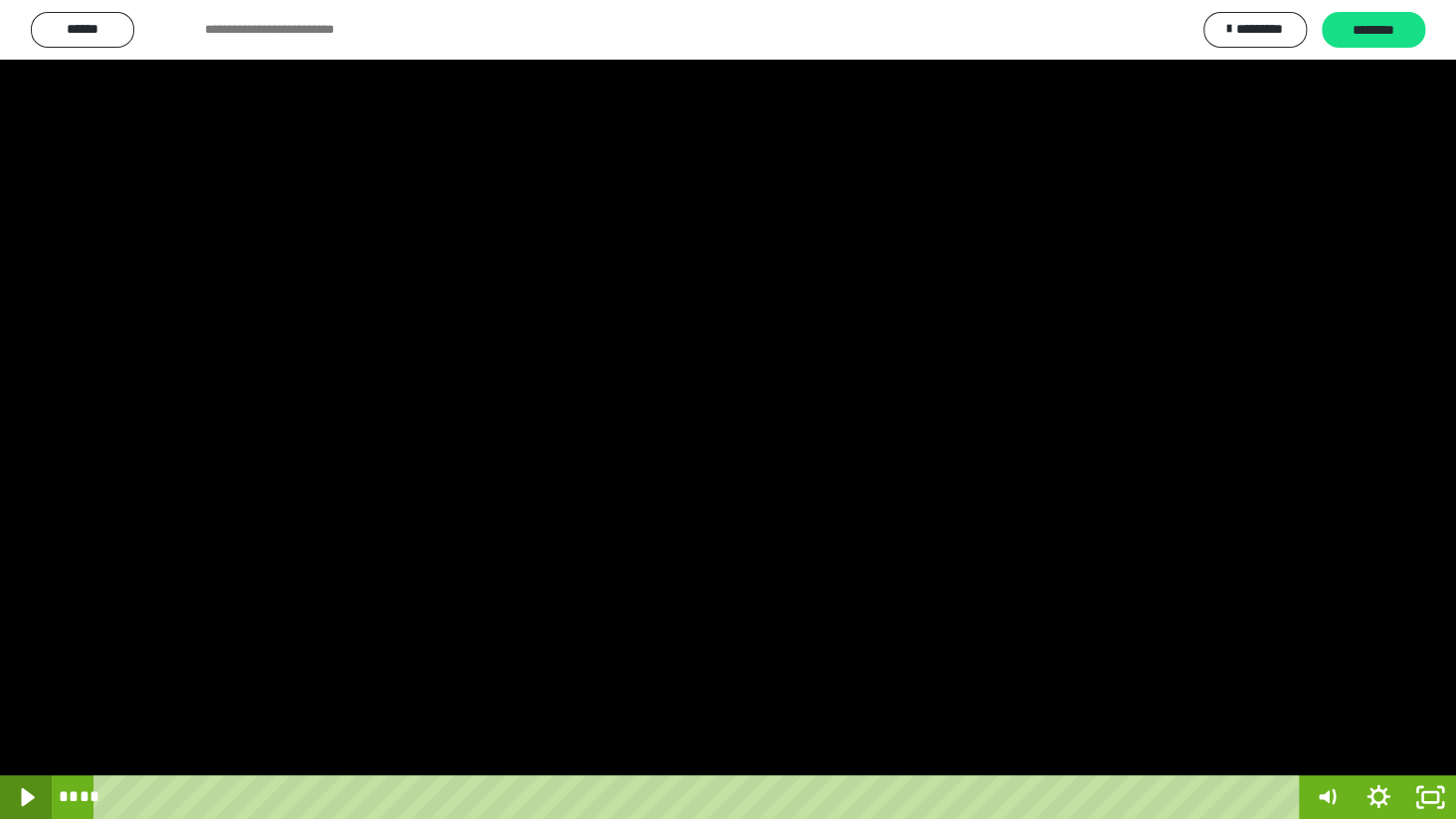 click 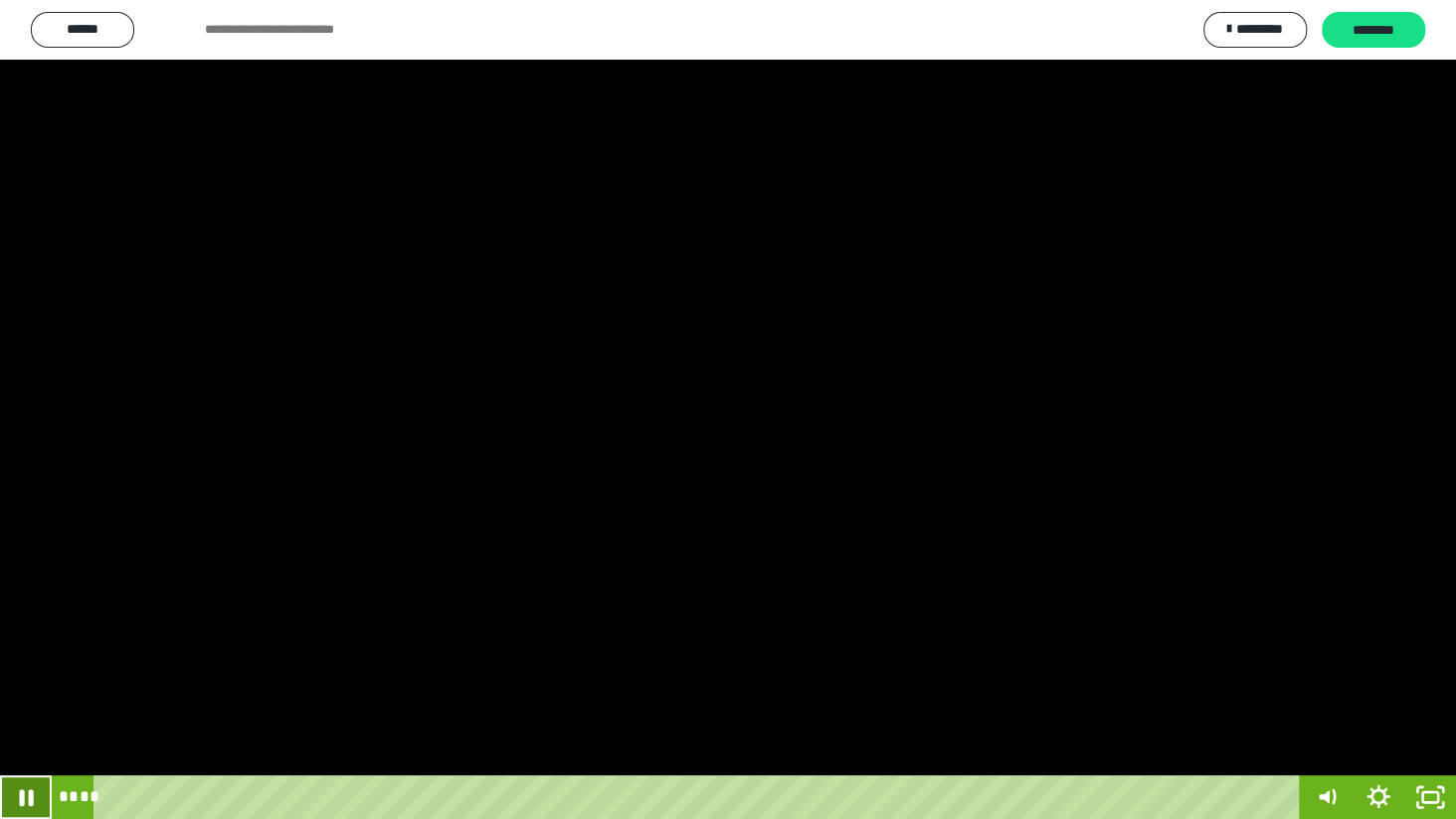 click 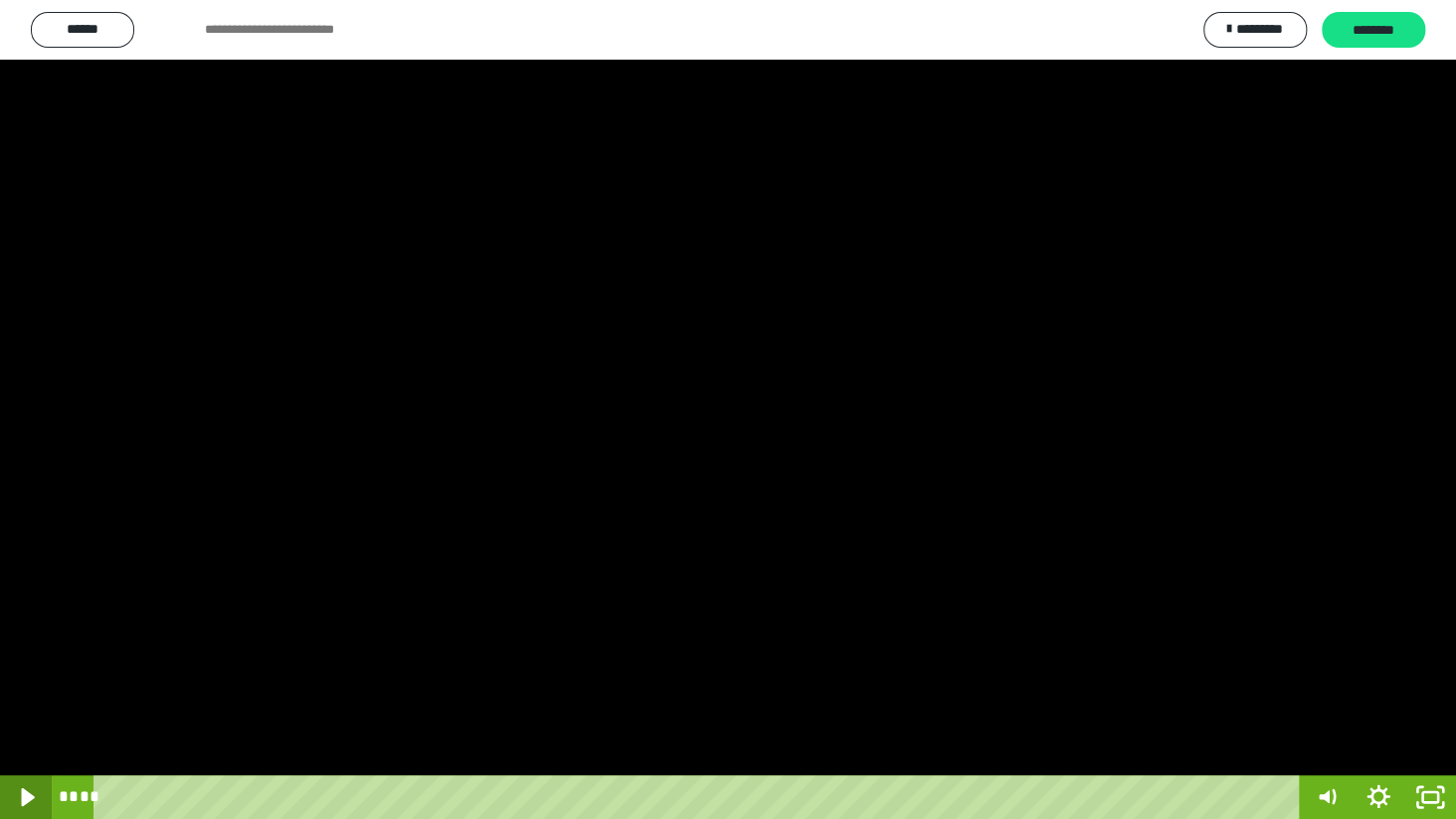 click 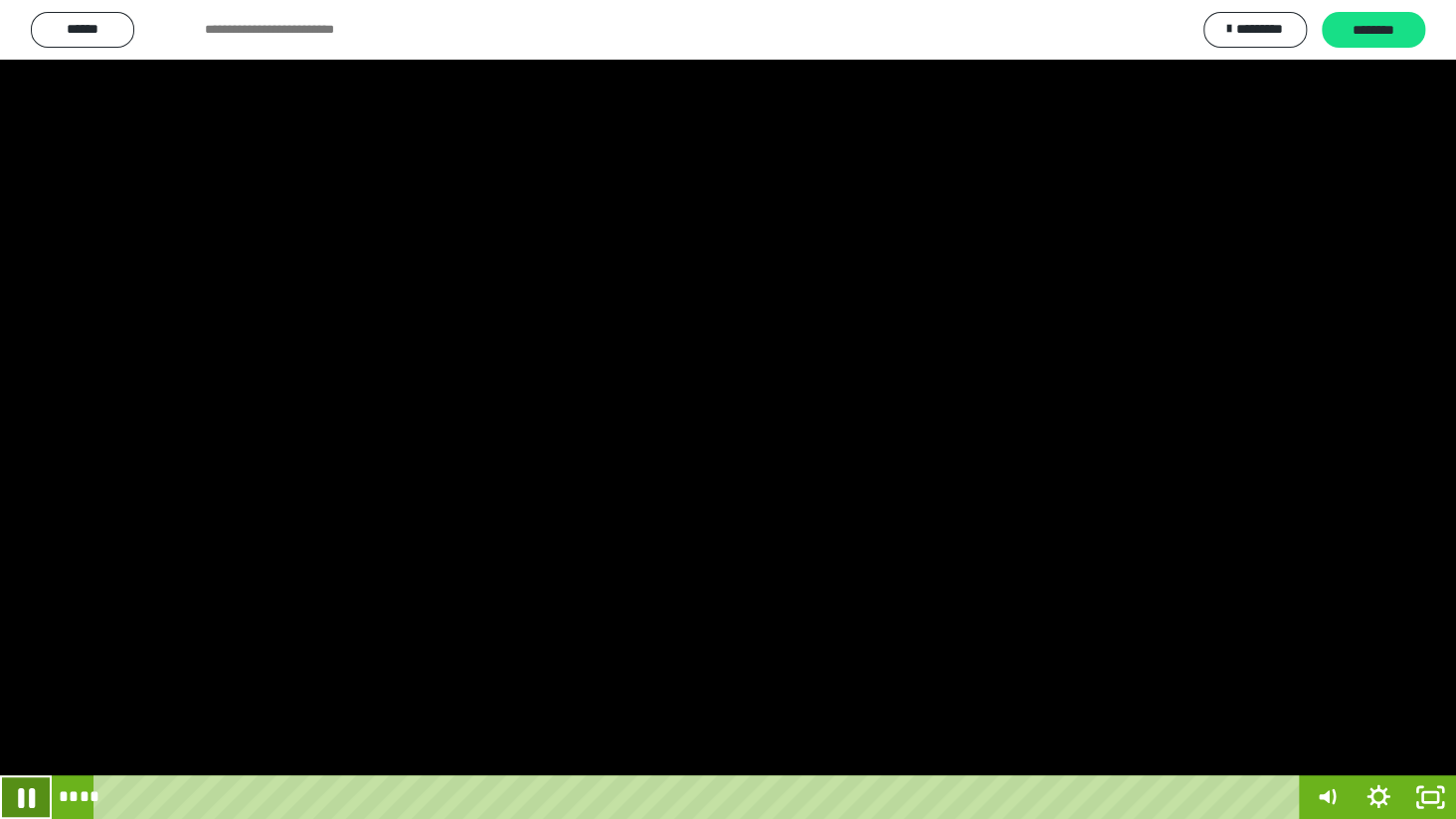 click 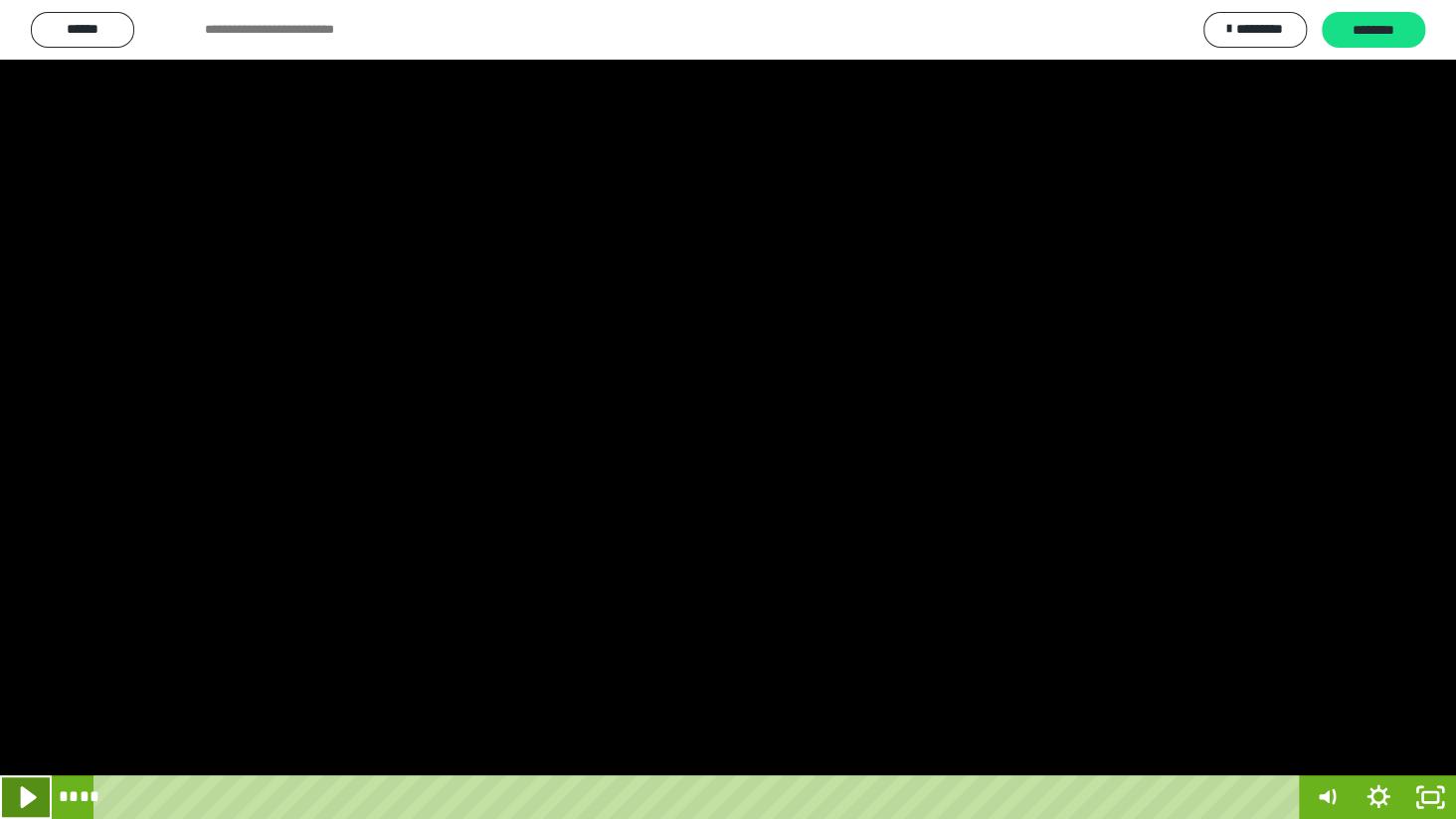 click 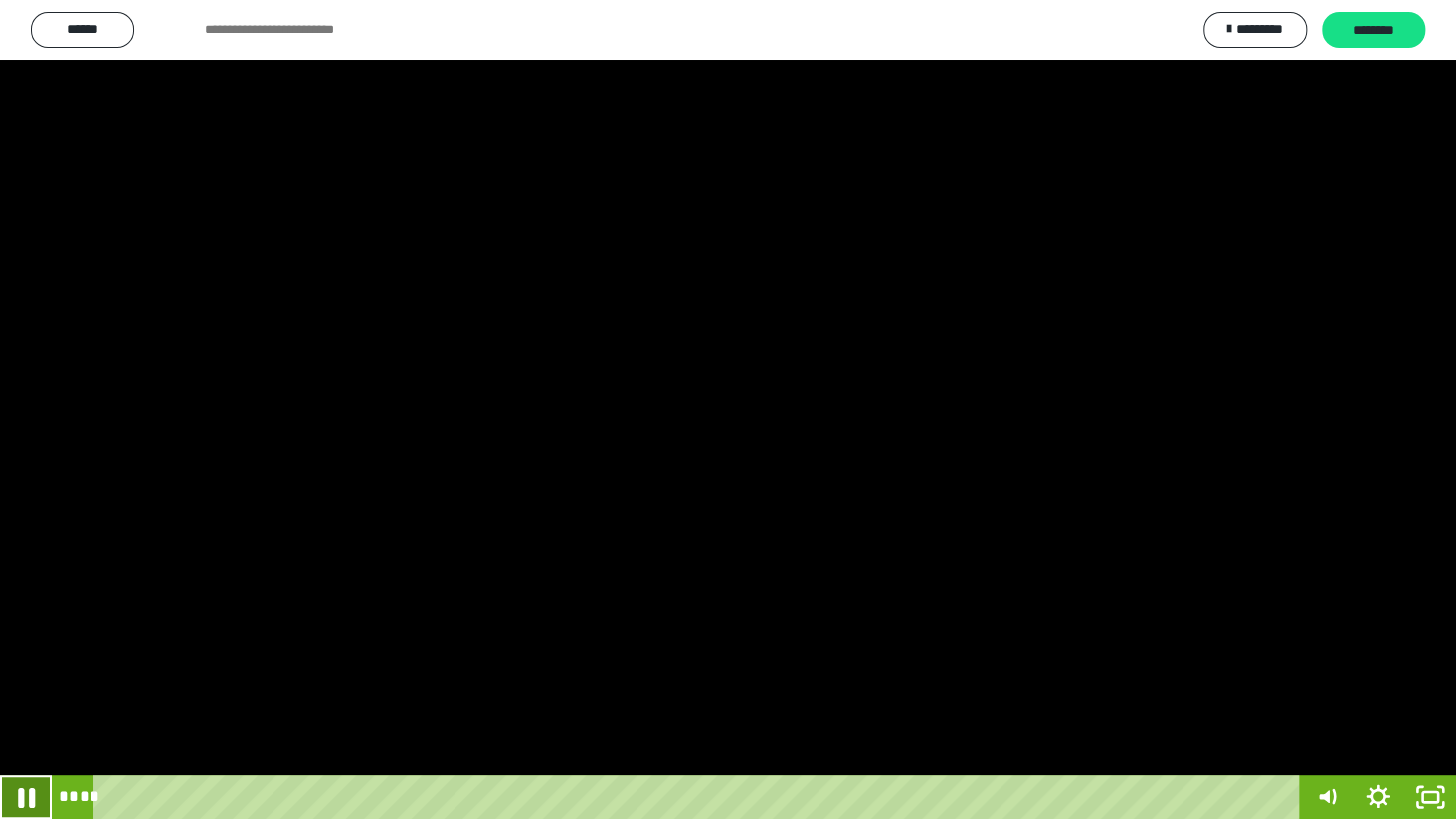 click 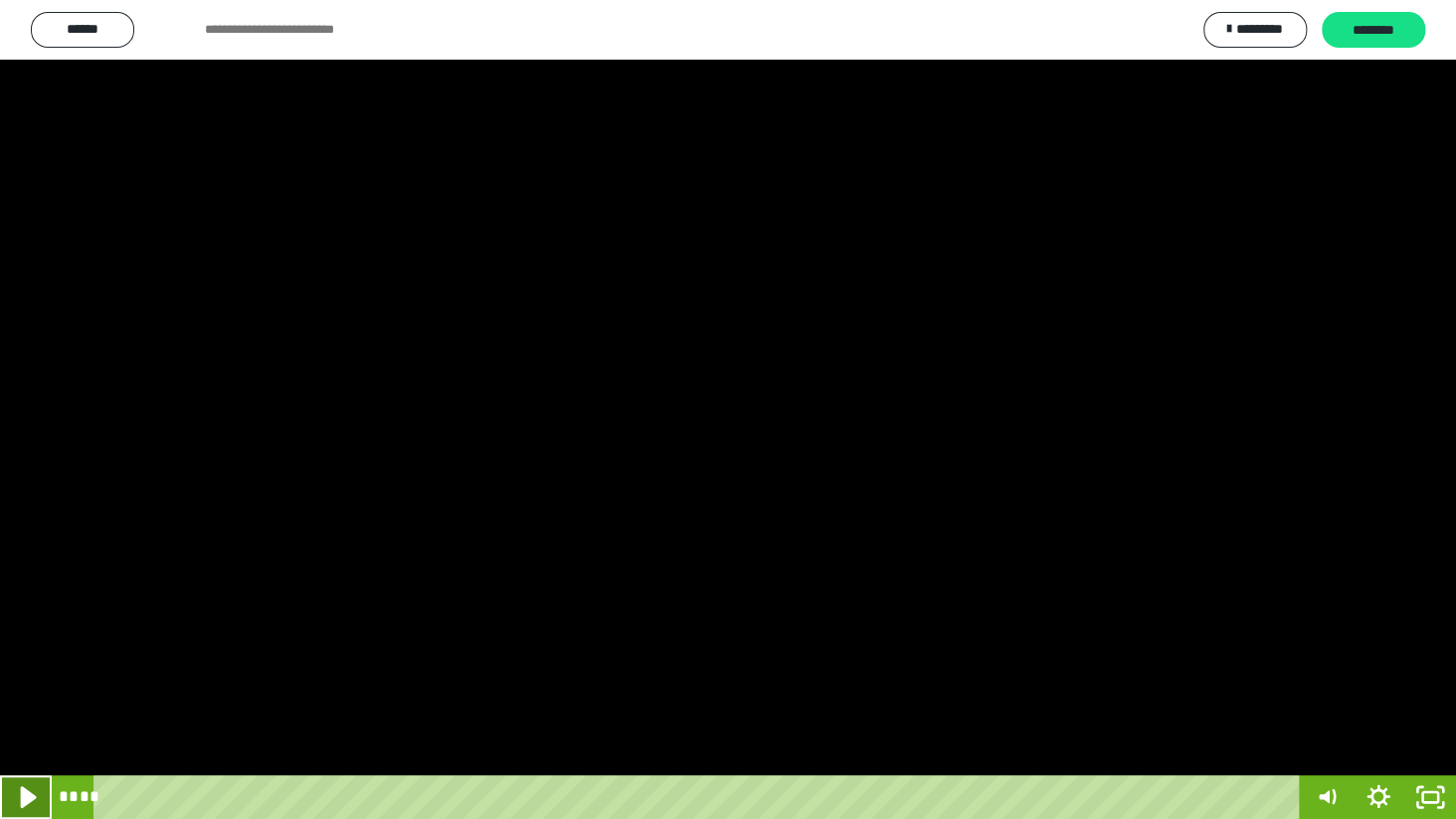 click 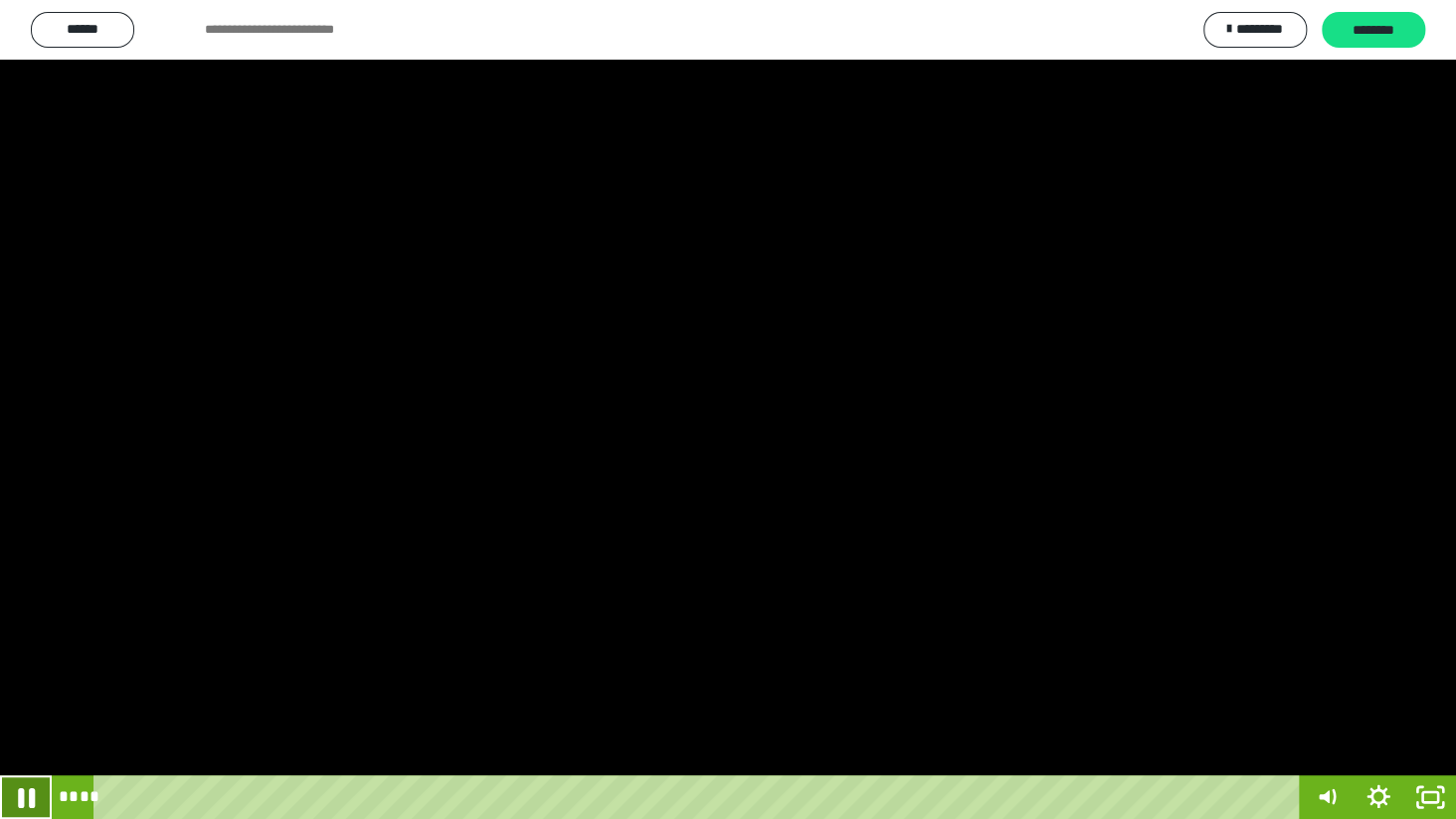 click 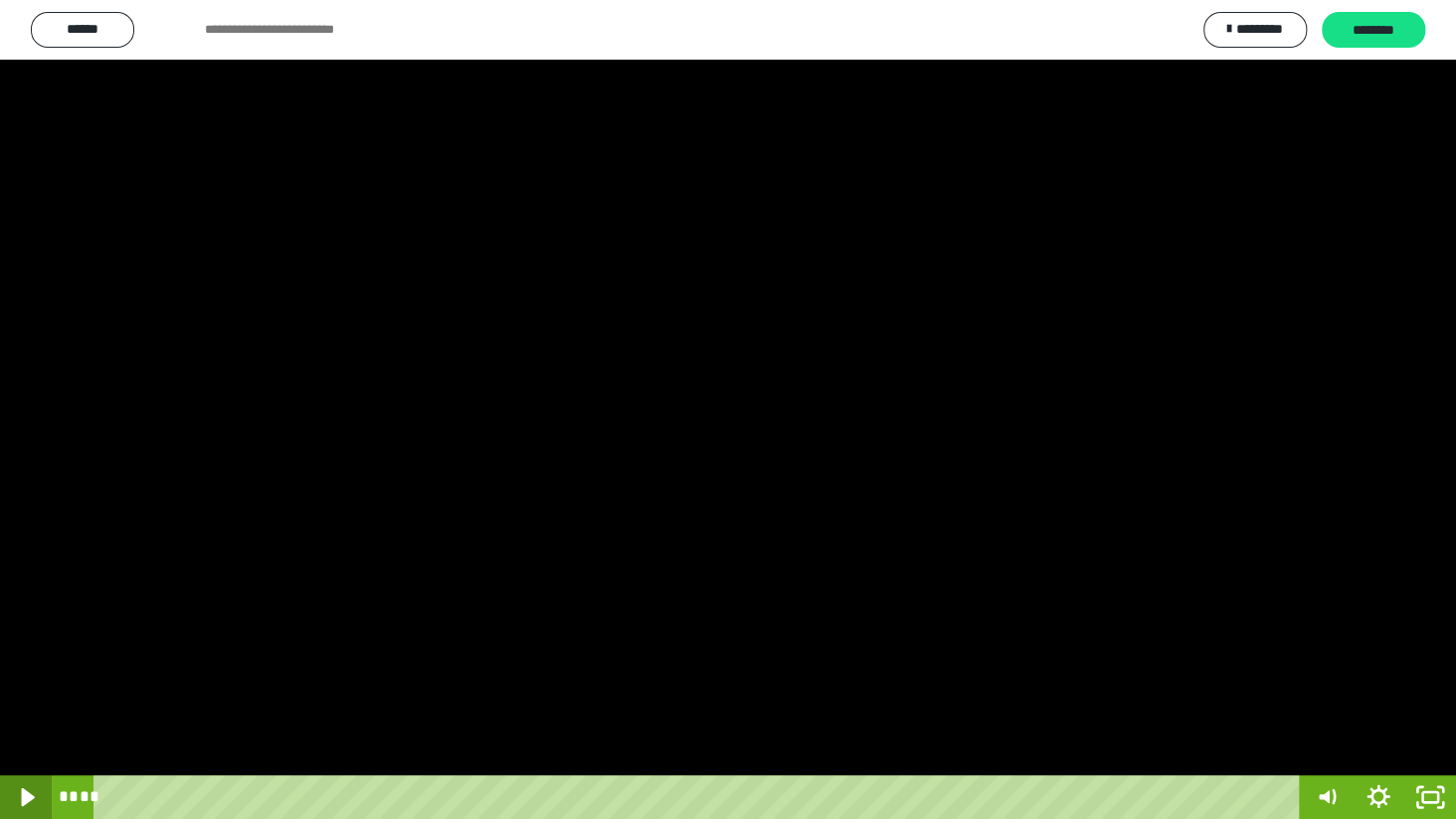 click 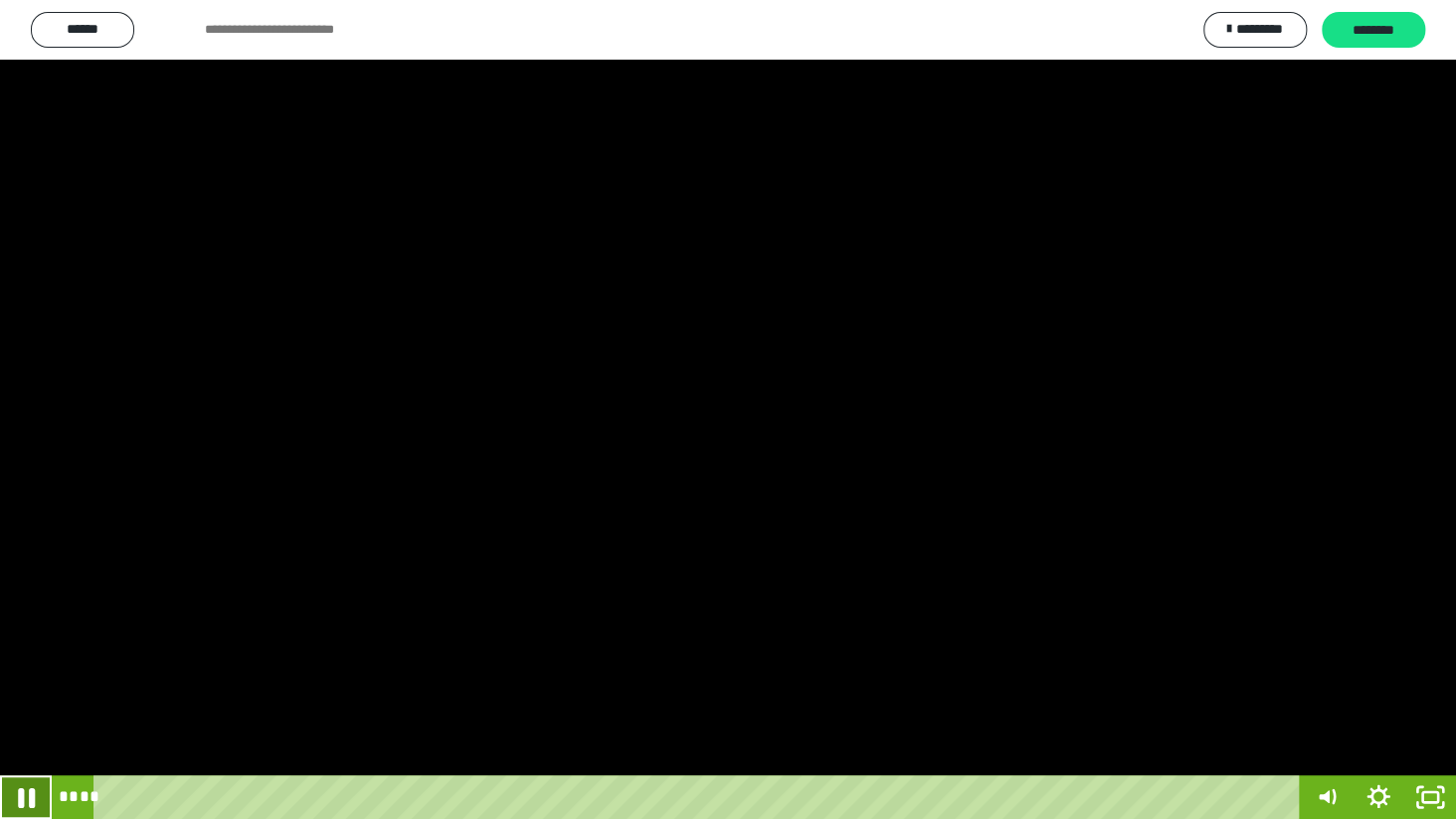 click 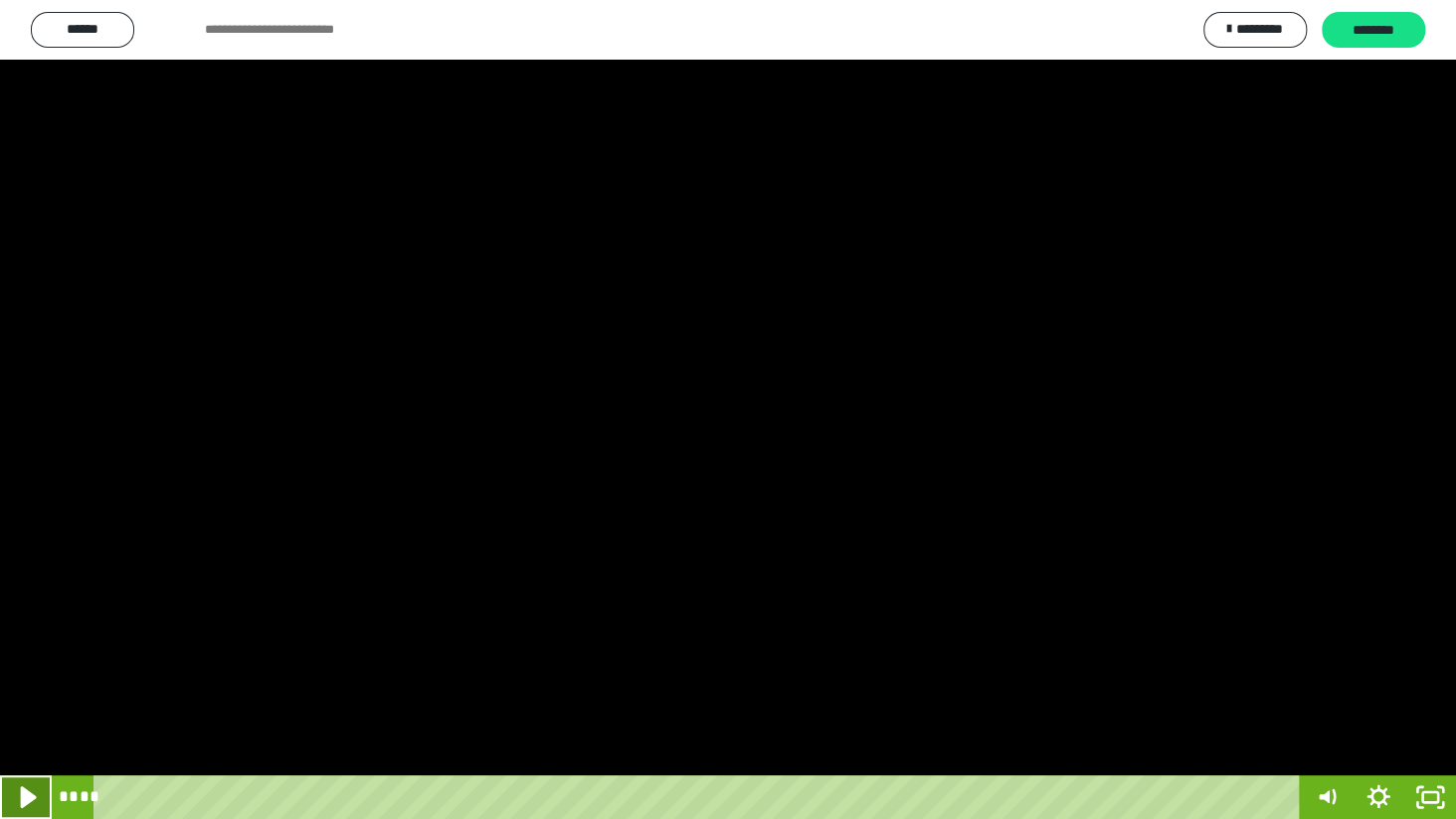 click 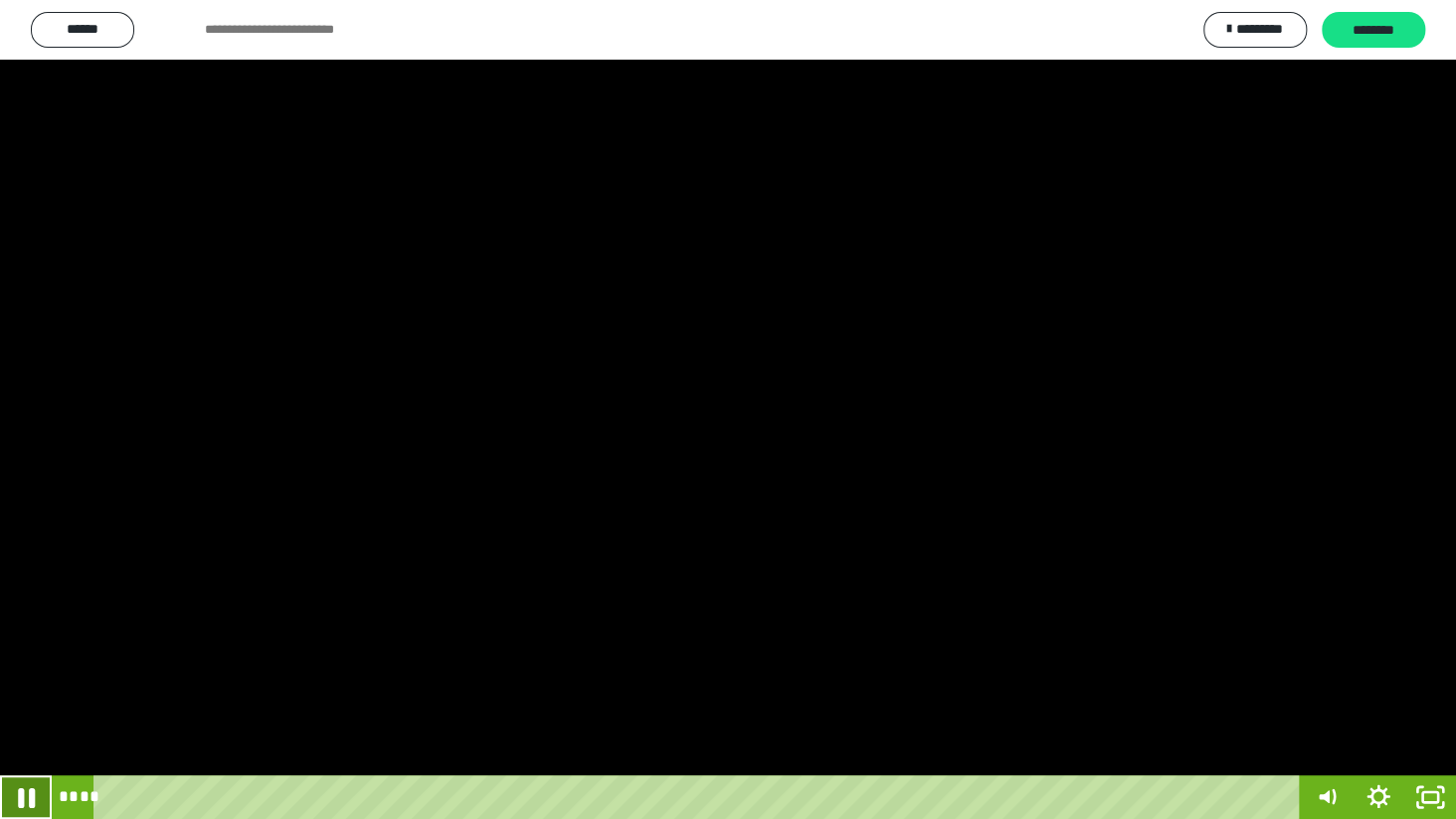 click 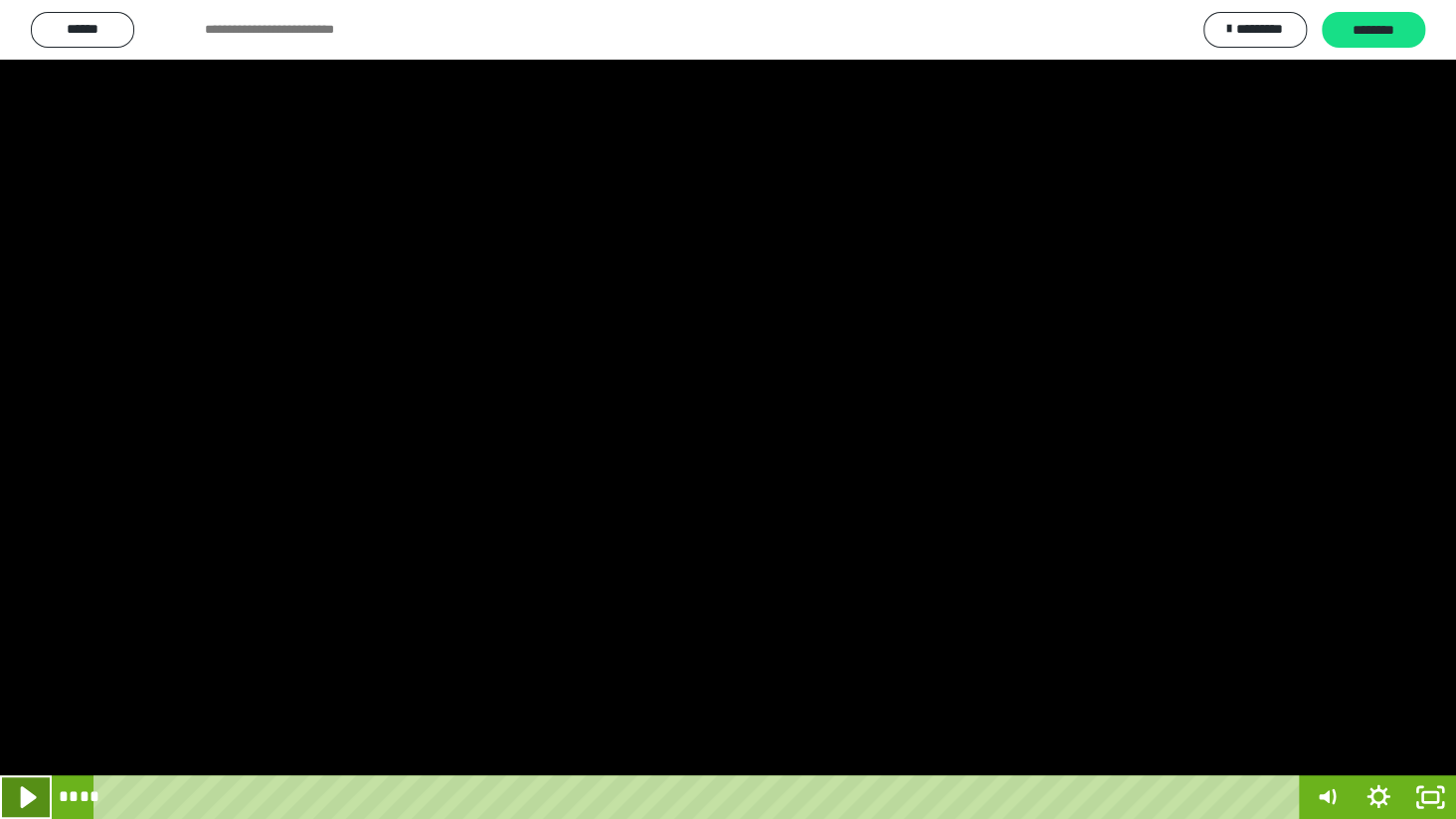click 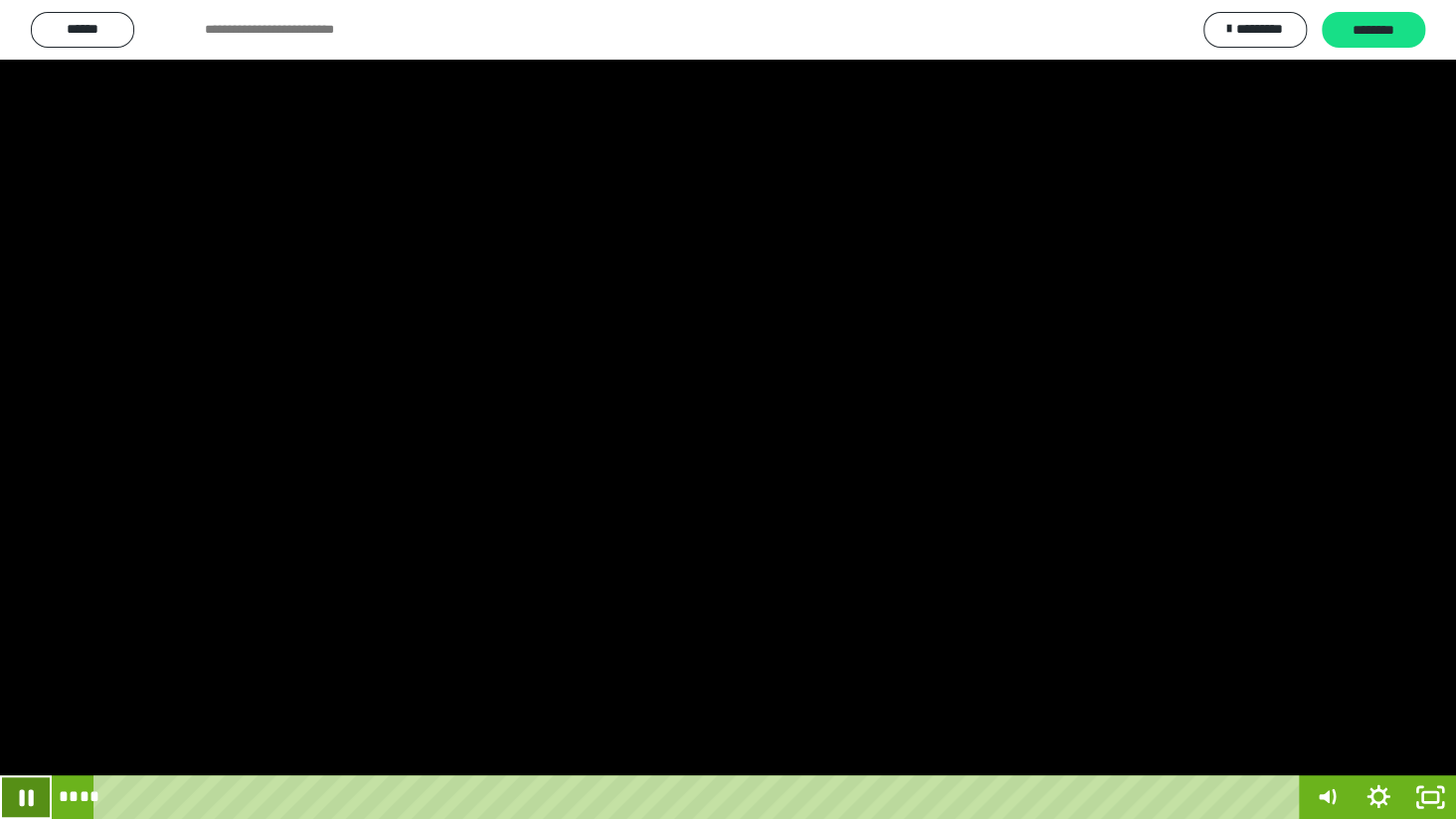 click 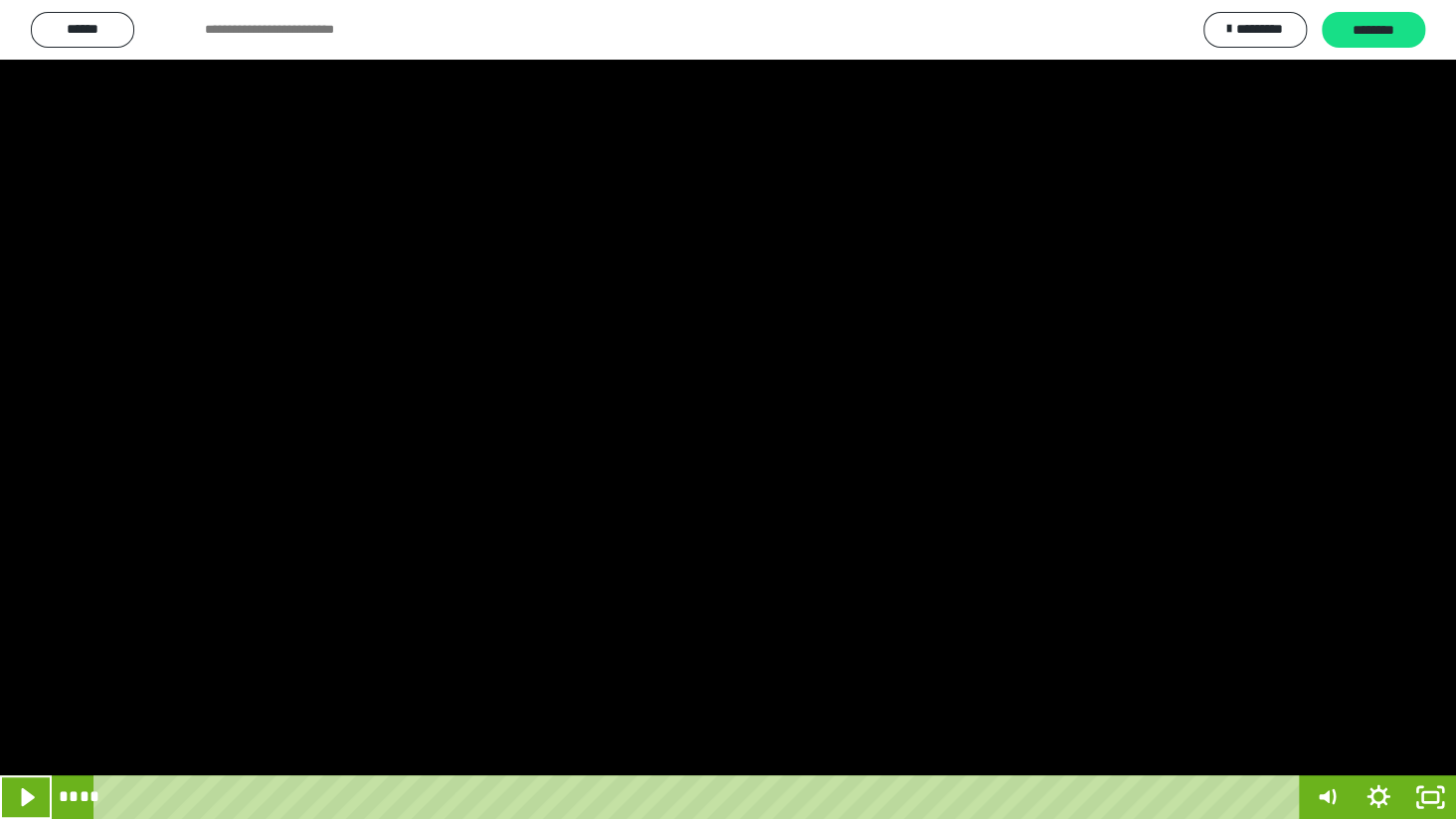 type 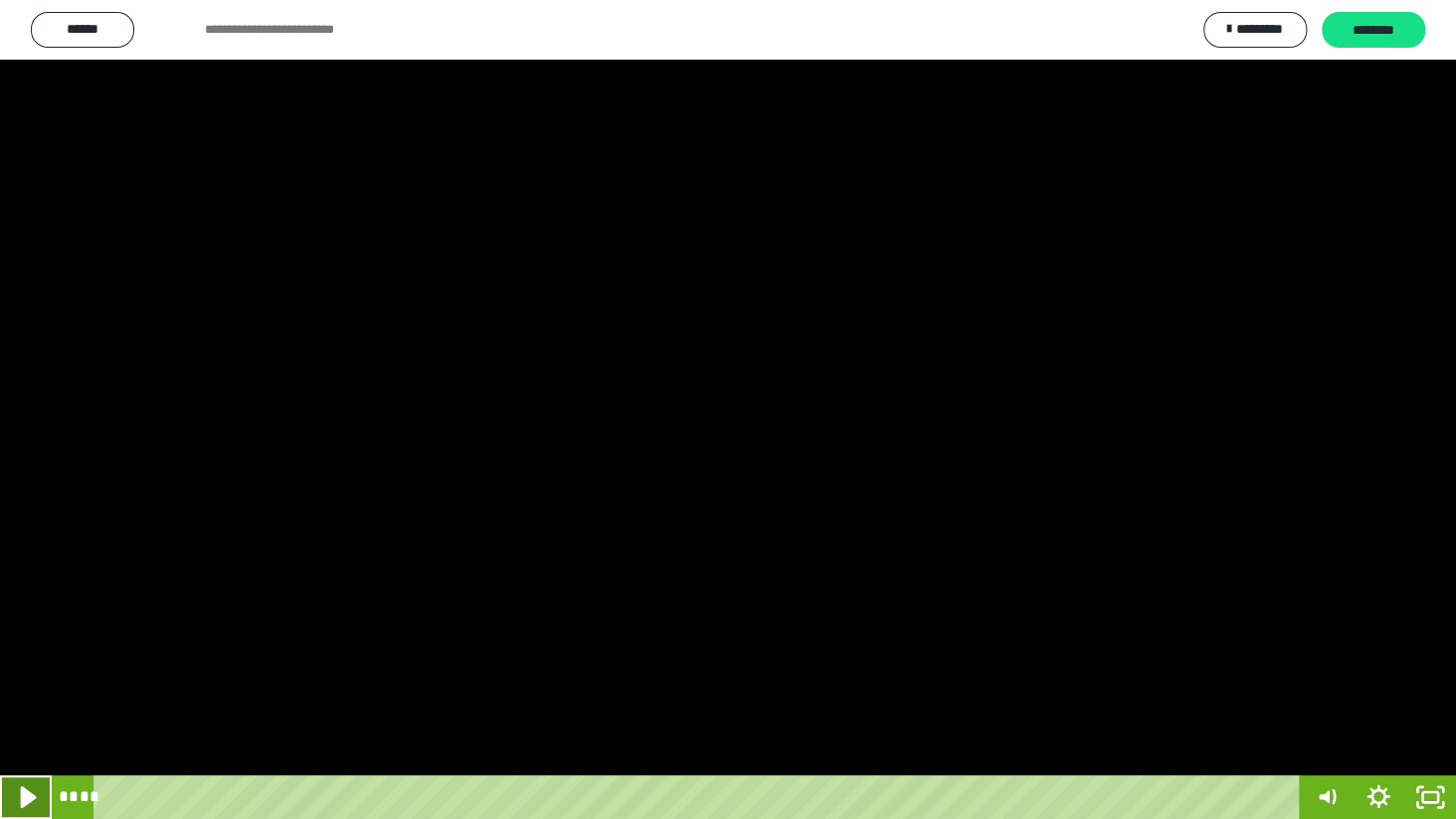 click 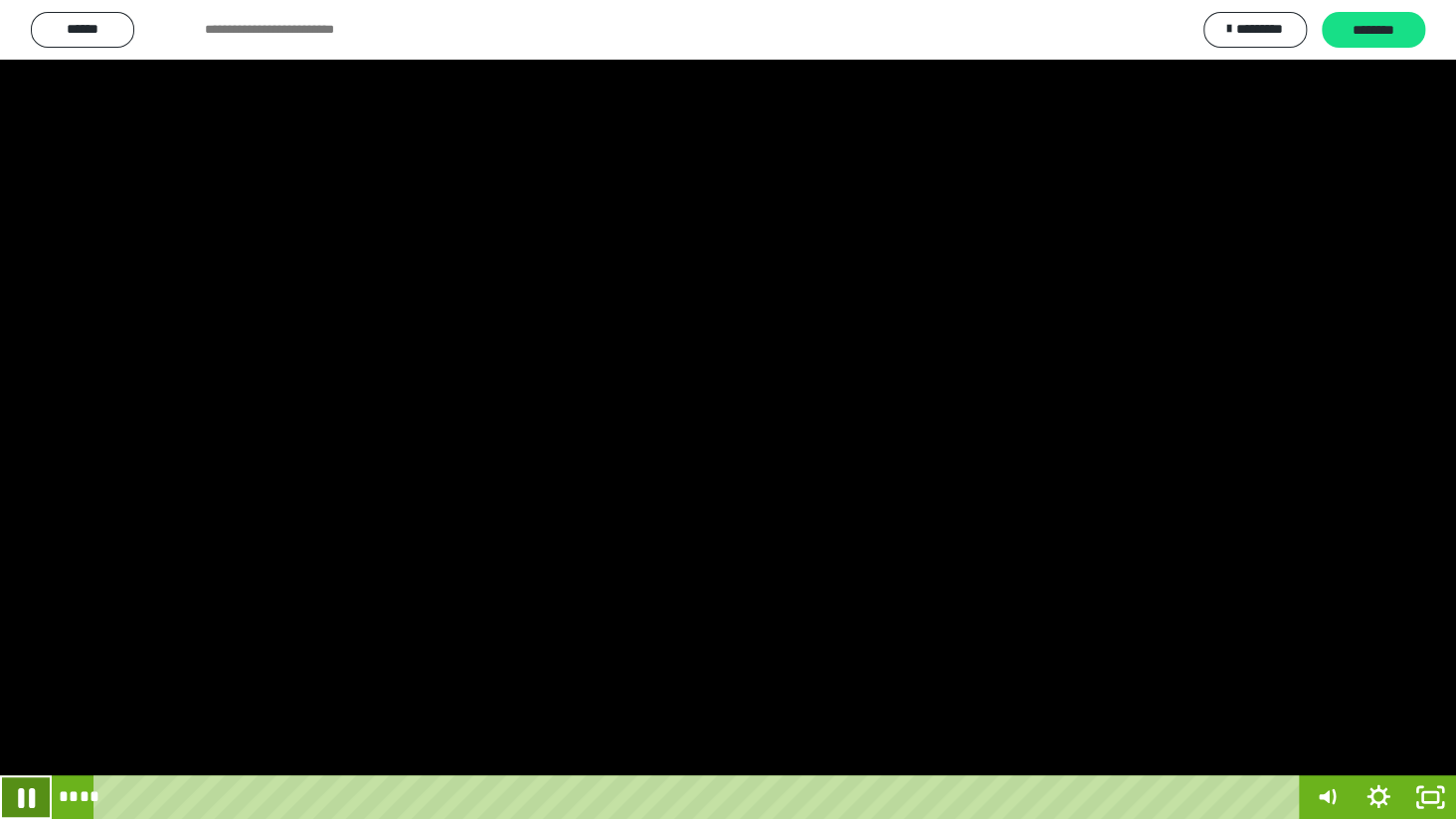 click 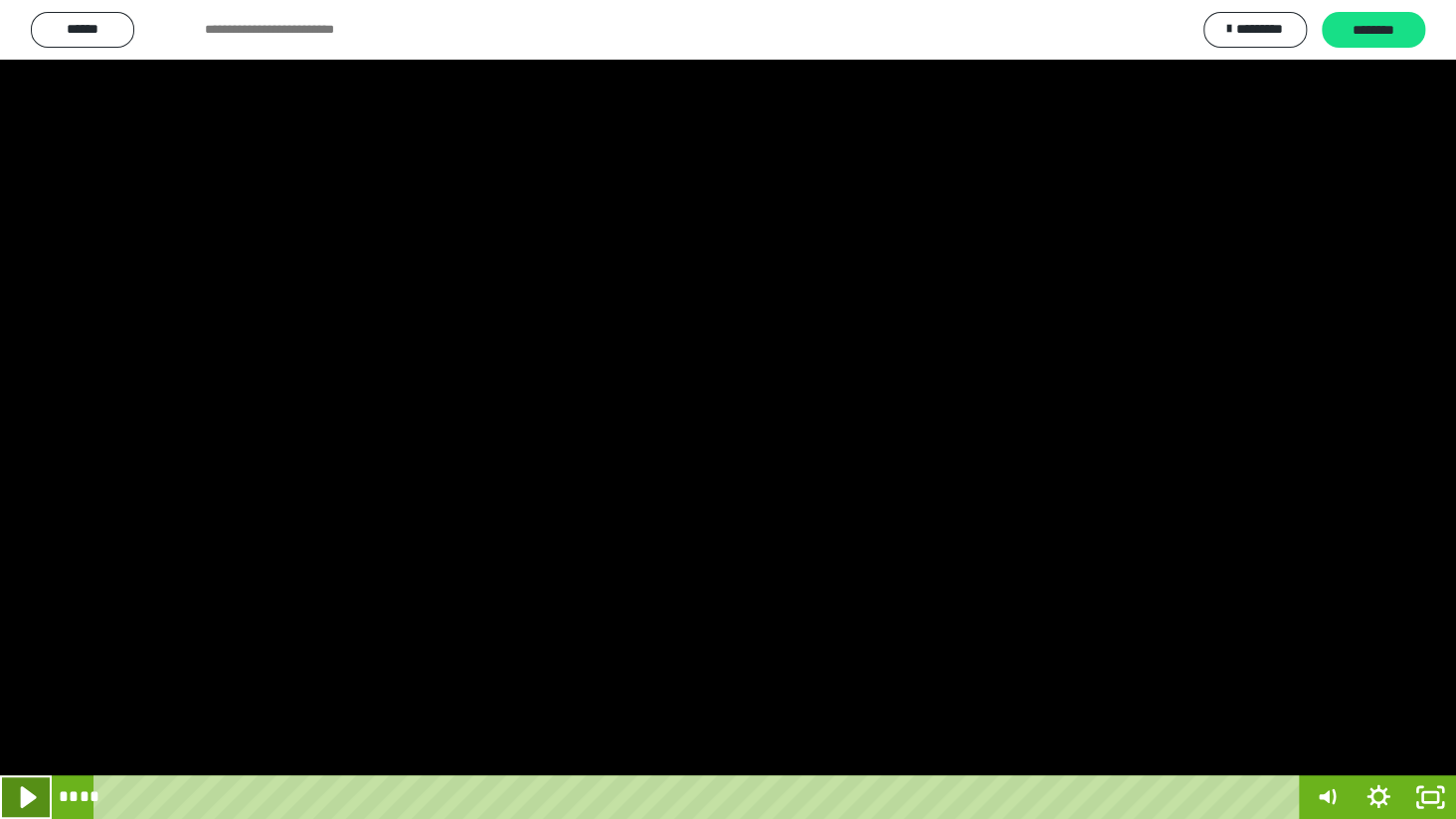 click 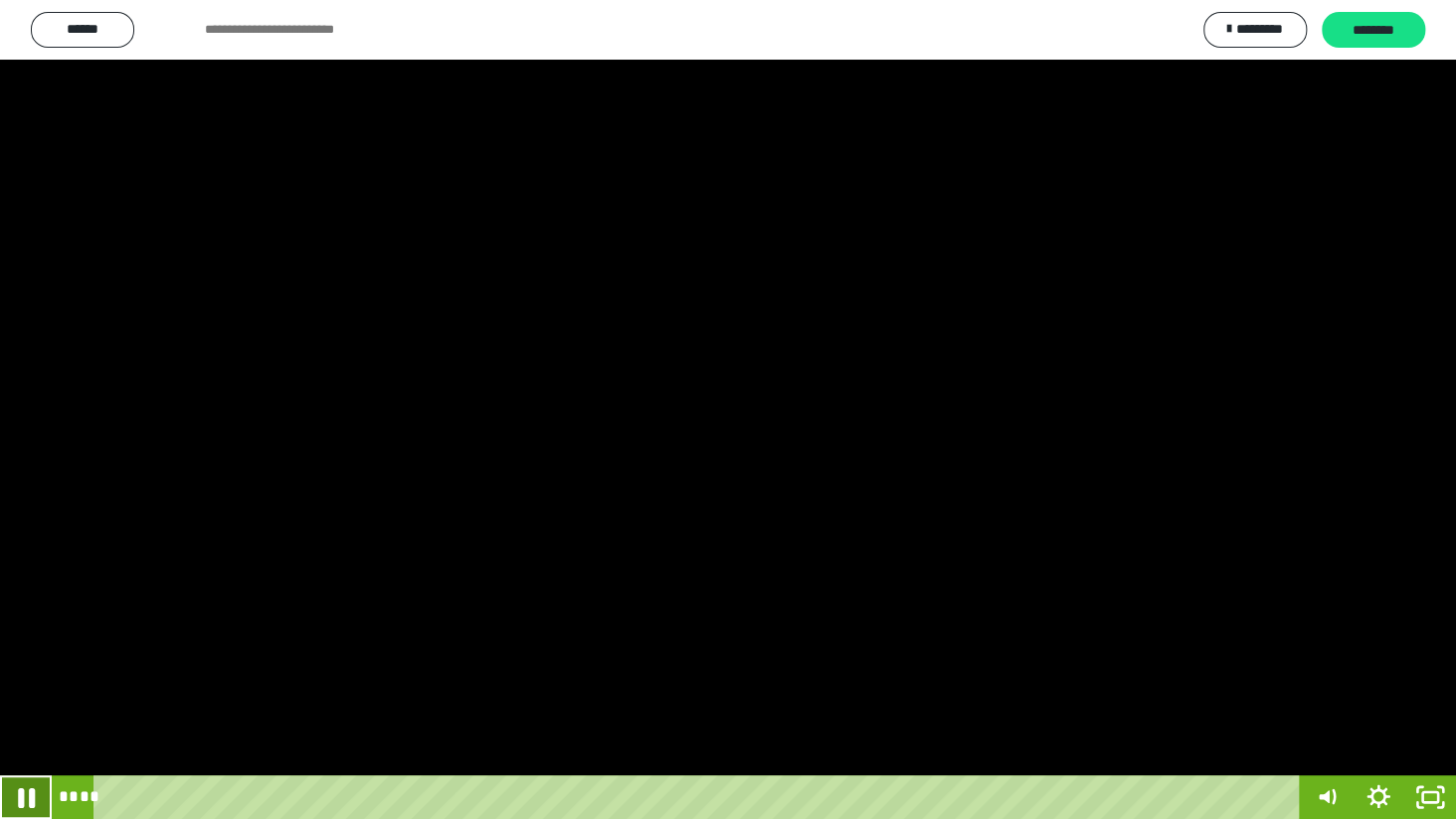 click 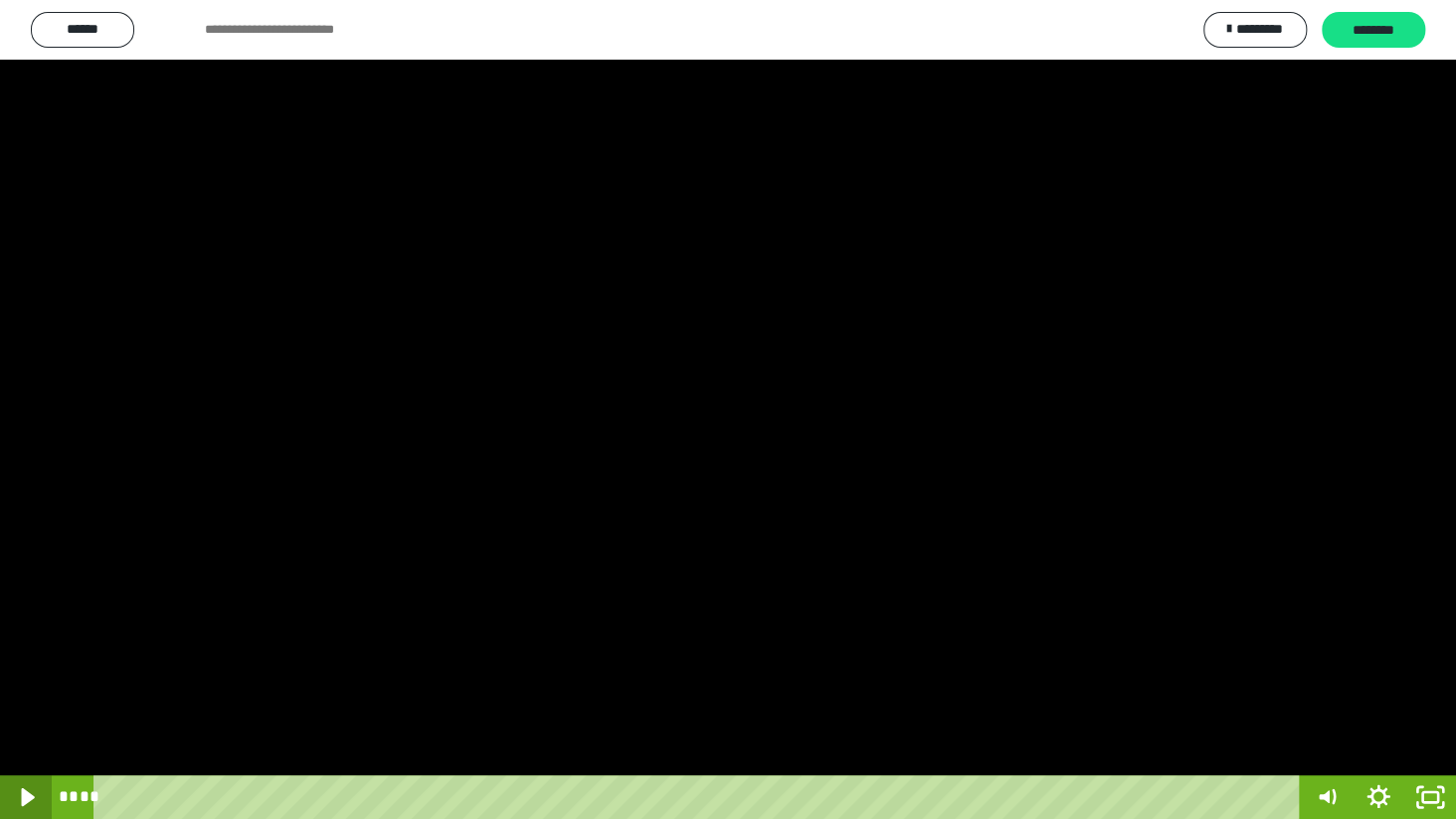 click 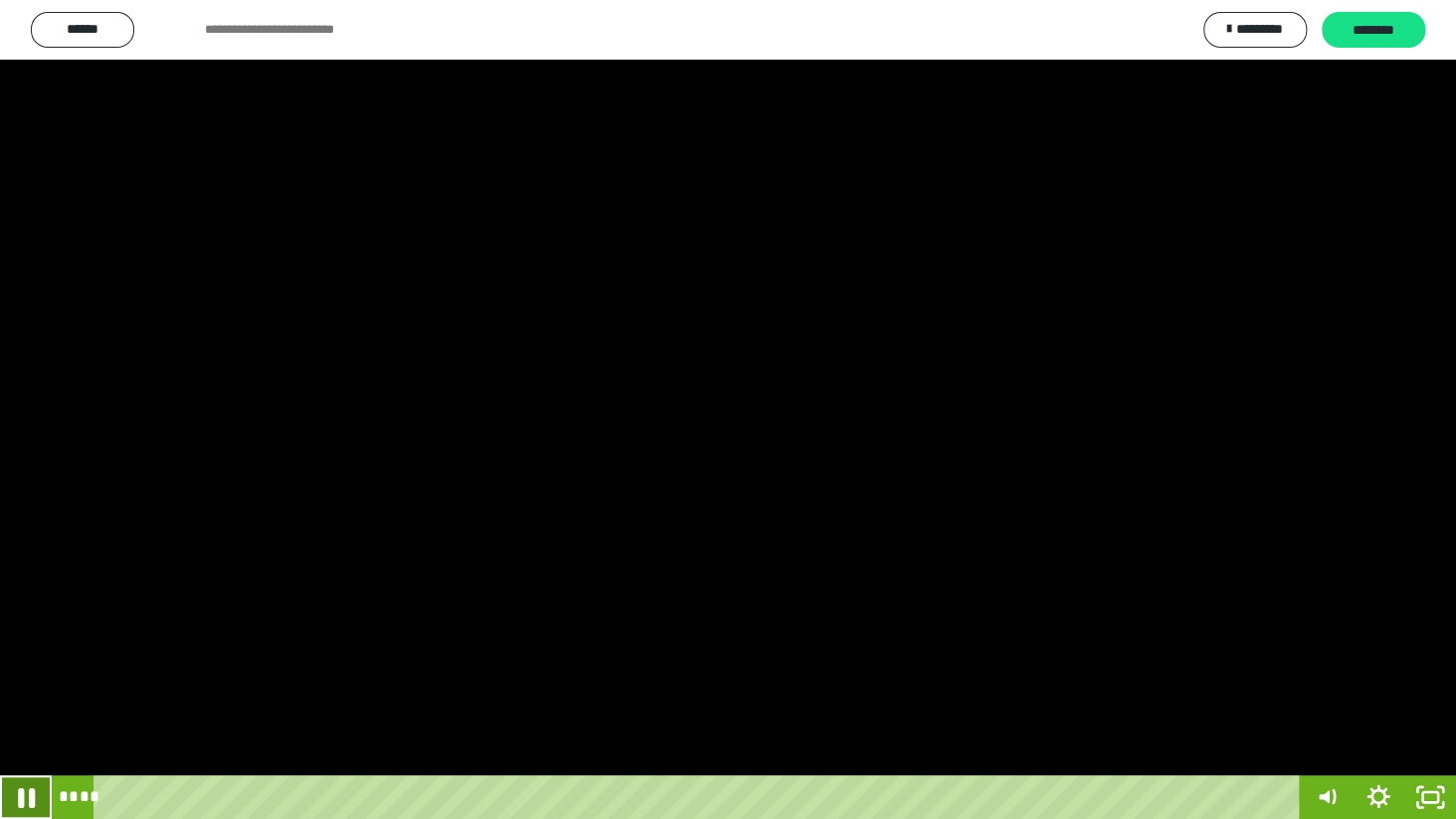 click 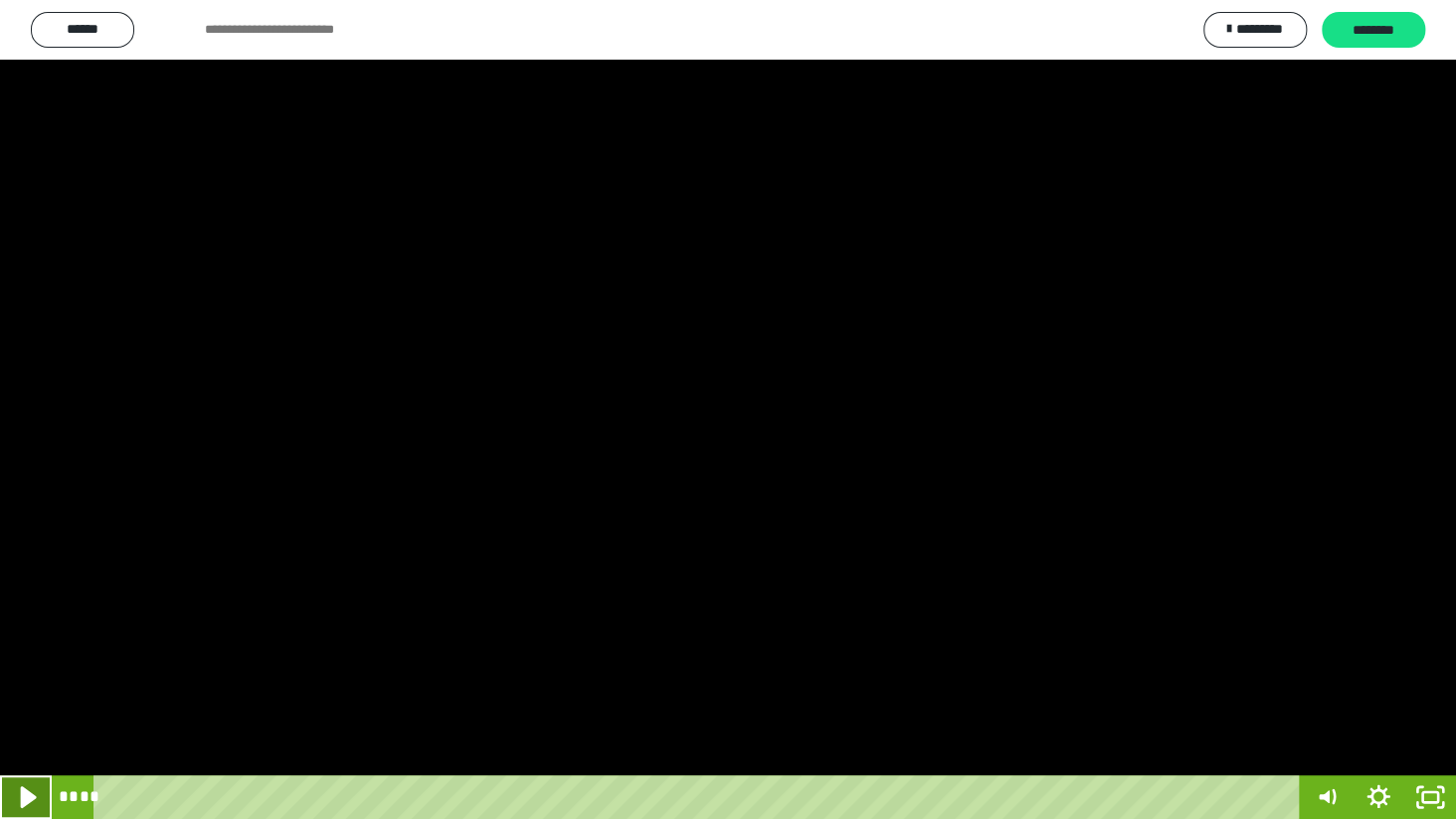 click 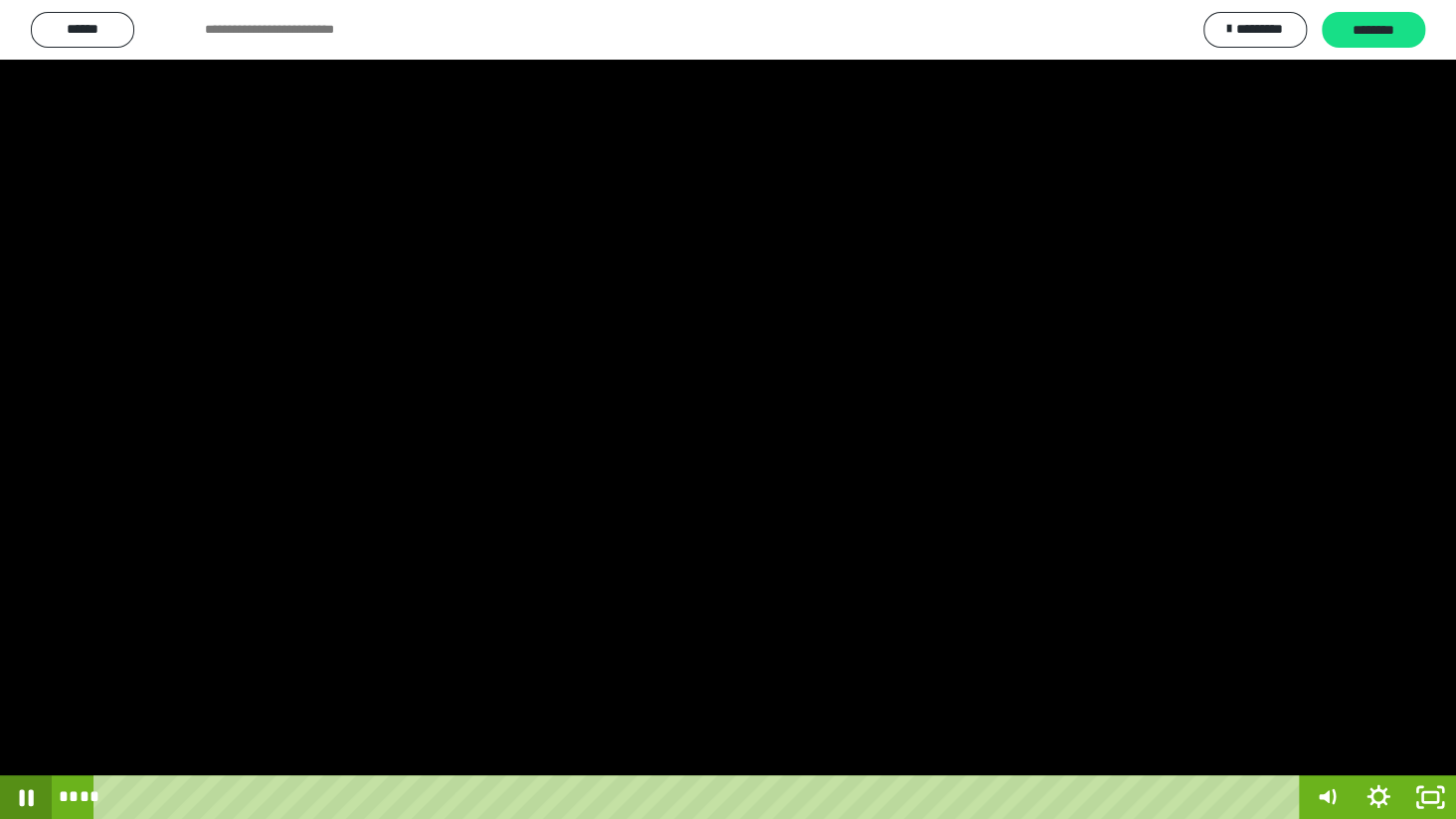click 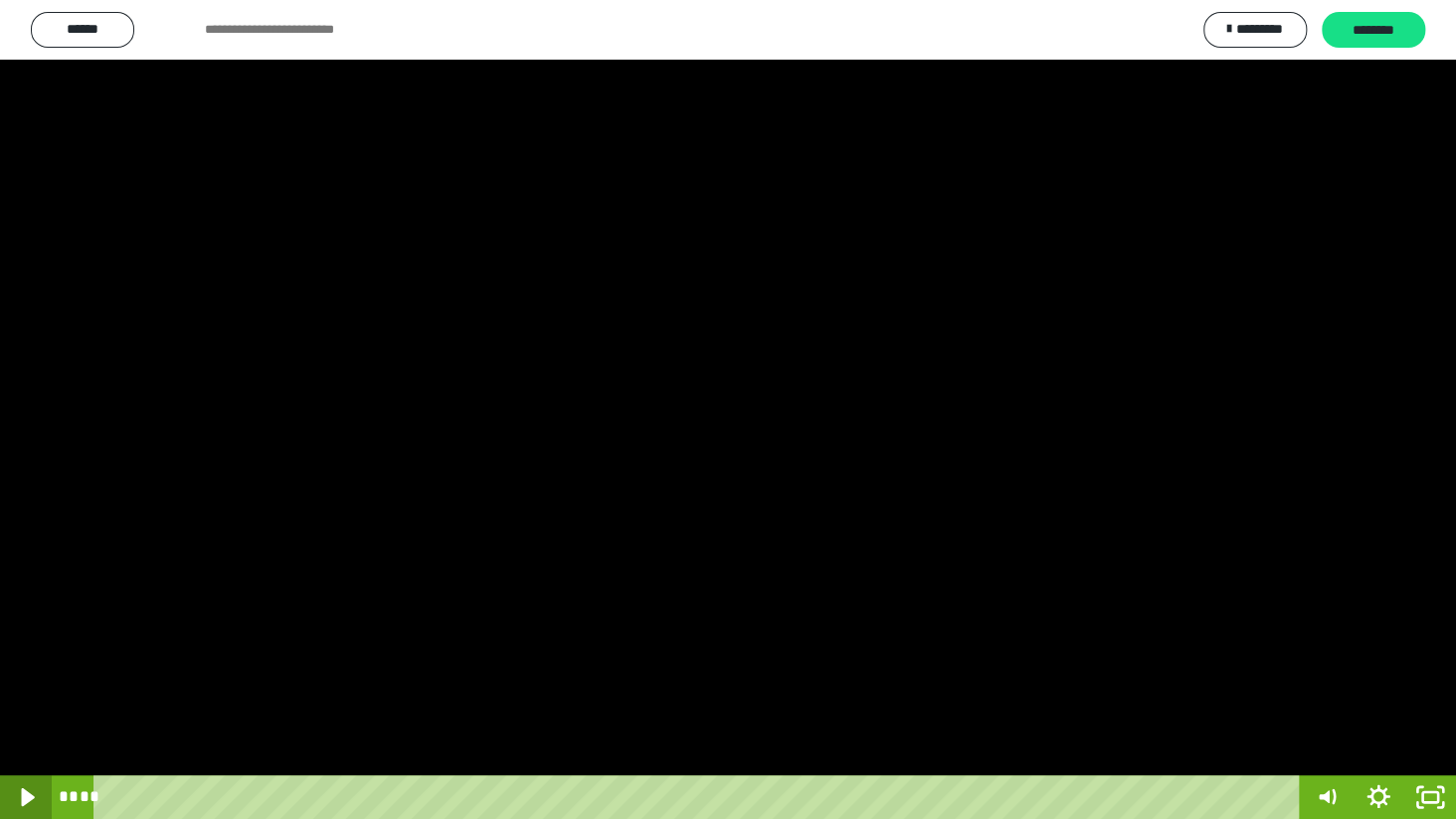 click 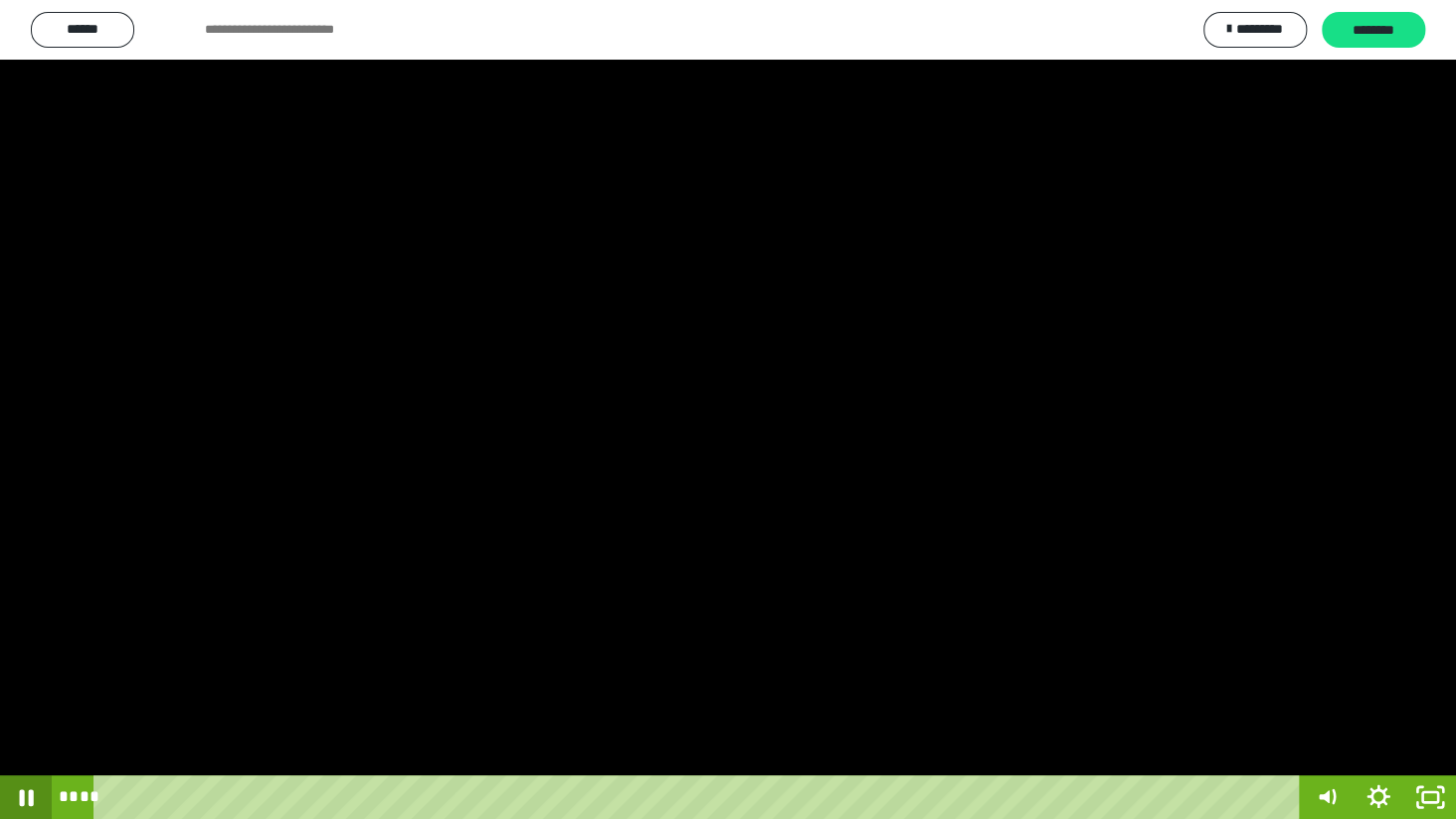 click 